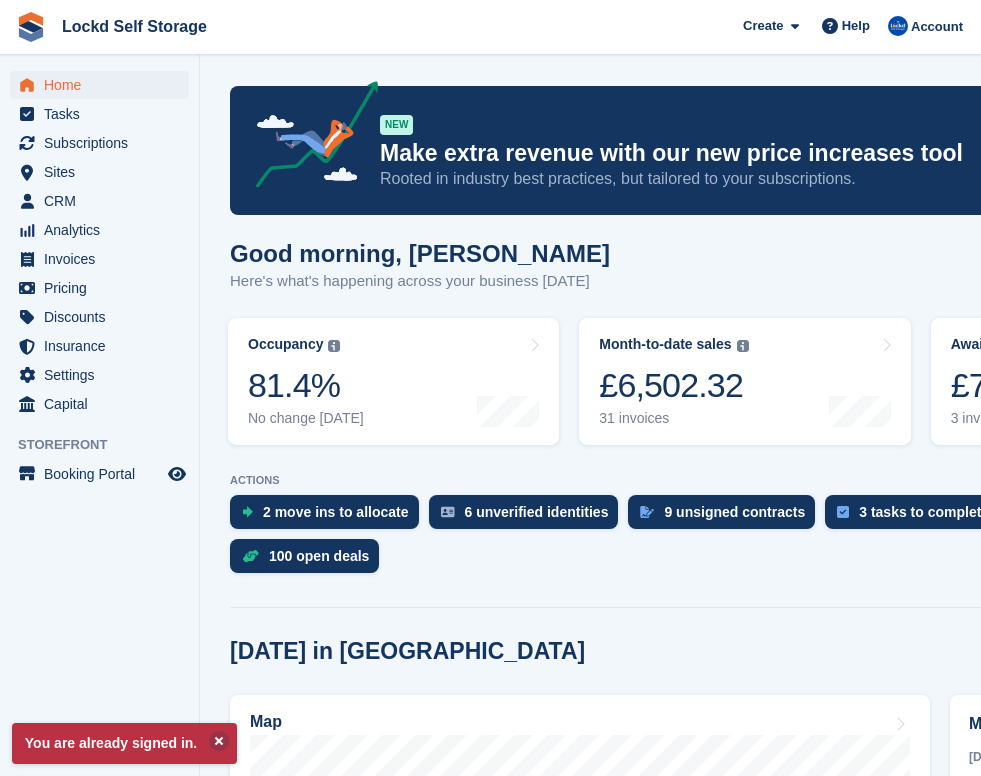 scroll, scrollTop: 0, scrollLeft: 0, axis: both 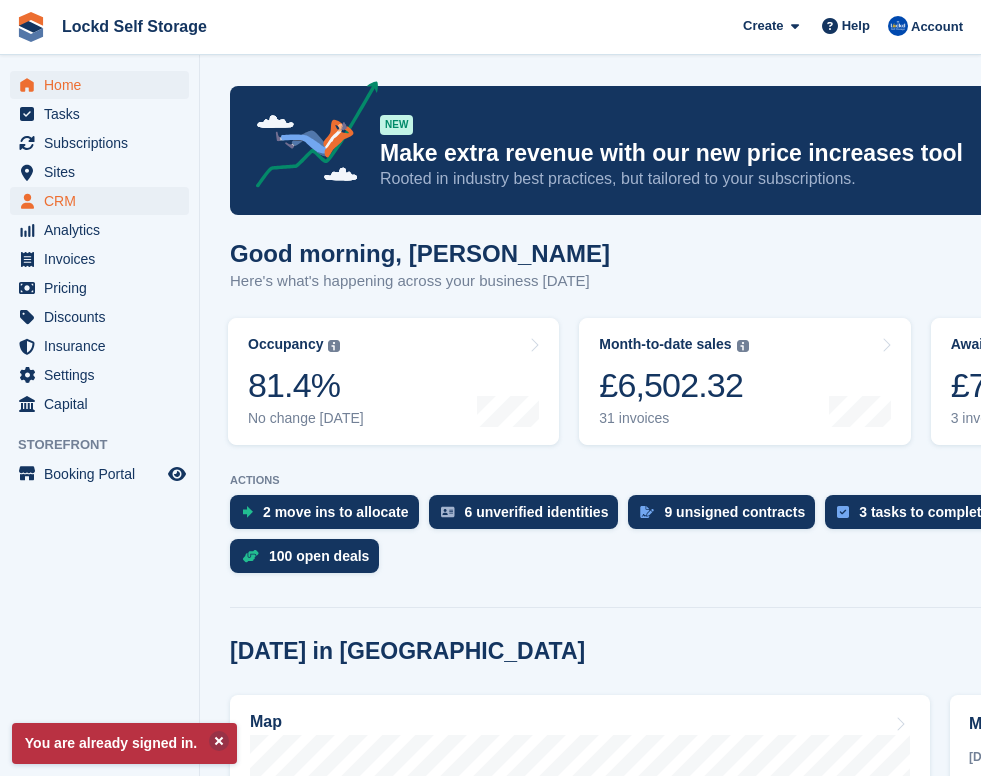 click on "CRM" at bounding box center [104, 201] 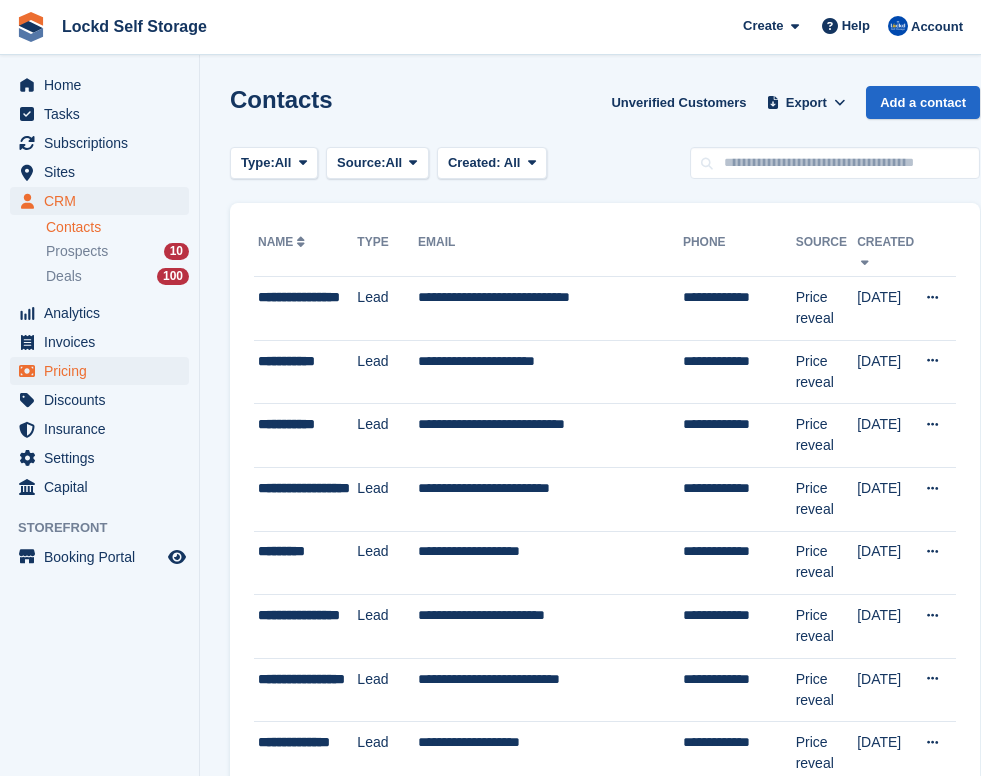 scroll, scrollTop: 0, scrollLeft: 0, axis: both 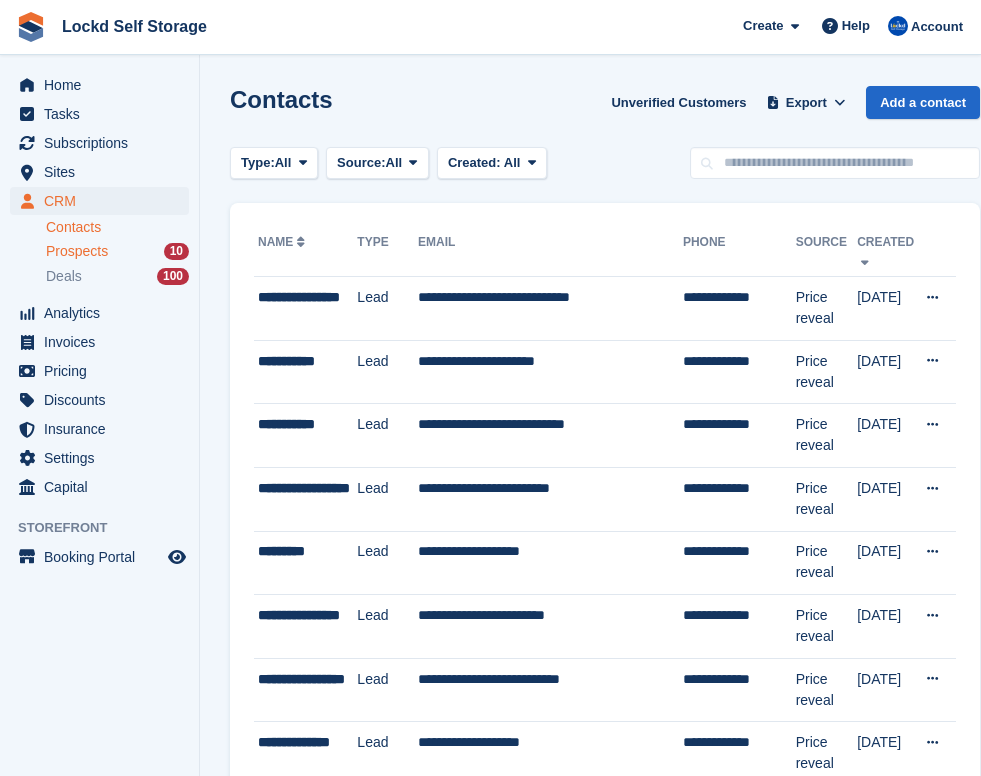 click on "Prospects
10" at bounding box center (117, 251) 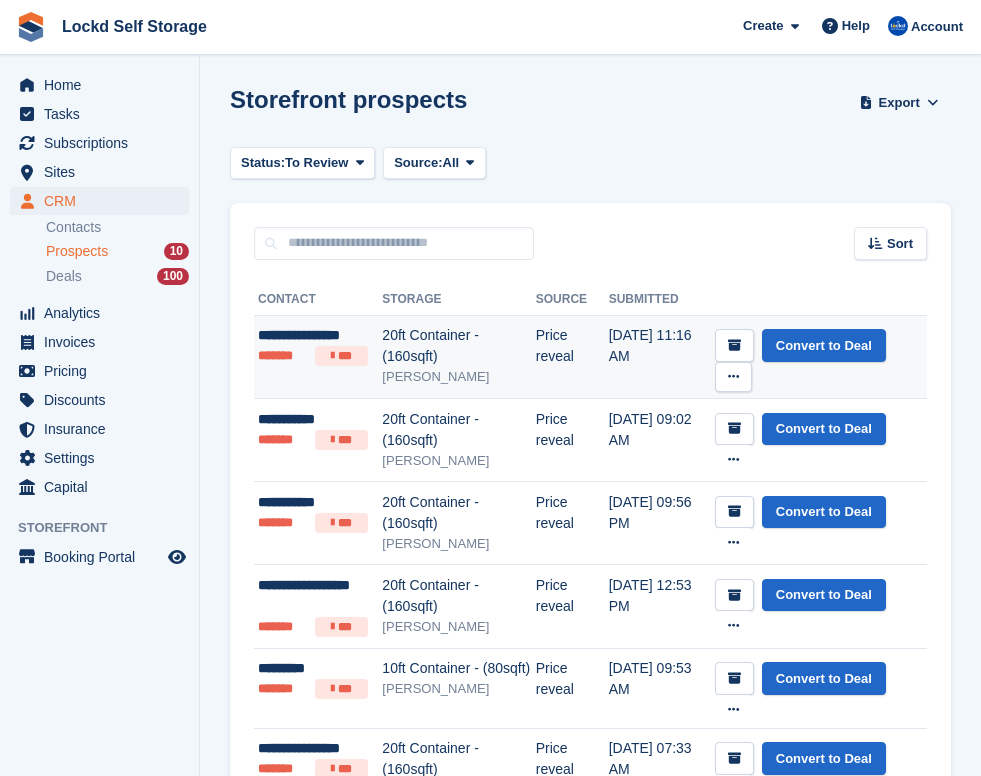 click on "20ft Container - (160sqft)" at bounding box center (458, 346) 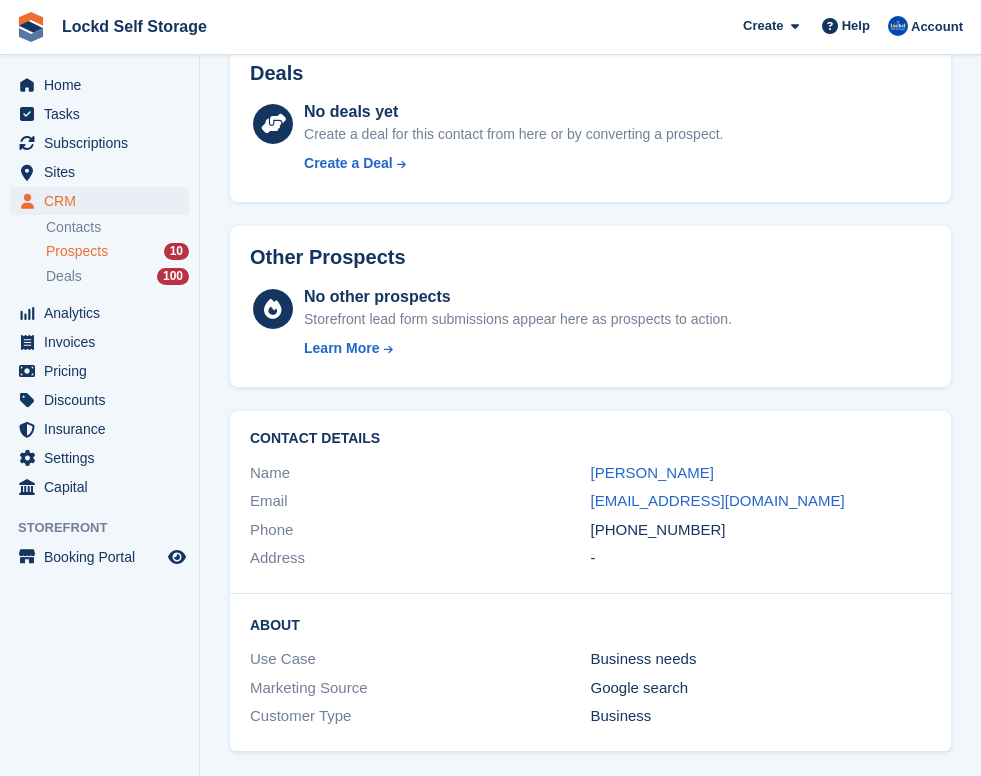 scroll, scrollTop: 645, scrollLeft: 0, axis: vertical 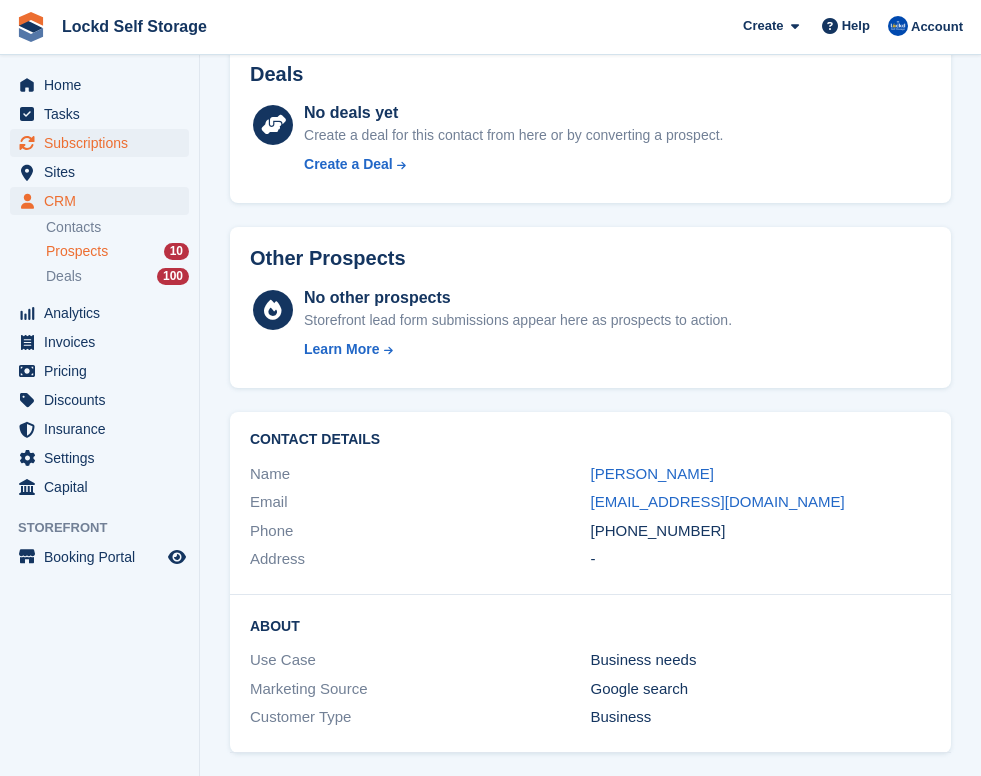 click on "Subscriptions" at bounding box center (104, 143) 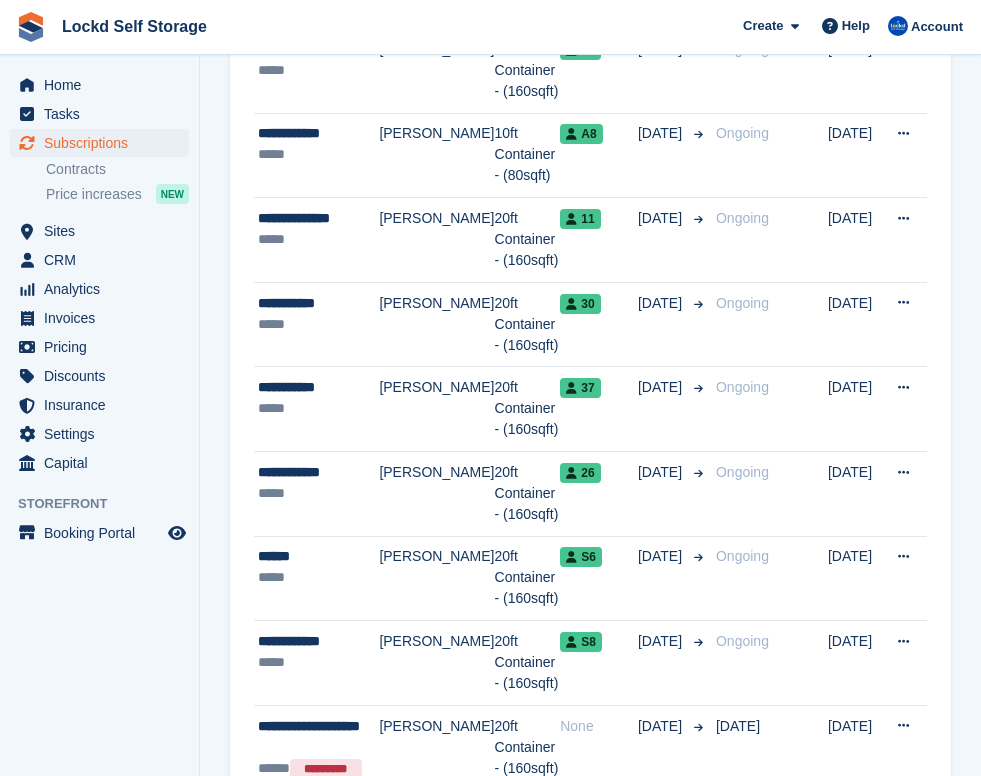scroll, scrollTop: 0, scrollLeft: 0, axis: both 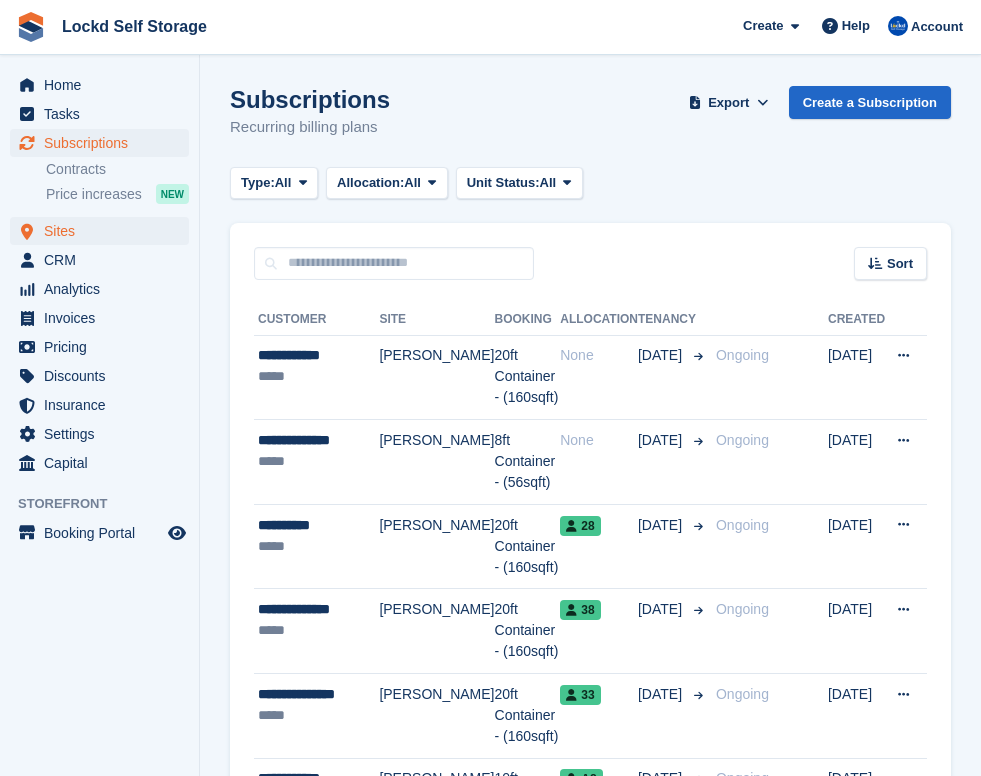 click on "Sites" at bounding box center [104, 231] 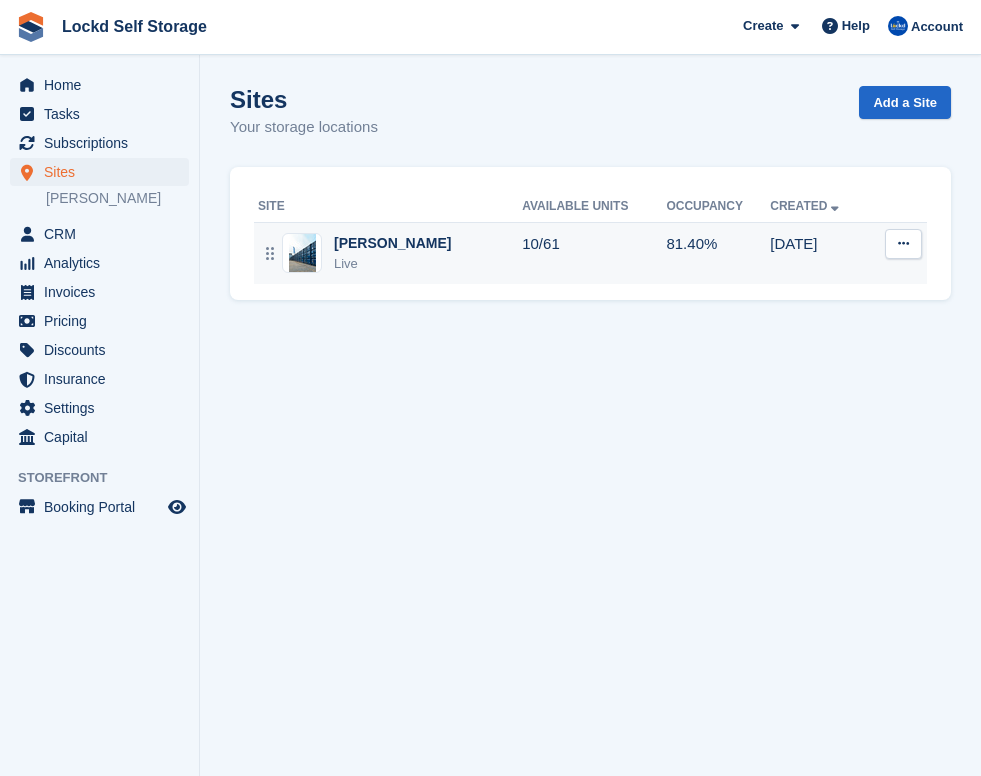 click on "10/61" at bounding box center [594, 253] 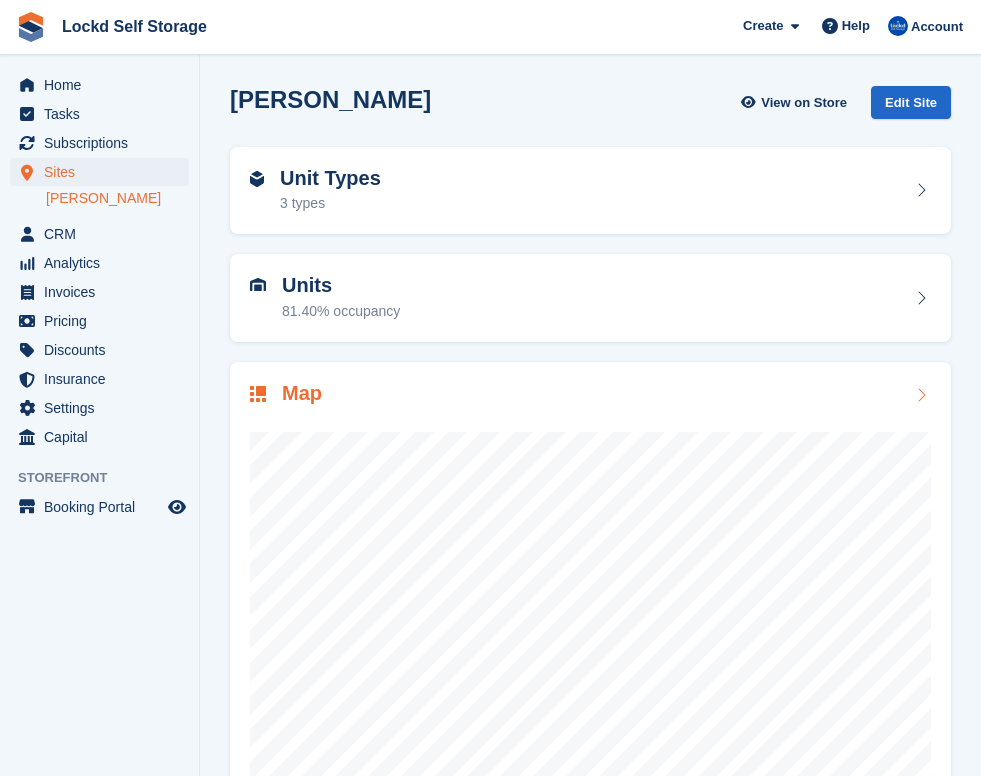scroll, scrollTop: 38, scrollLeft: 0, axis: vertical 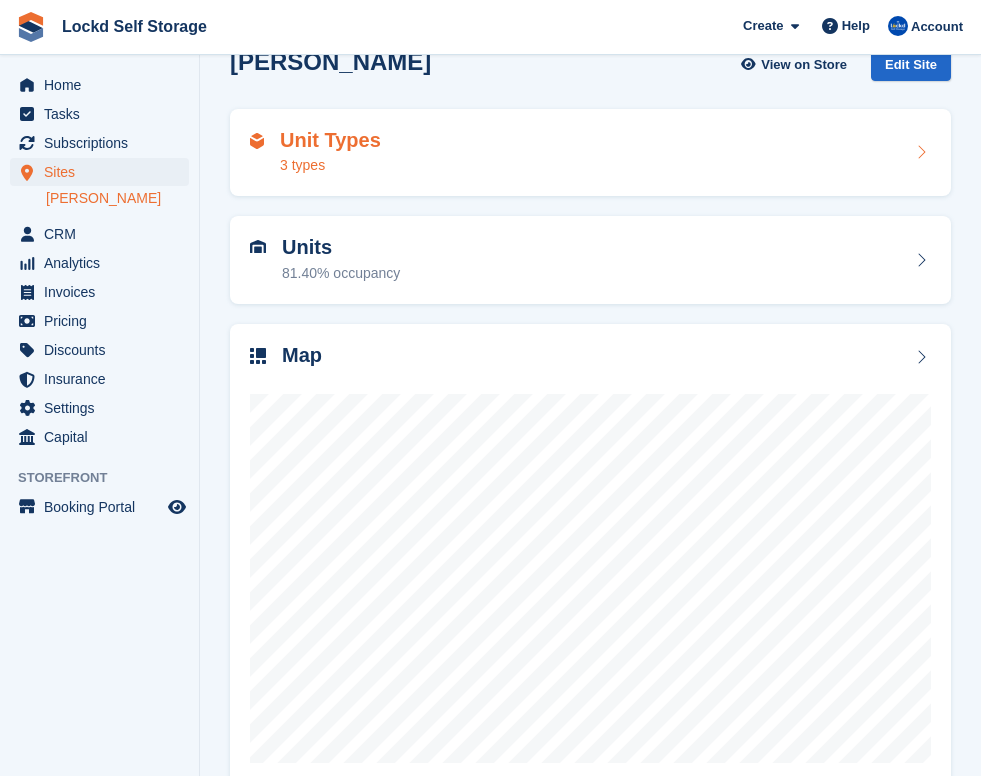 click on "Unit Types
3 types" at bounding box center [590, 153] 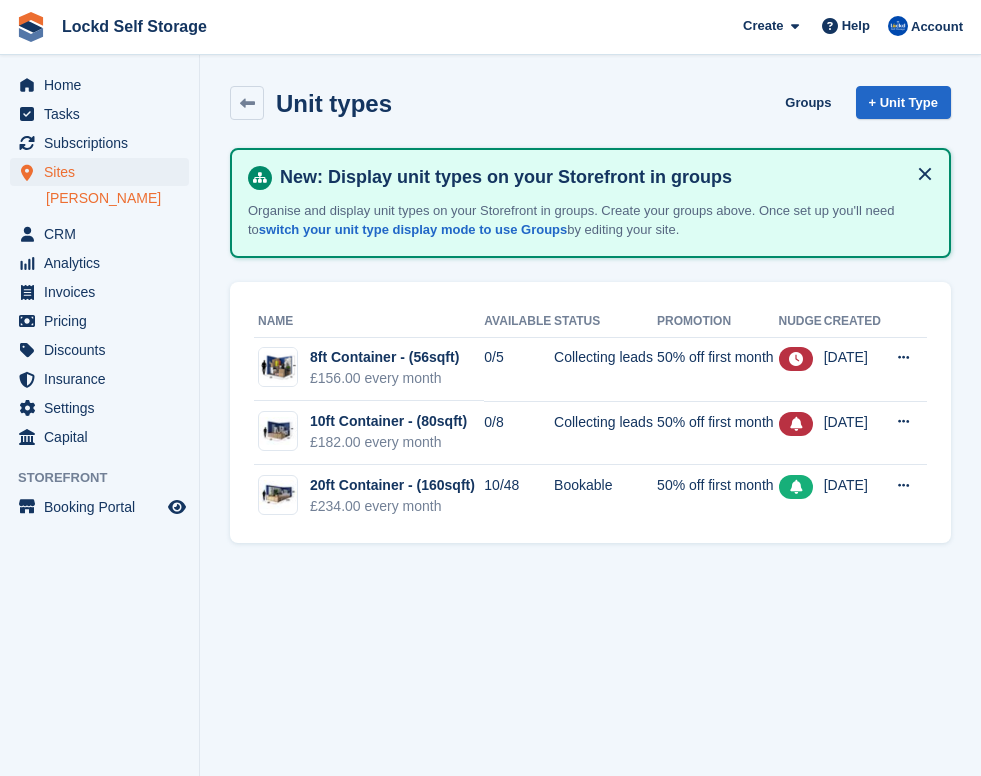 scroll, scrollTop: 0, scrollLeft: 0, axis: both 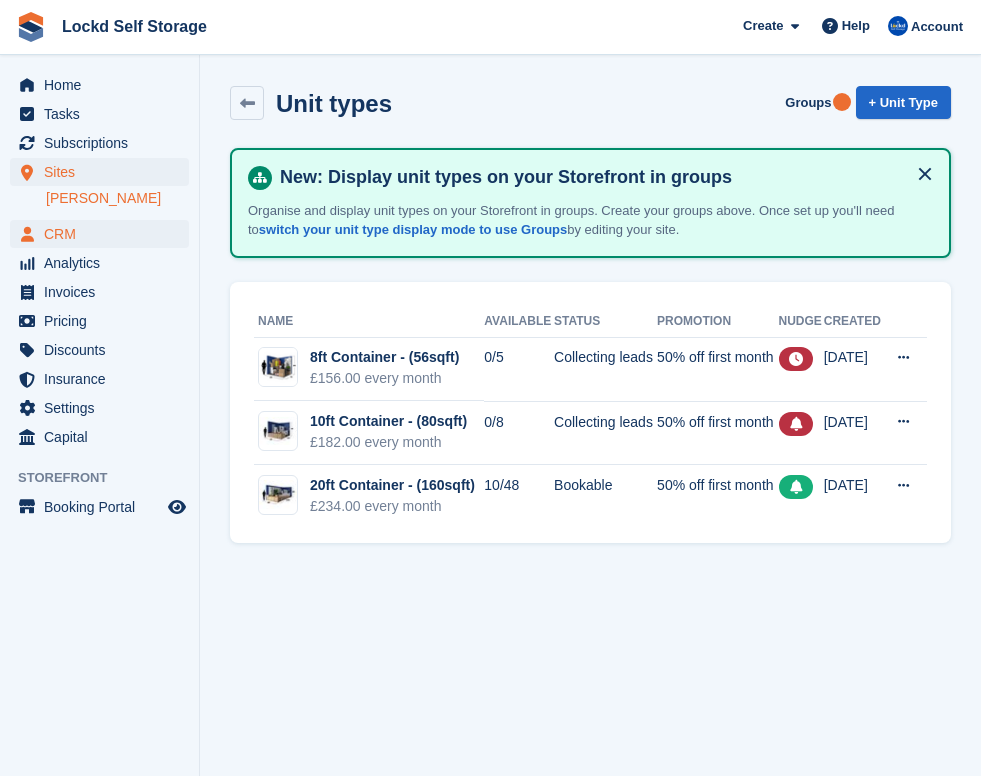 click on "CRM" at bounding box center (104, 234) 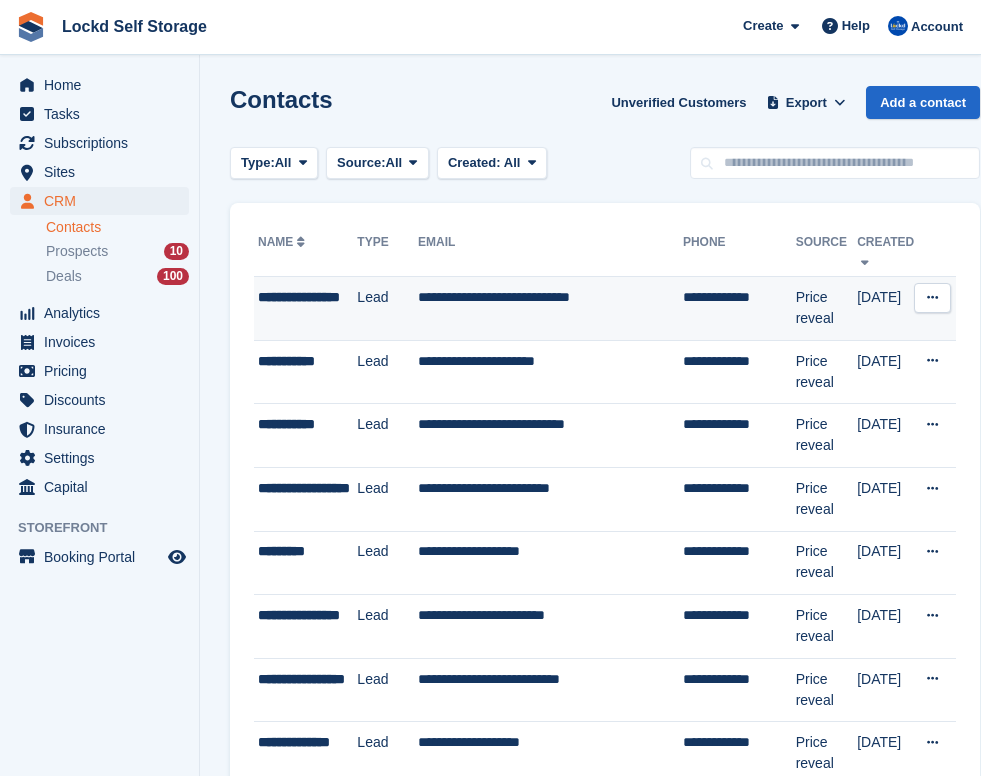 click on "Lead" at bounding box center (387, 309) 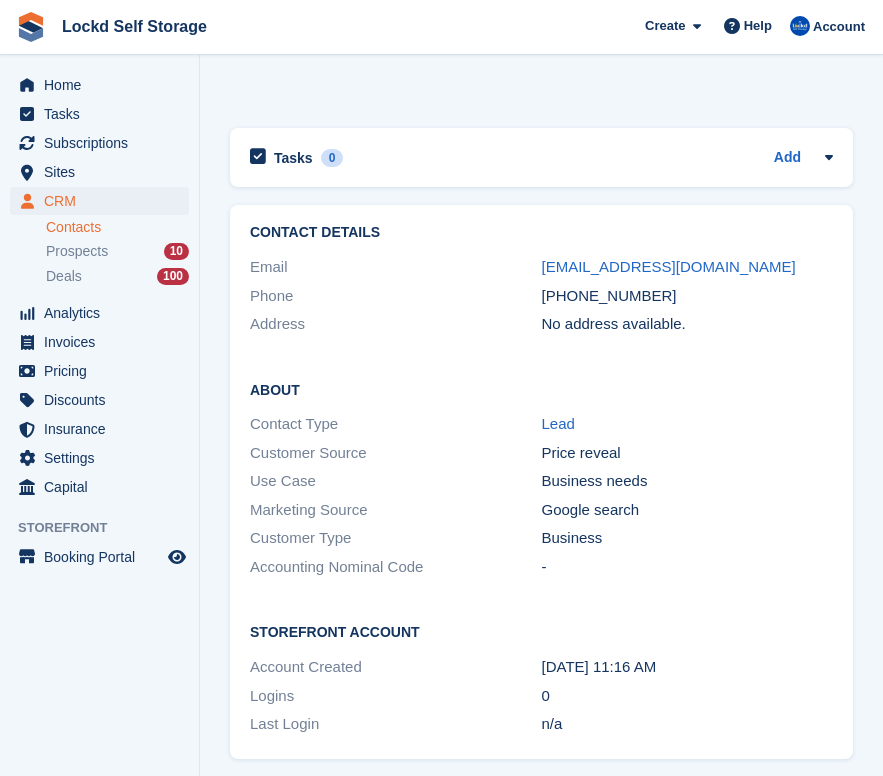 scroll, scrollTop: 1083, scrollLeft: 0, axis: vertical 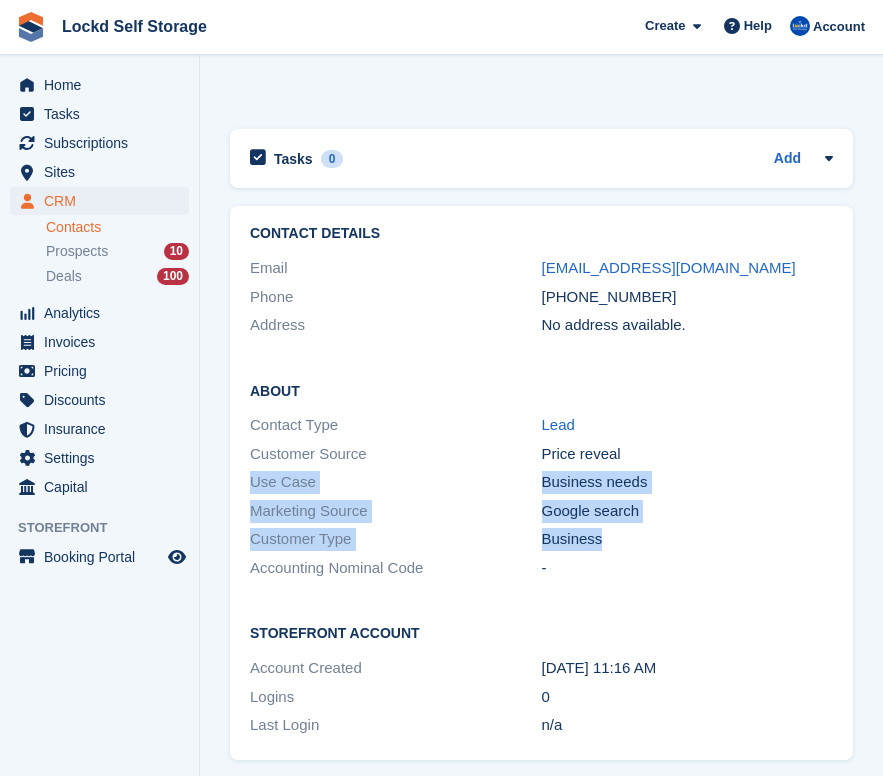 drag, startPoint x: 645, startPoint y: 531, endPoint x: 236, endPoint y: 471, distance: 413.37756 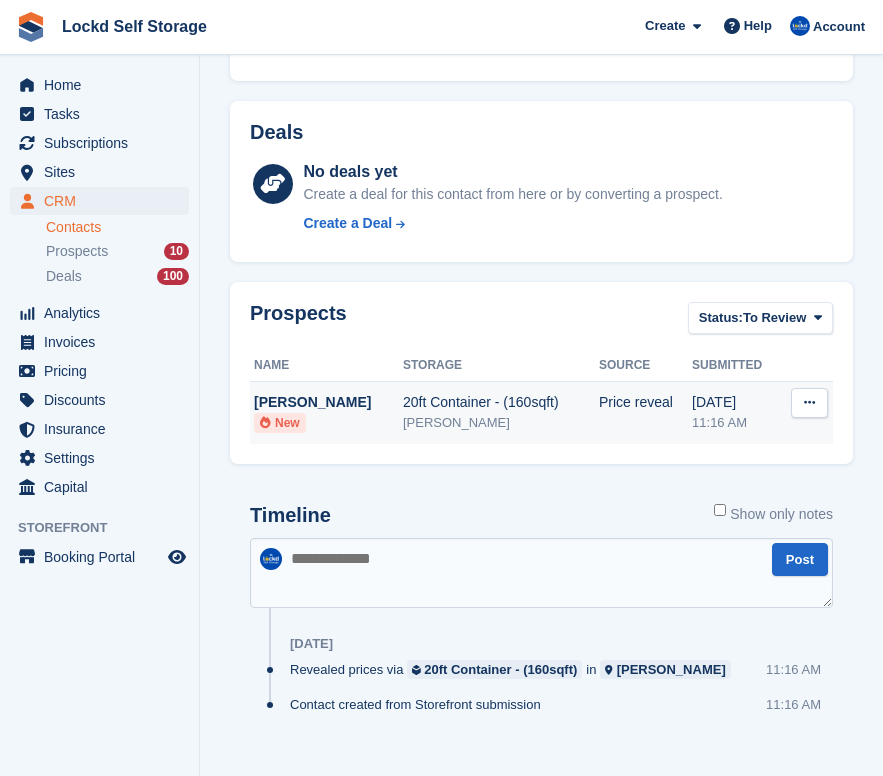 scroll, scrollTop: 436, scrollLeft: 0, axis: vertical 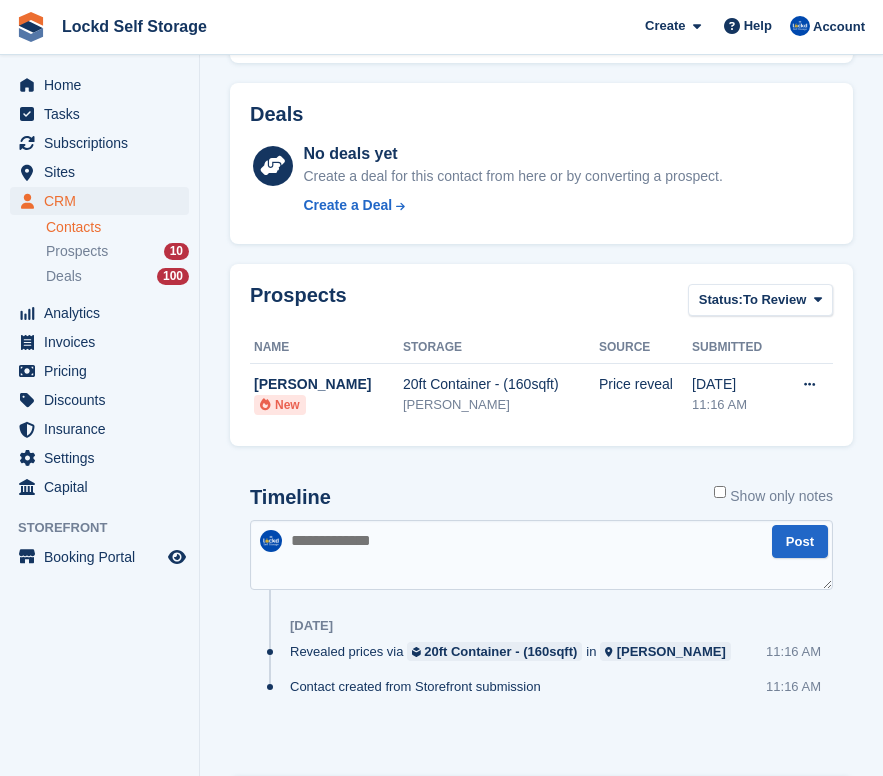 click at bounding box center [541, 555] 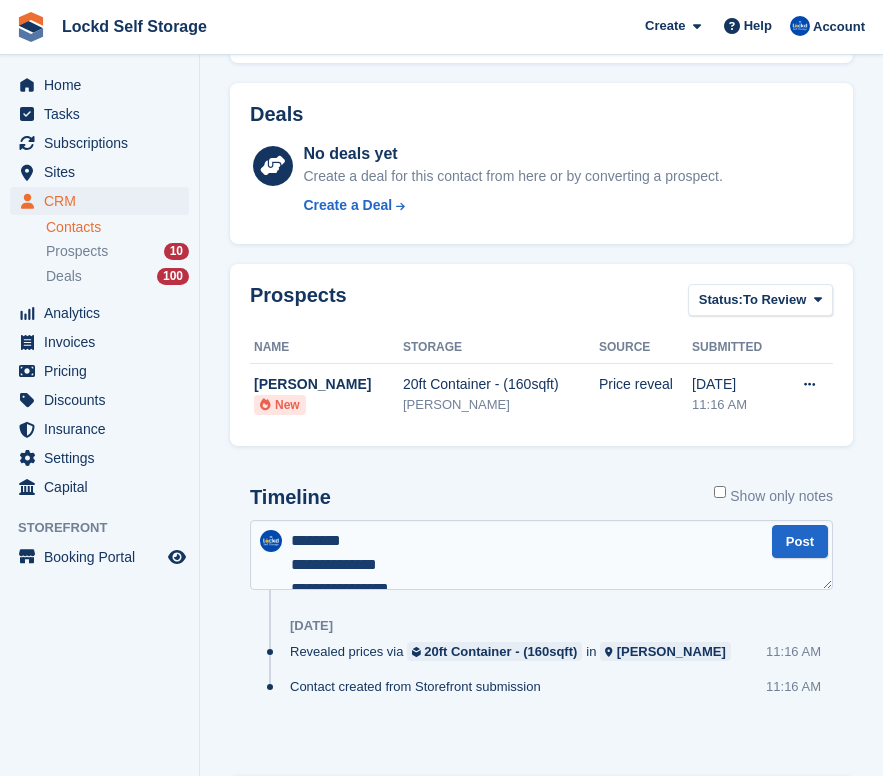 scroll, scrollTop: 96, scrollLeft: 0, axis: vertical 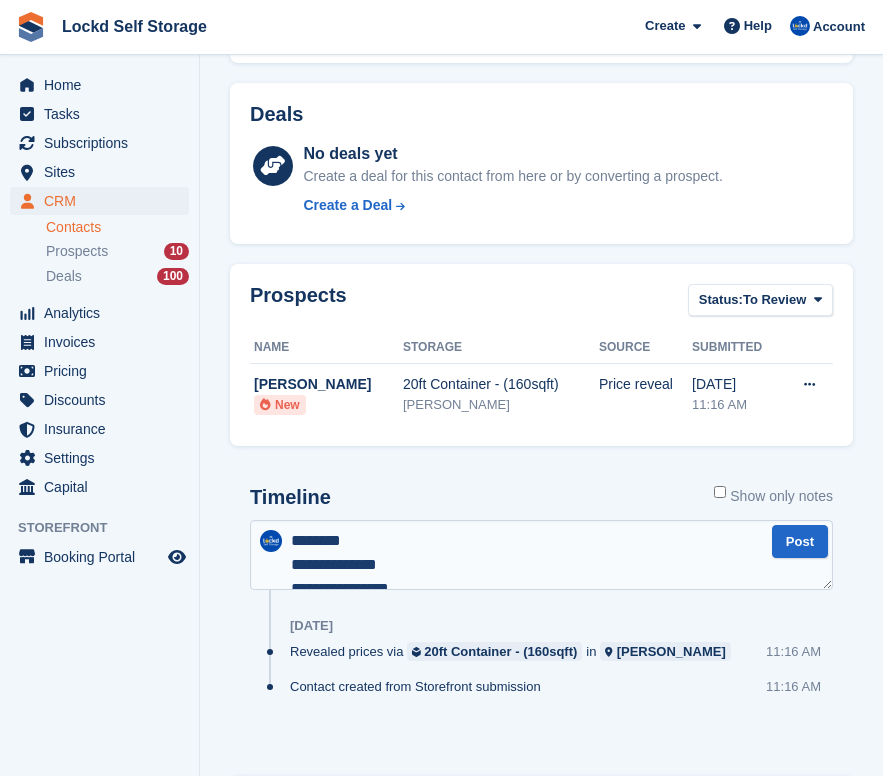 drag, startPoint x: 385, startPoint y: 564, endPoint x: 267, endPoint y: 493, distance: 137.71347 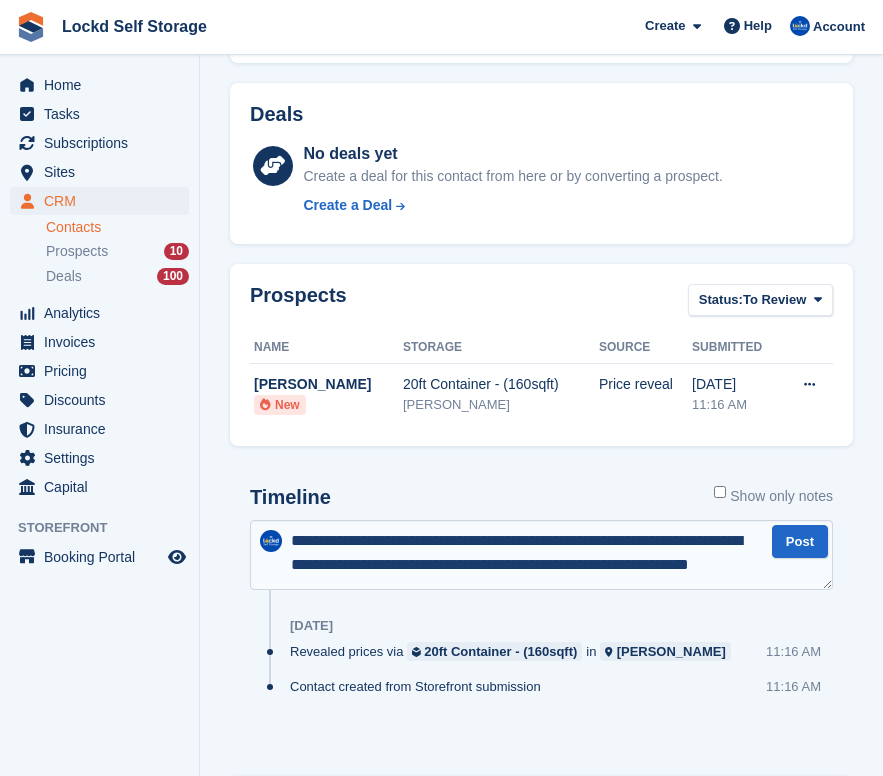 scroll, scrollTop: 9, scrollLeft: 0, axis: vertical 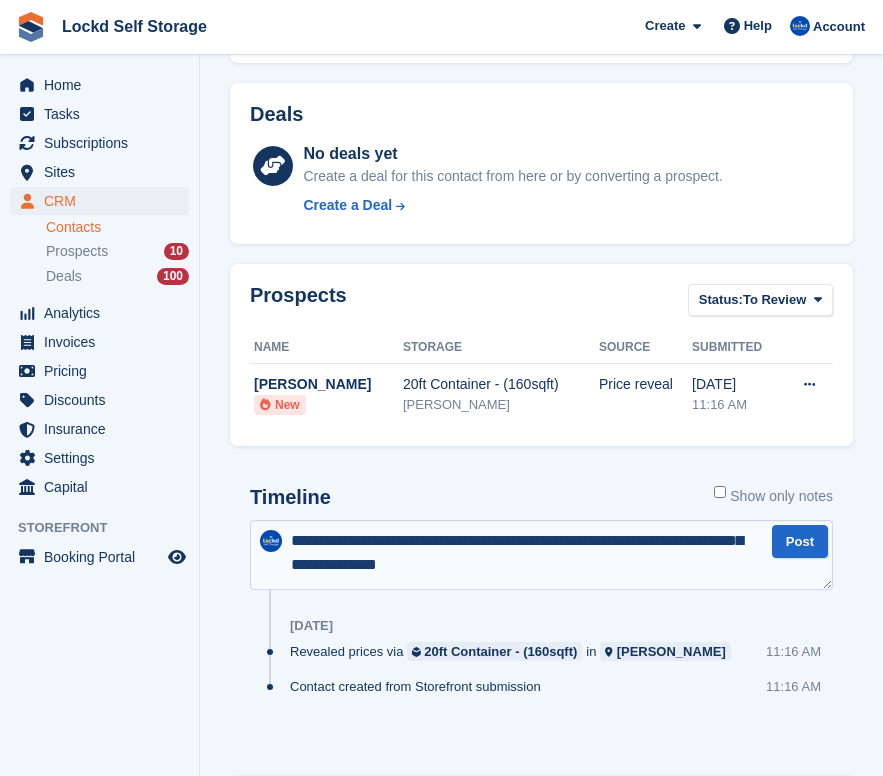 paste on "**********" 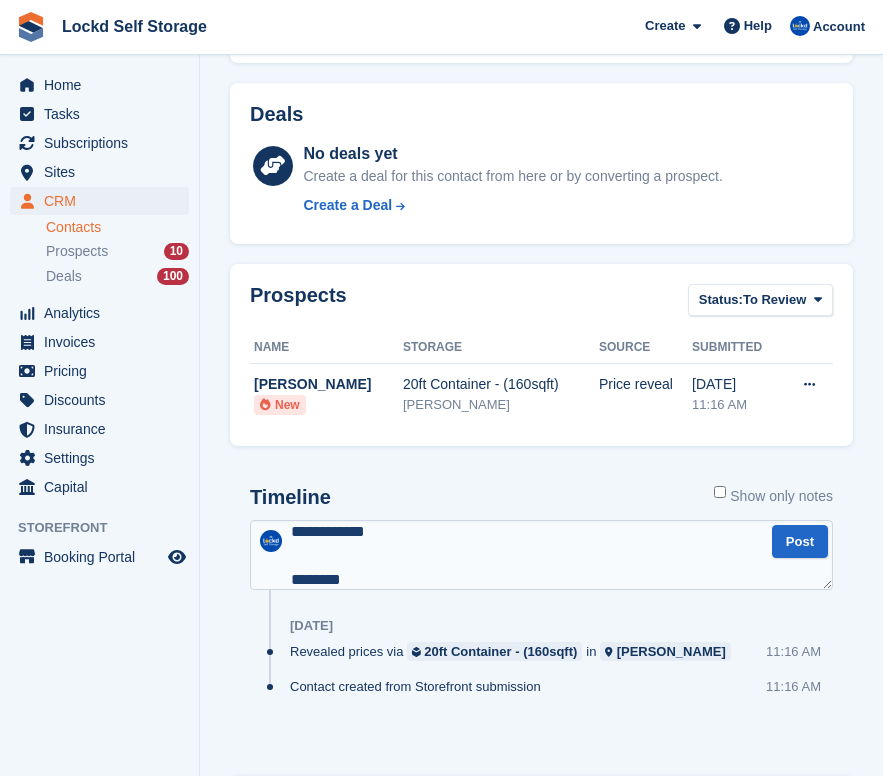 scroll, scrollTop: 192, scrollLeft: 0, axis: vertical 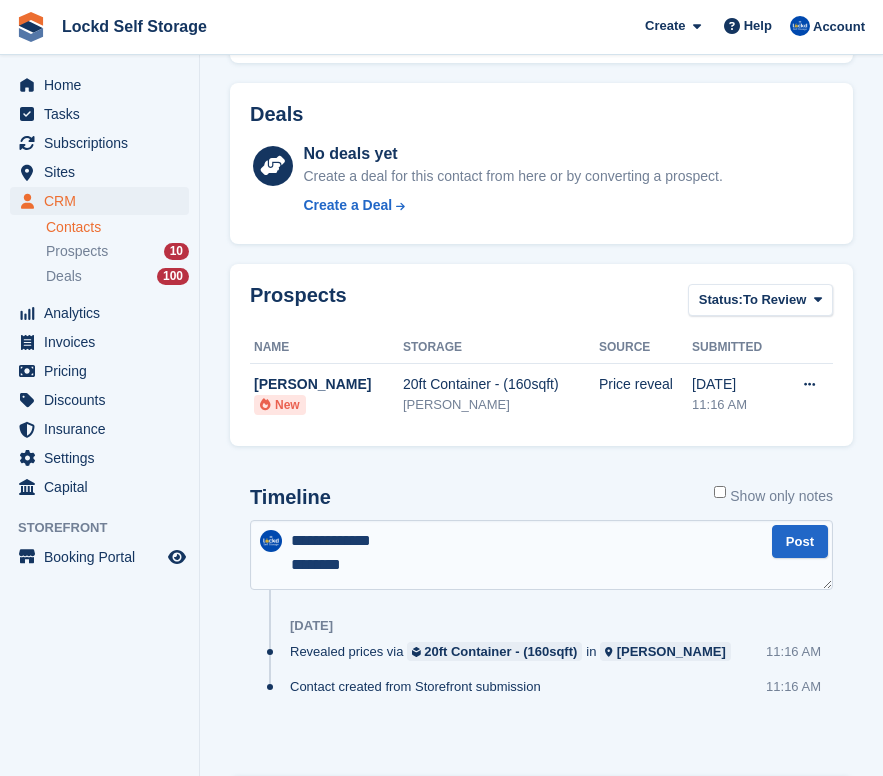 click on "**********" at bounding box center (541, 555) 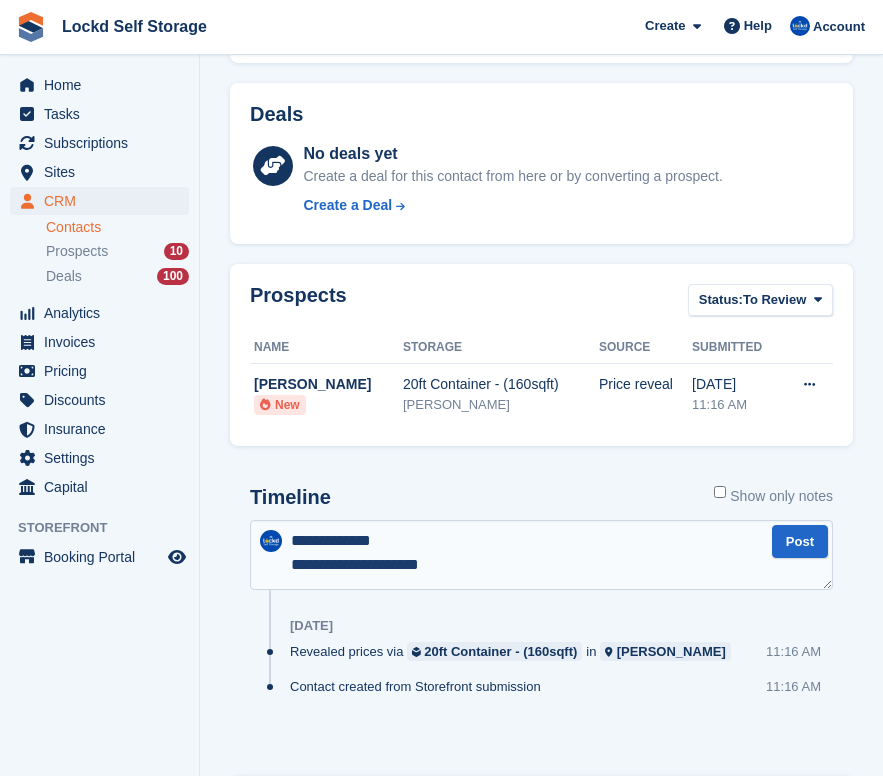 scroll, scrollTop: 168, scrollLeft: 0, axis: vertical 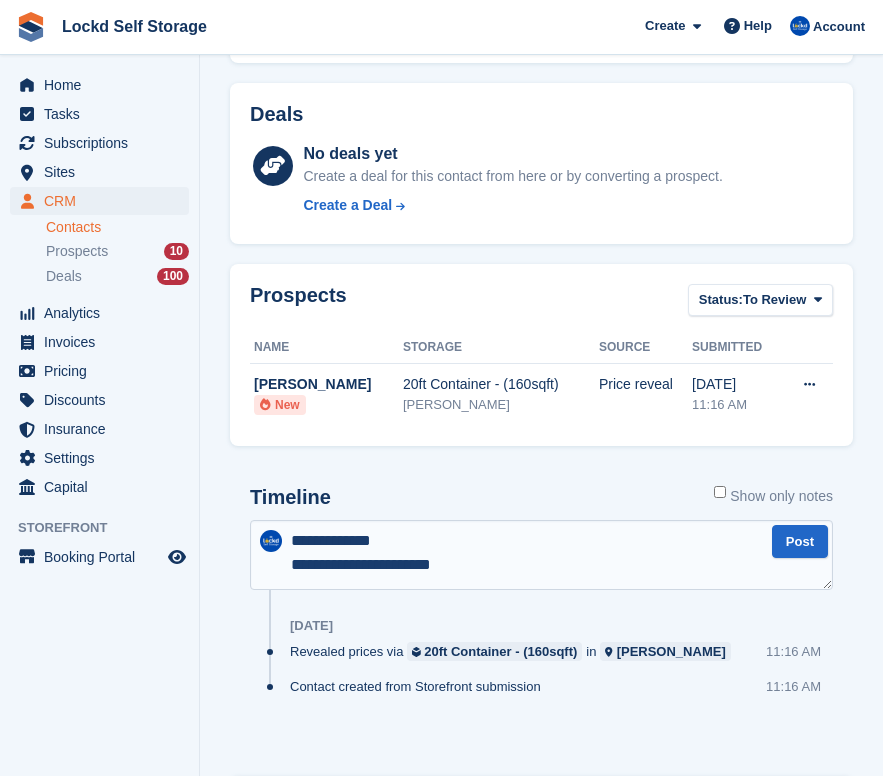 click on "**********" at bounding box center [541, 555] 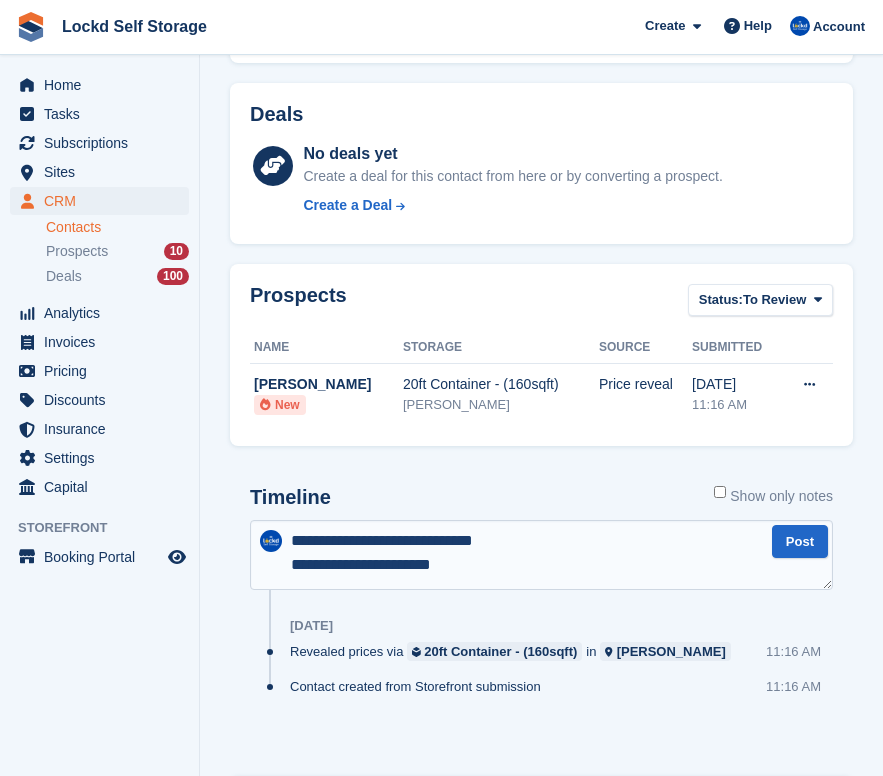 scroll, scrollTop: 144, scrollLeft: 0, axis: vertical 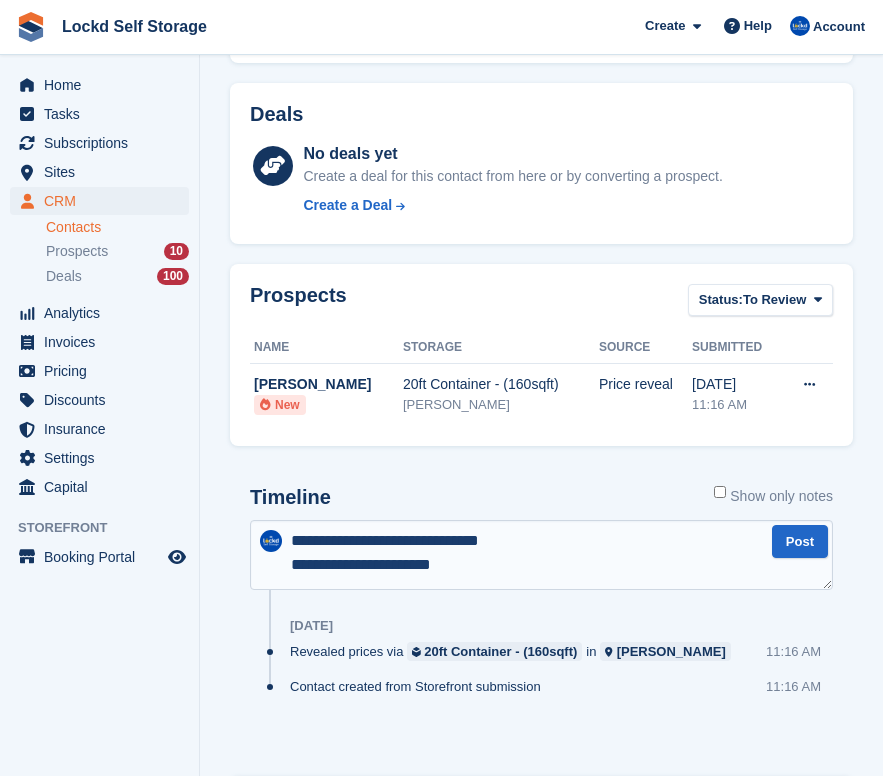 click on "**********" at bounding box center [541, 555] 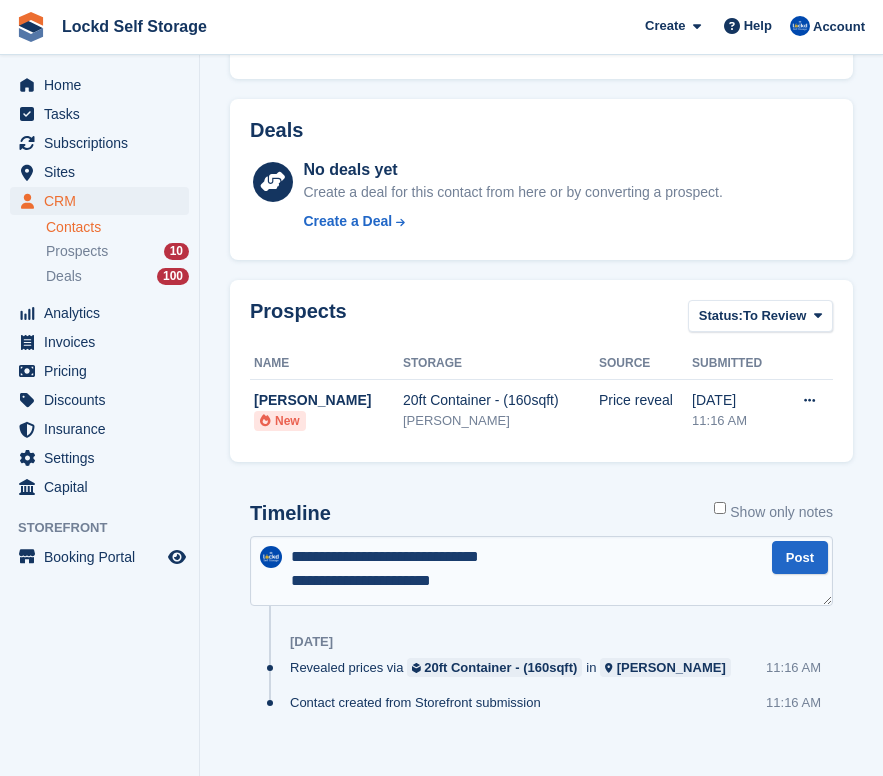 scroll, scrollTop: 418, scrollLeft: 0, axis: vertical 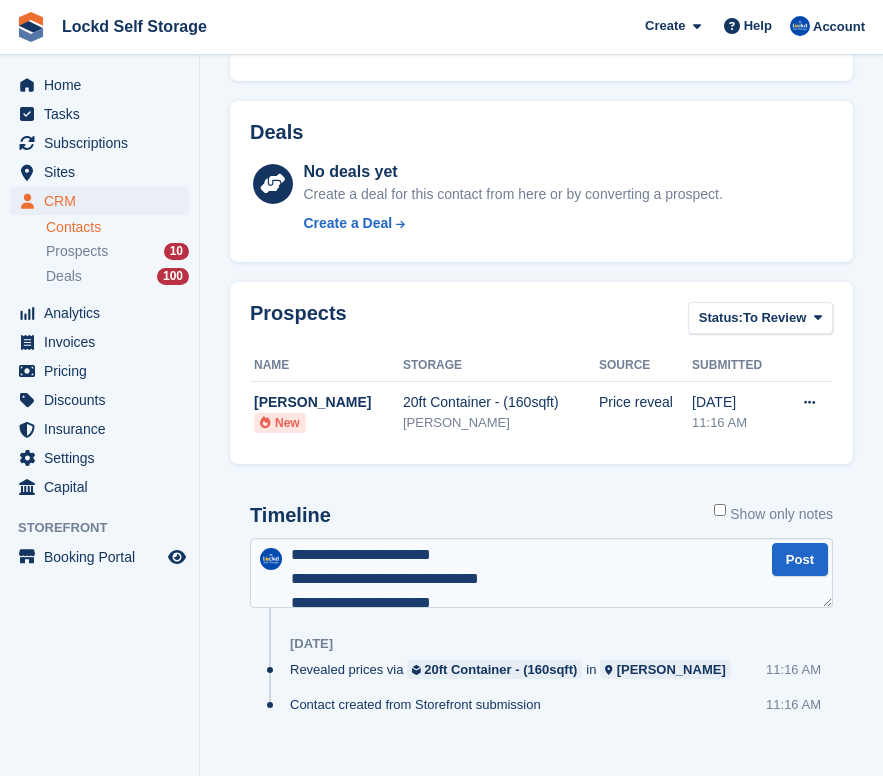 type on "**********" 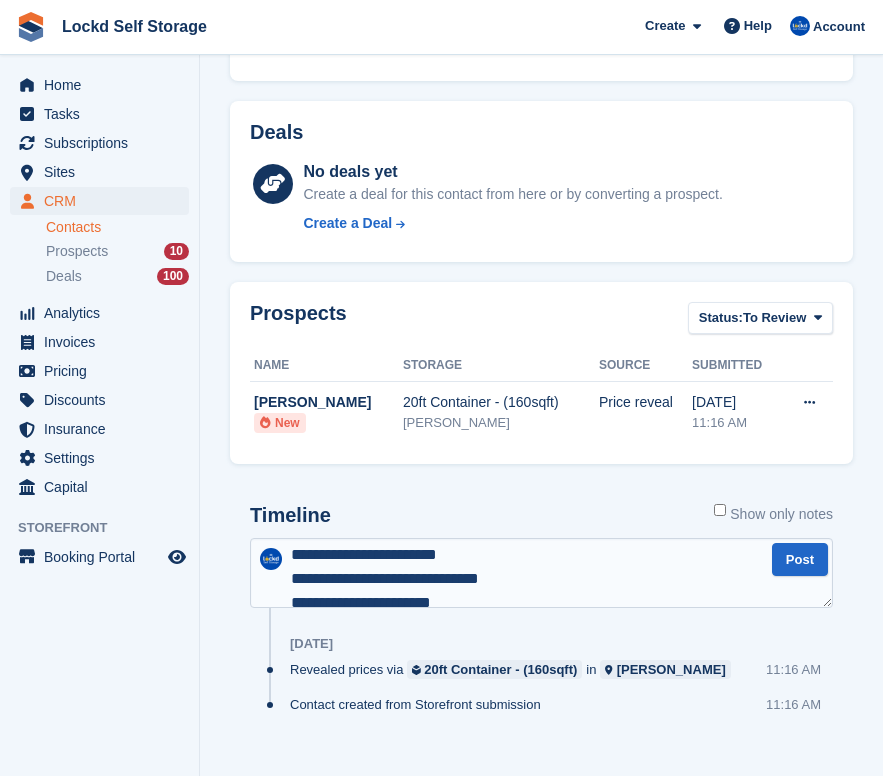 type 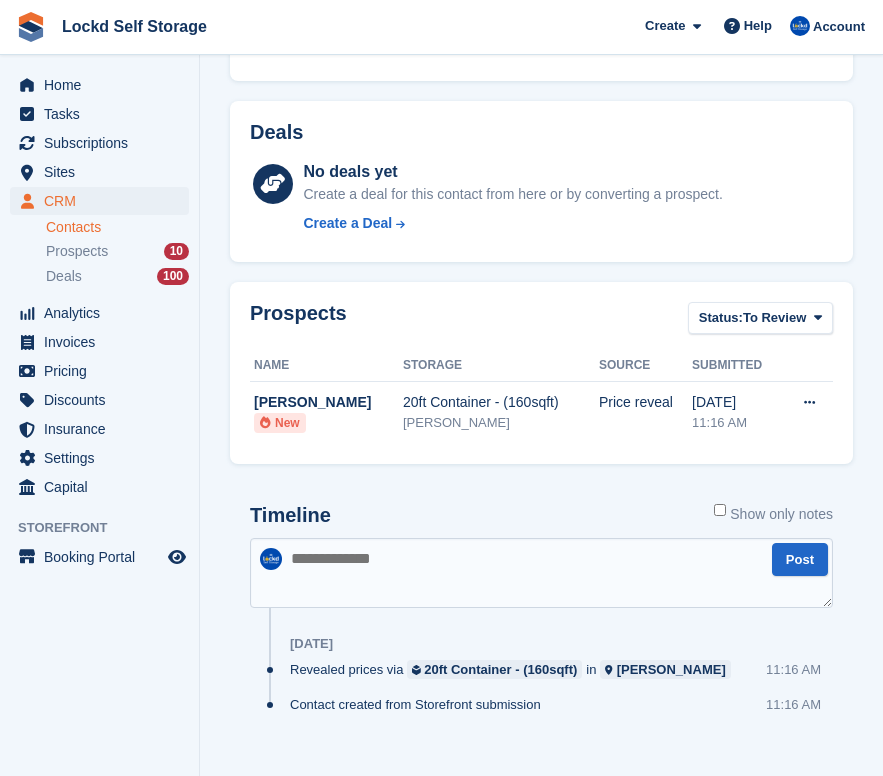 scroll, scrollTop: 0, scrollLeft: 0, axis: both 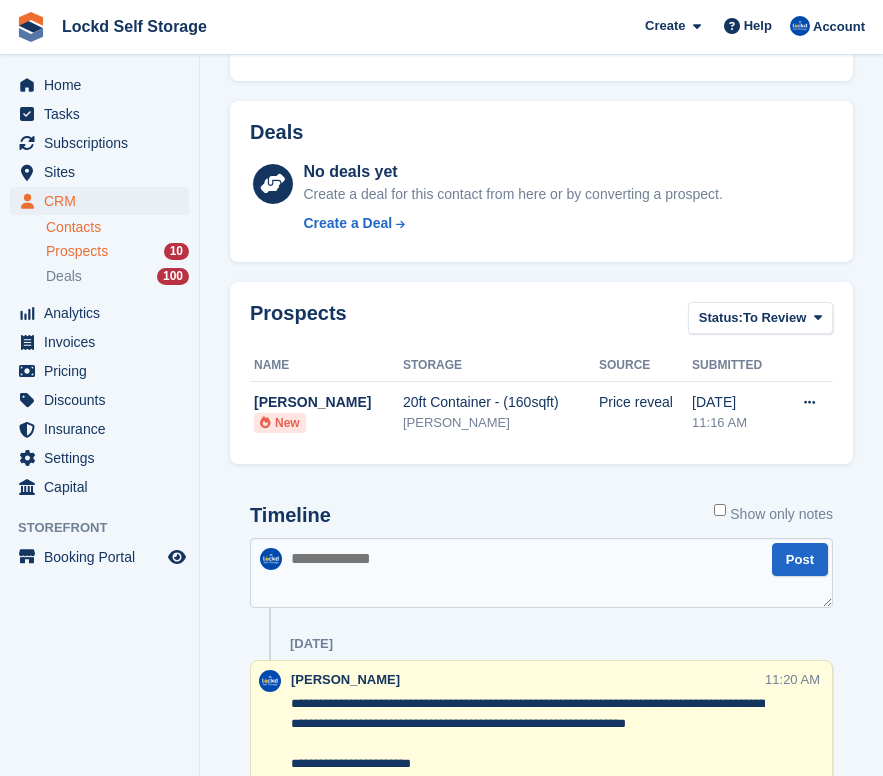 click on "Prospects
10" at bounding box center (117, 251) 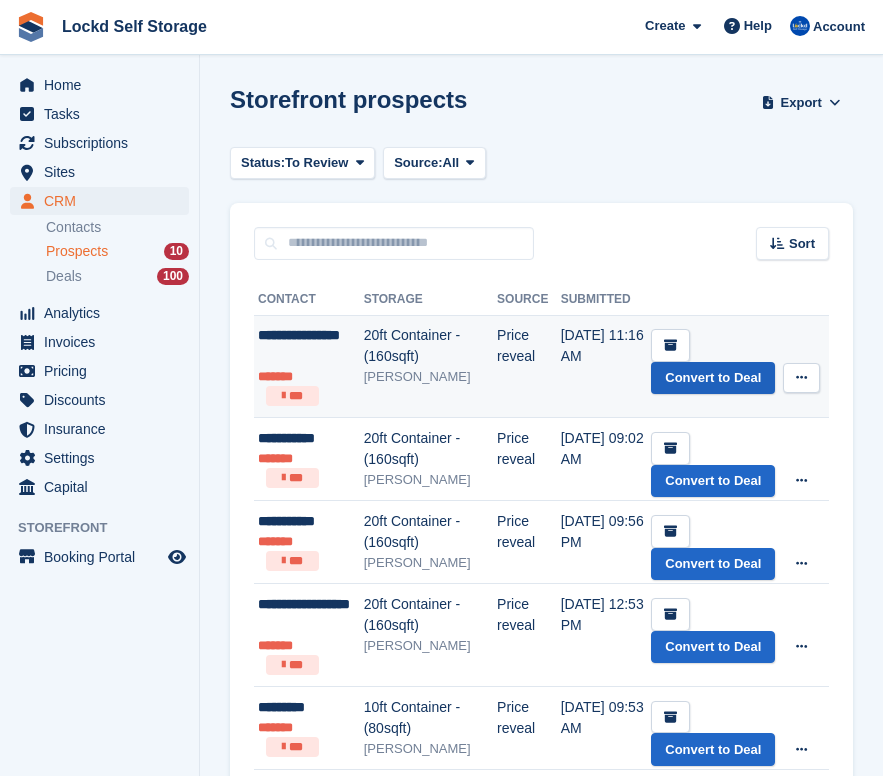 click on "Convert to Deal" at bounding box center [713, 378] 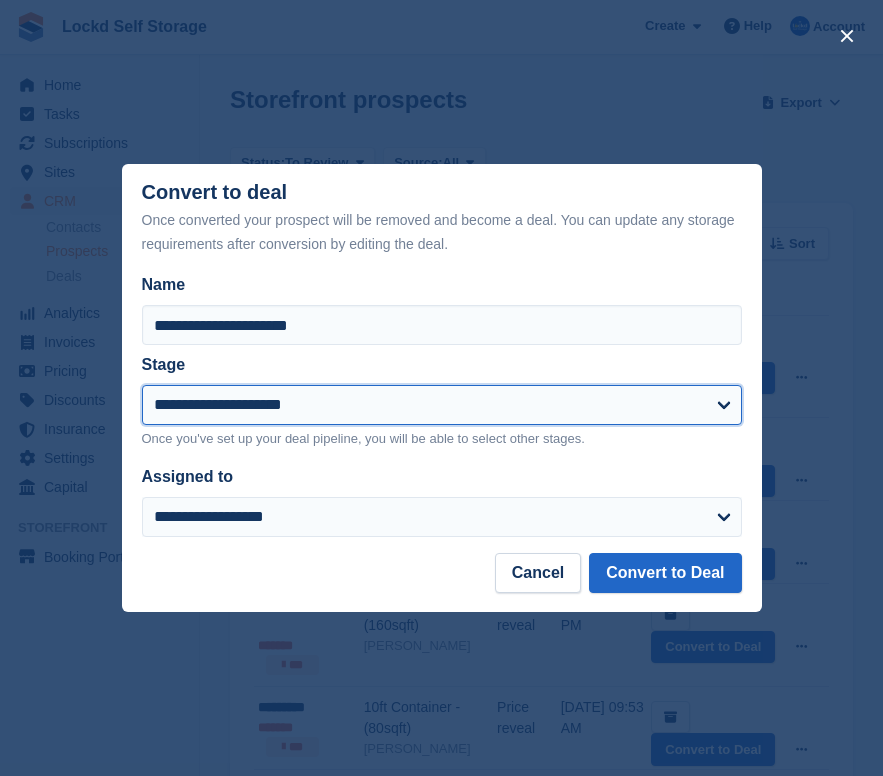 select on "****" 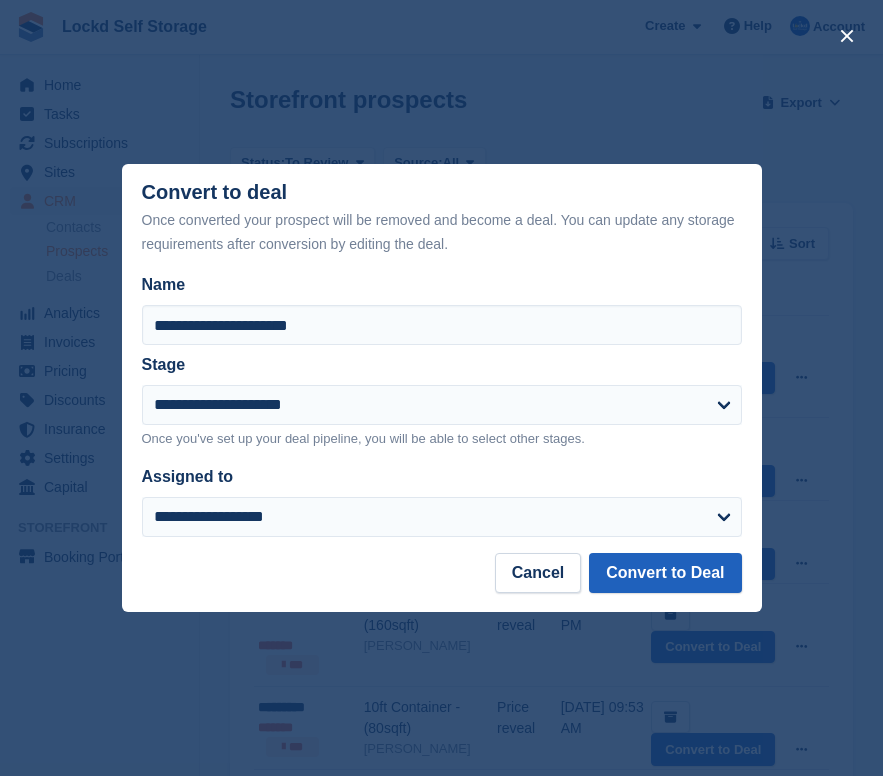 click on "Convert to Deal" at bounding box center (665, 573) 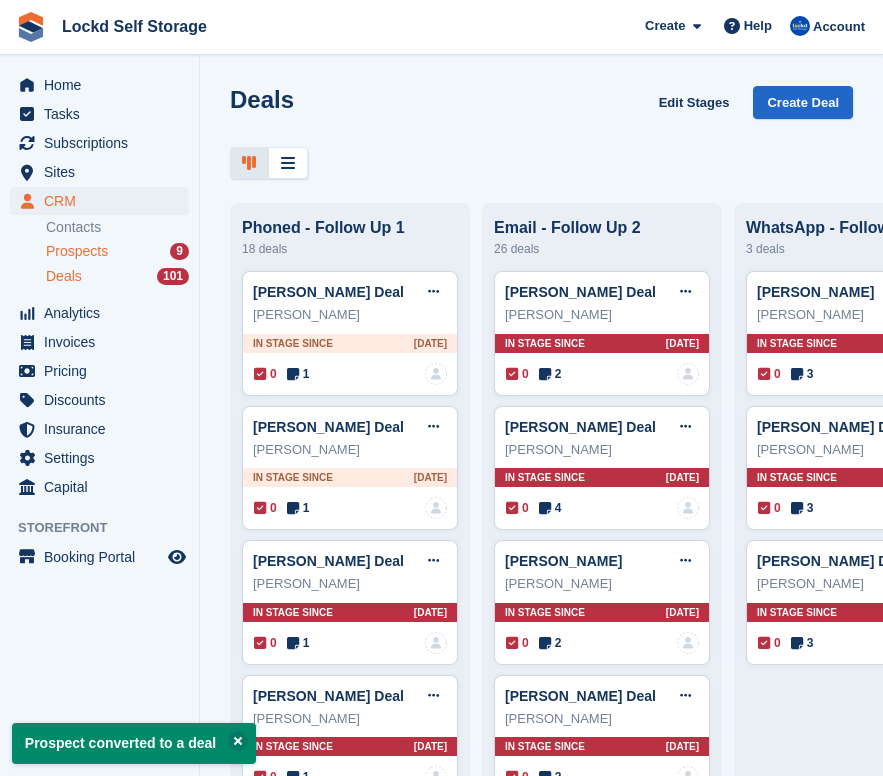 click on "Prospects" at bounding box center [77, 251] 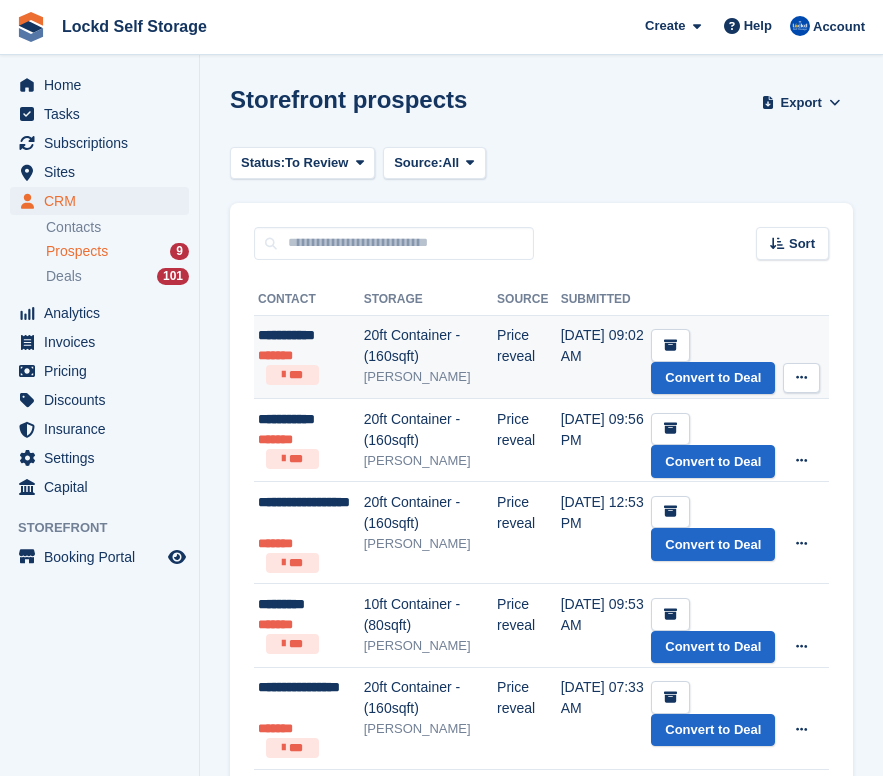 click on "*******
***" at bounding box center [311, 365] 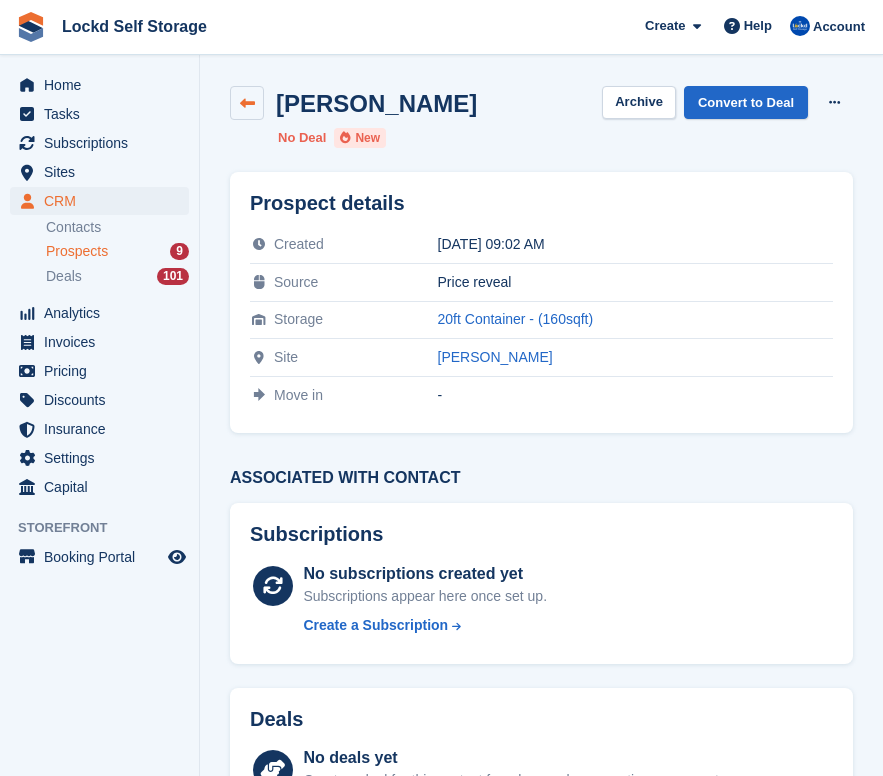 scroll, scrollTop: 0, scrollLeft: 0, axis: both 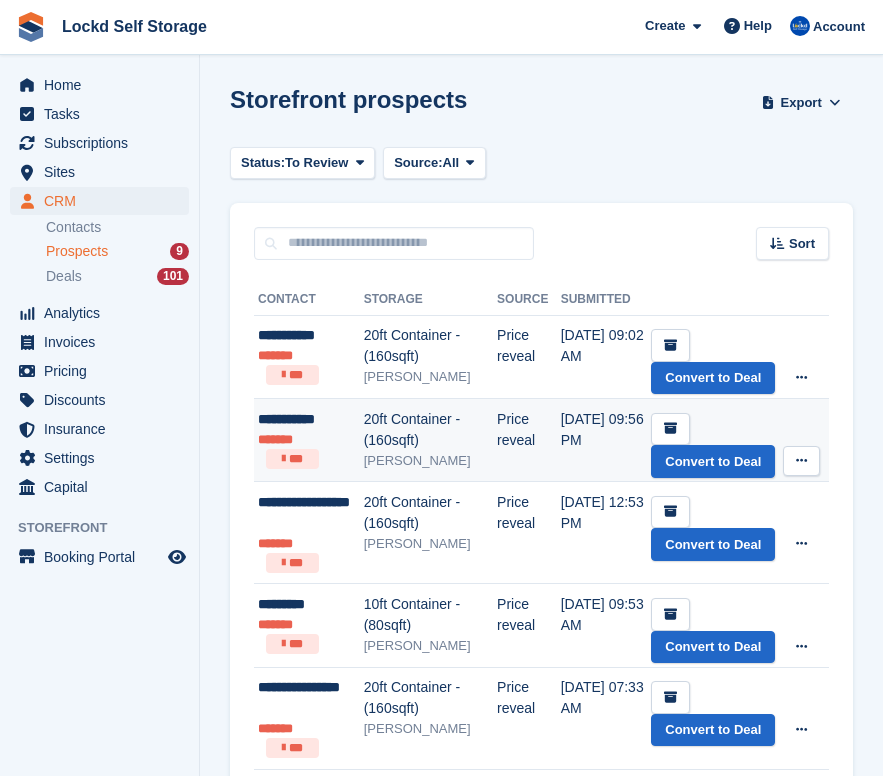 click on "20ft Container - (160sqft)" at bounding box center (430, 430) 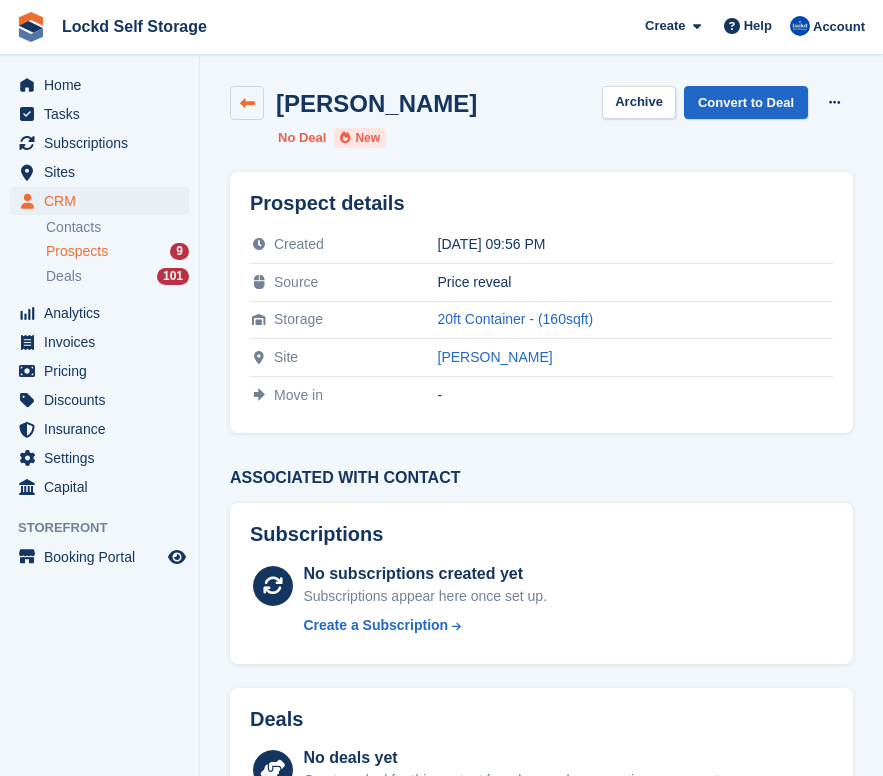 scroll, scrollTop: 0, scrollLeft: 0, axis: both 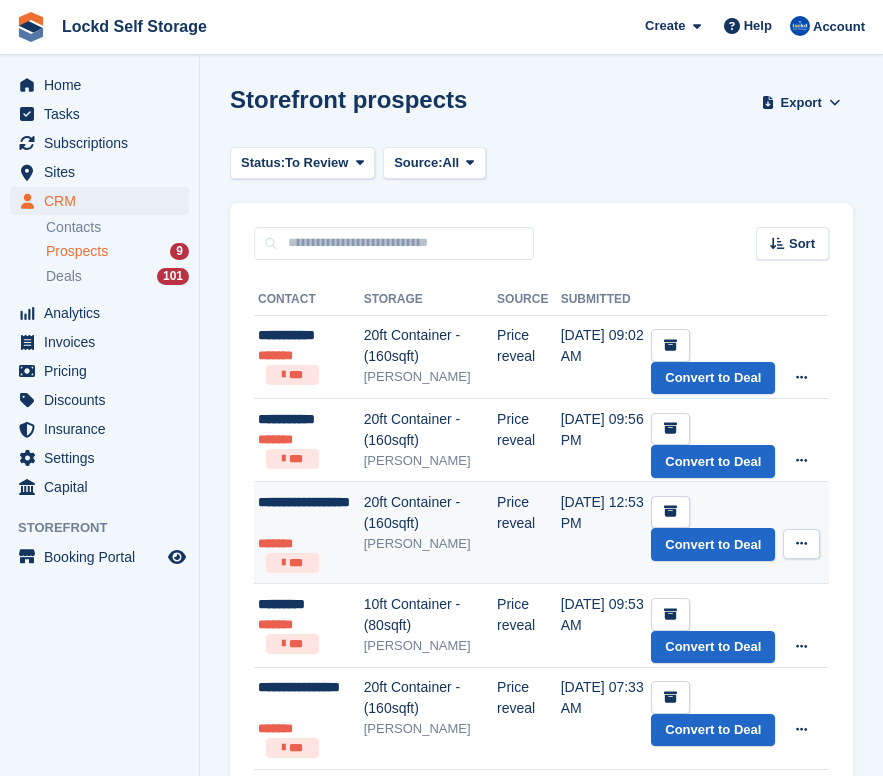 click on "**********" at bounding box center (311, 513) 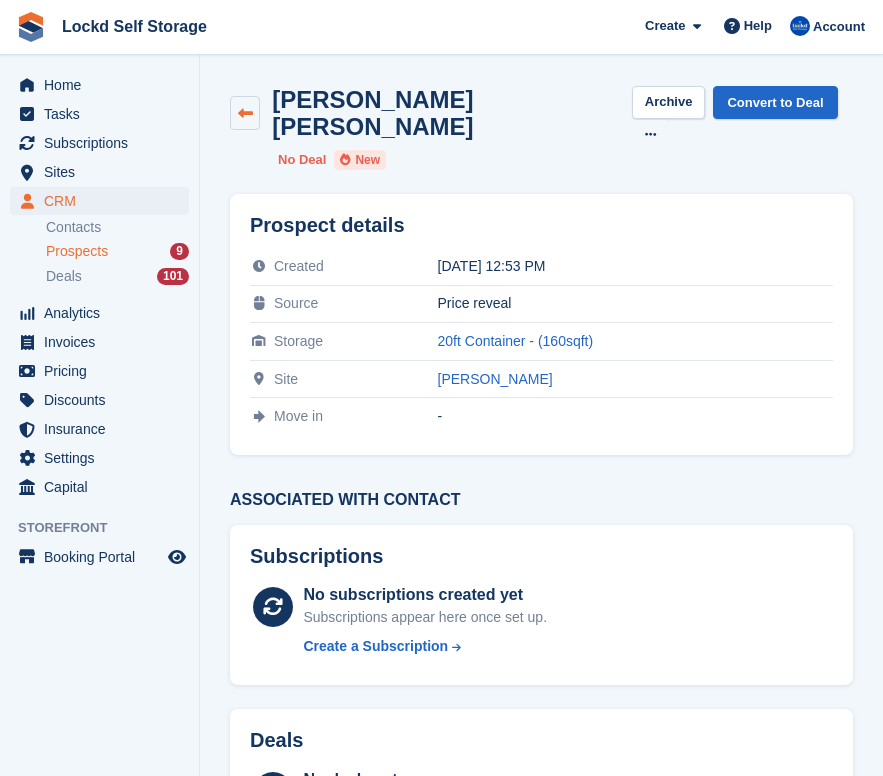 scroll, scrollTop: 0, scrollLeft: 0, axis: both 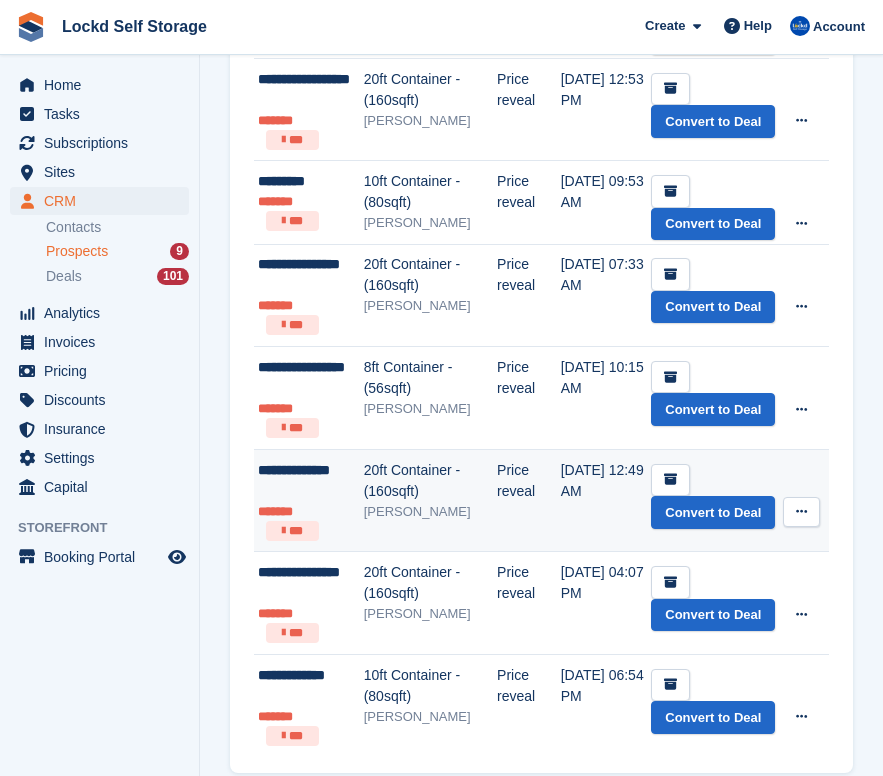 click on "[PERSON_NAME]" at bounding box center [430, 512] 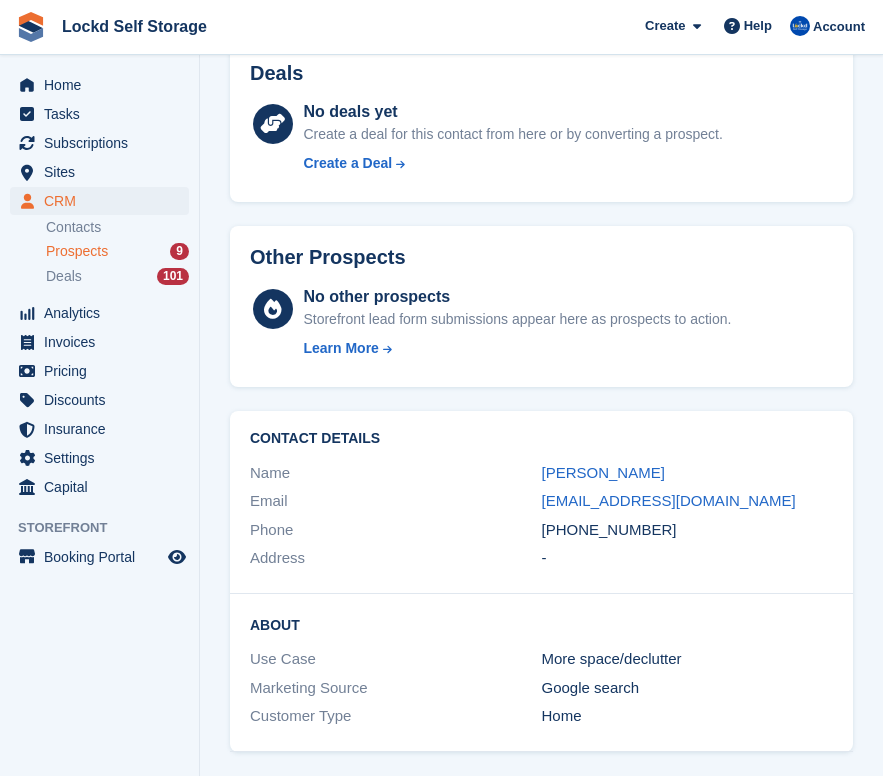 scroll, scrollTop: 645, scrollLeft: 0, axis: vertical 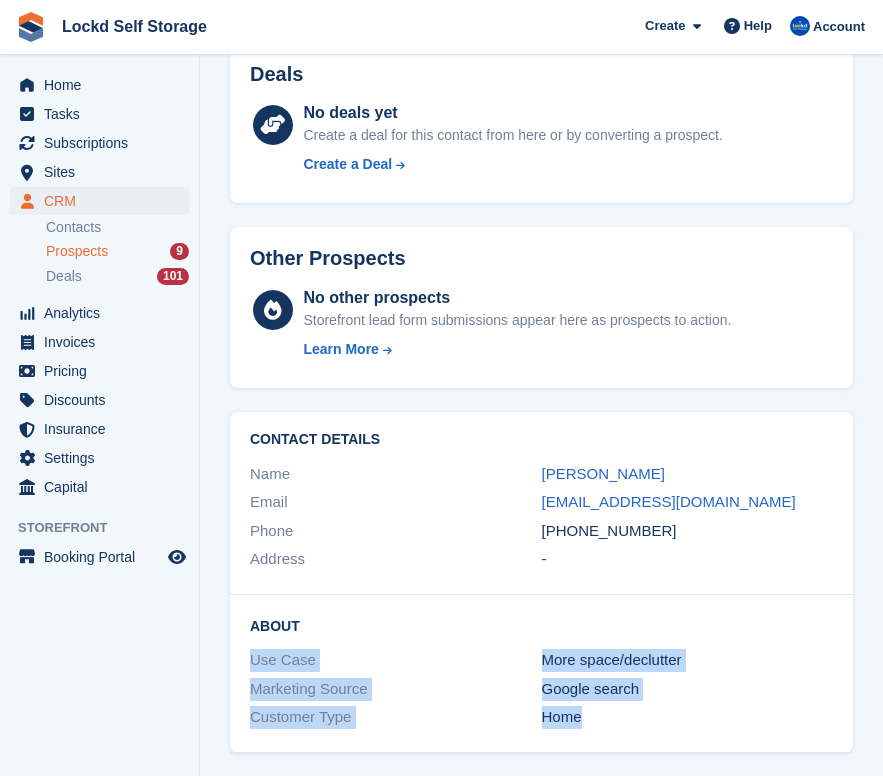 drag, startPoint x: 625, startPoint y: 706, endPoint x: 250, endPoint y: 655, distance: 378.45212 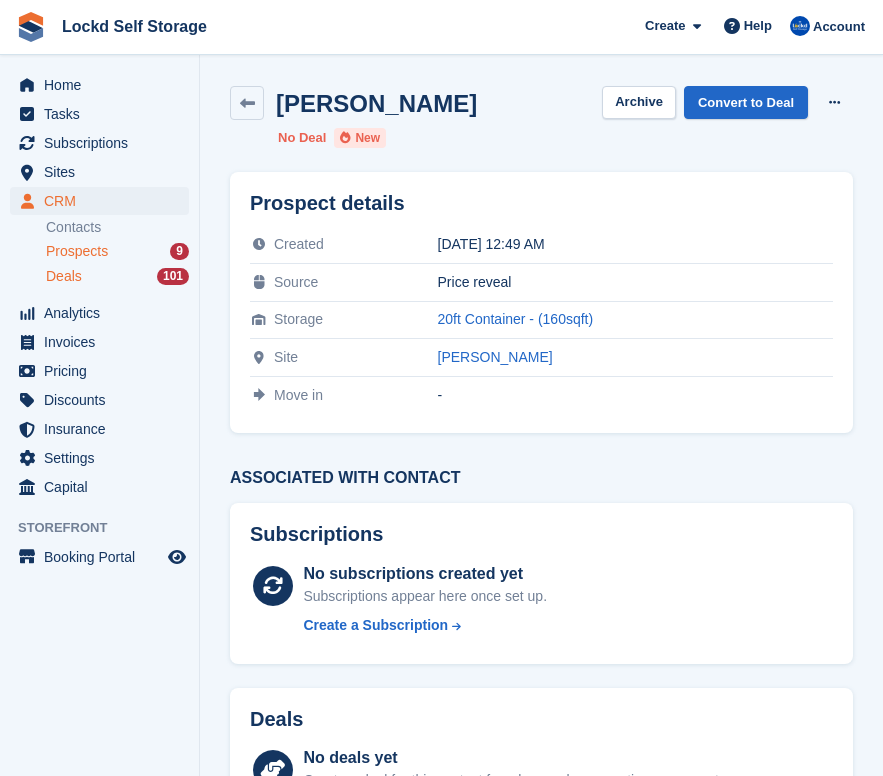 scroll, scrollTop: 0, scrollLeft: 0, axis: both 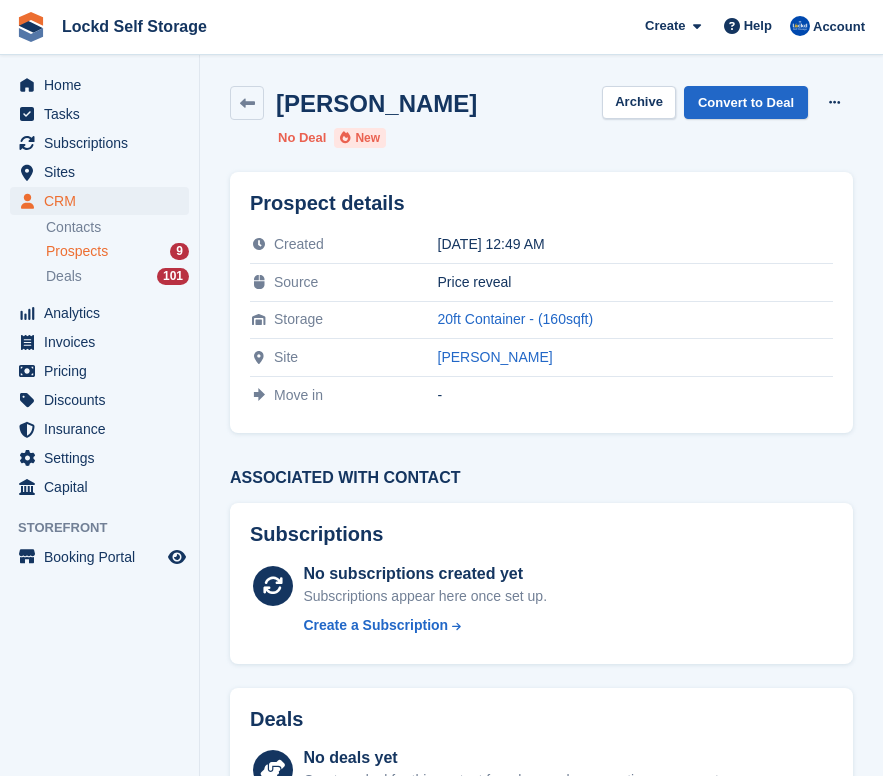 click on "Prospects
9" at bounding box center [117, 251] 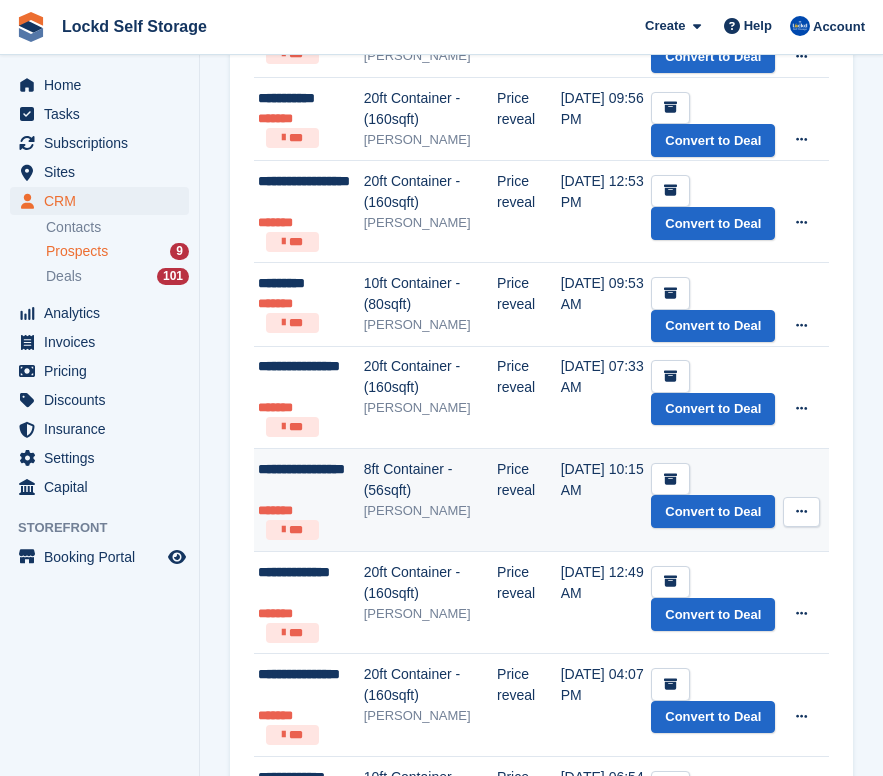 scroll, scrollTop: 355, scrollLeft: 0, axis: vertical 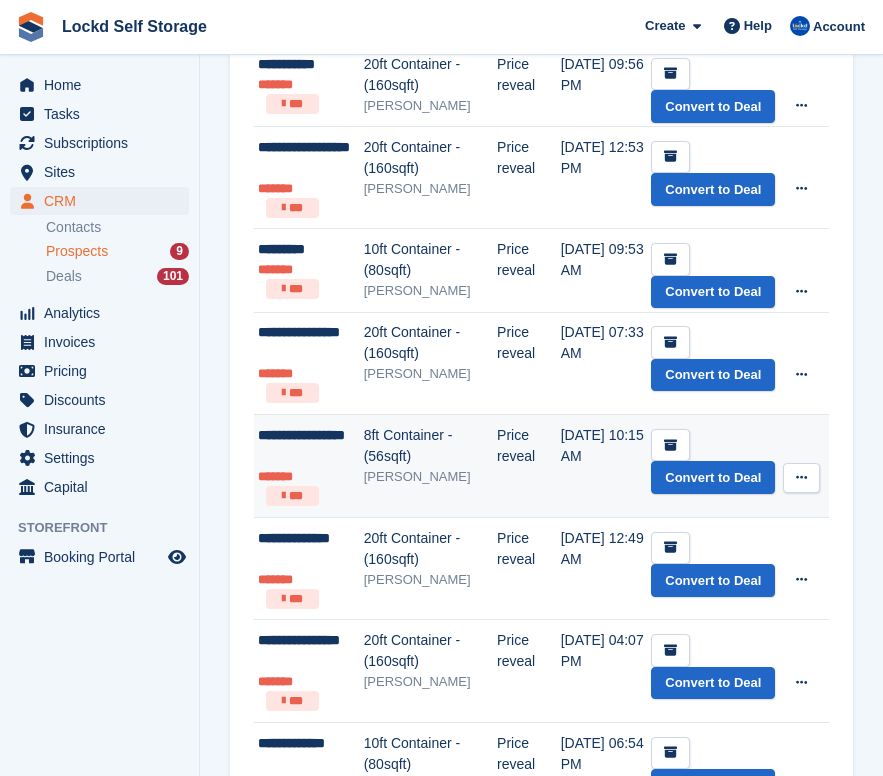 click on "[PERSON_NAME]" at bounding box center (430, 477) 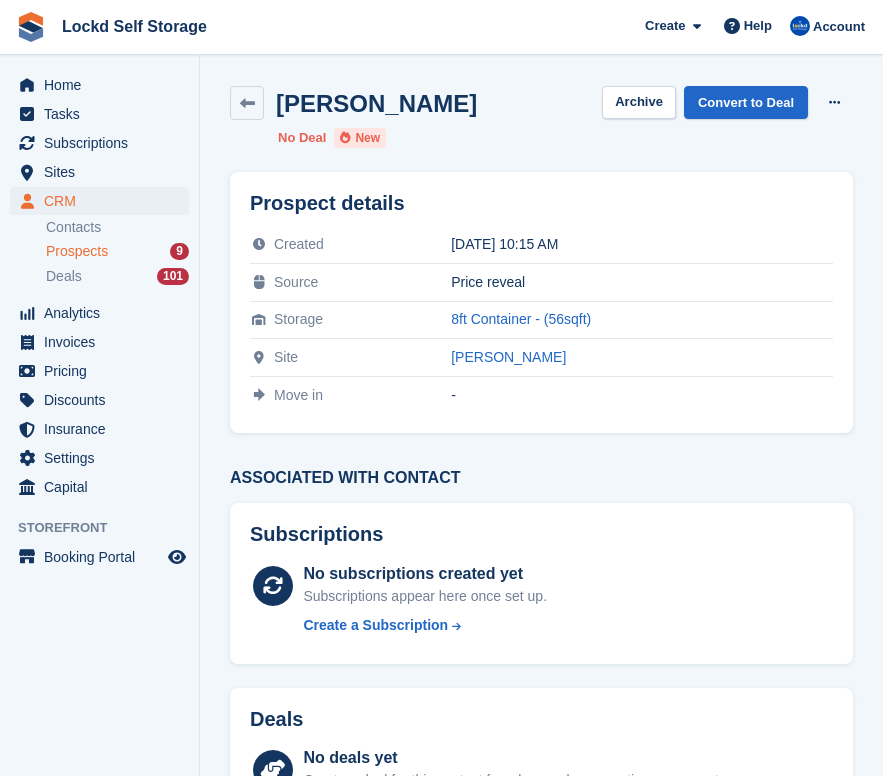 scroll, scrollTop: 0, scrollLeft: 0, axis: both 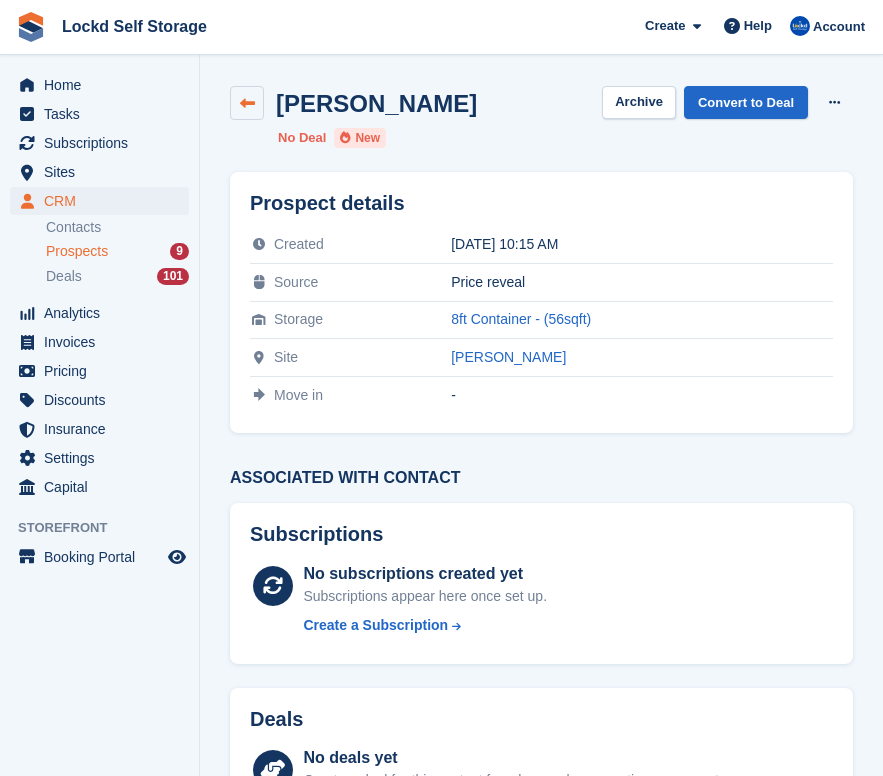 click at bounding box center [247, 103] 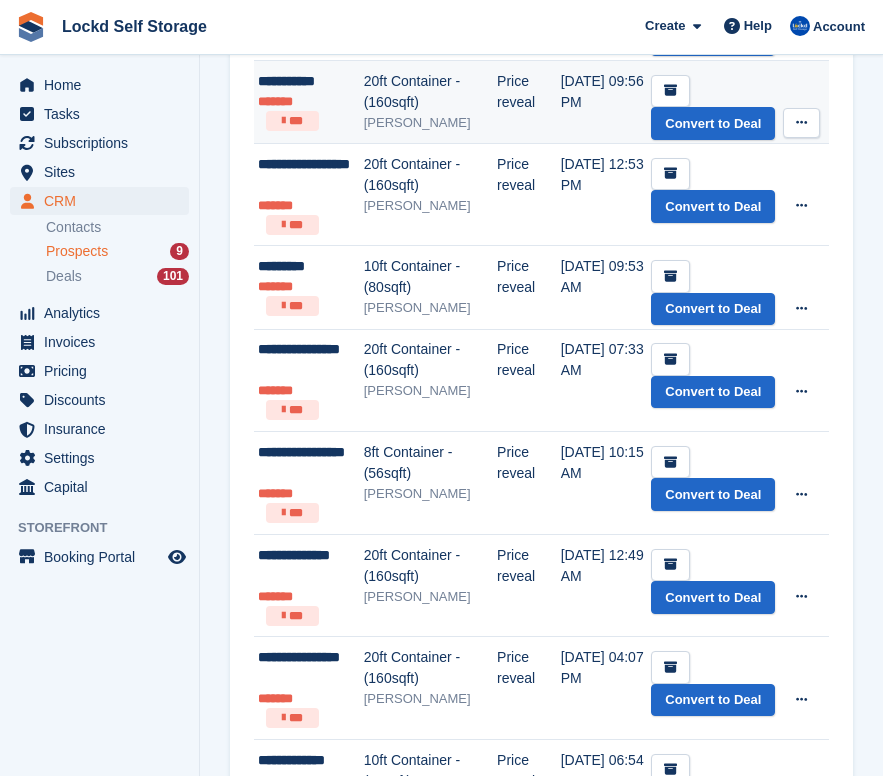 scroll, scrollTop: 425, scrollLeft: 0, axis: vertical 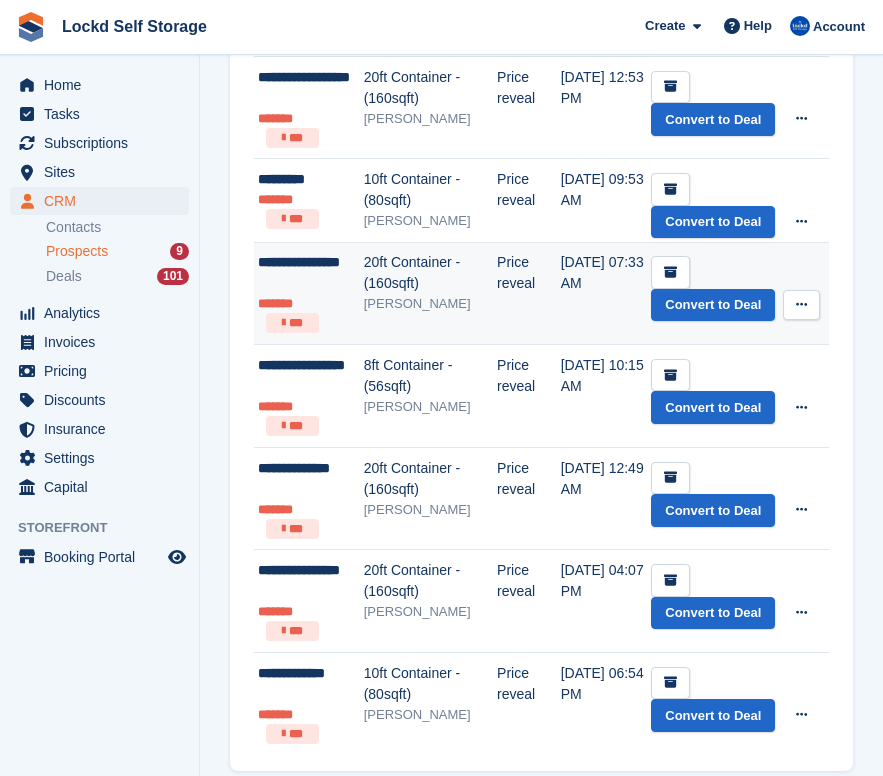 click on "20ft Container - (160sqft)" at bounding box center (430, 273) 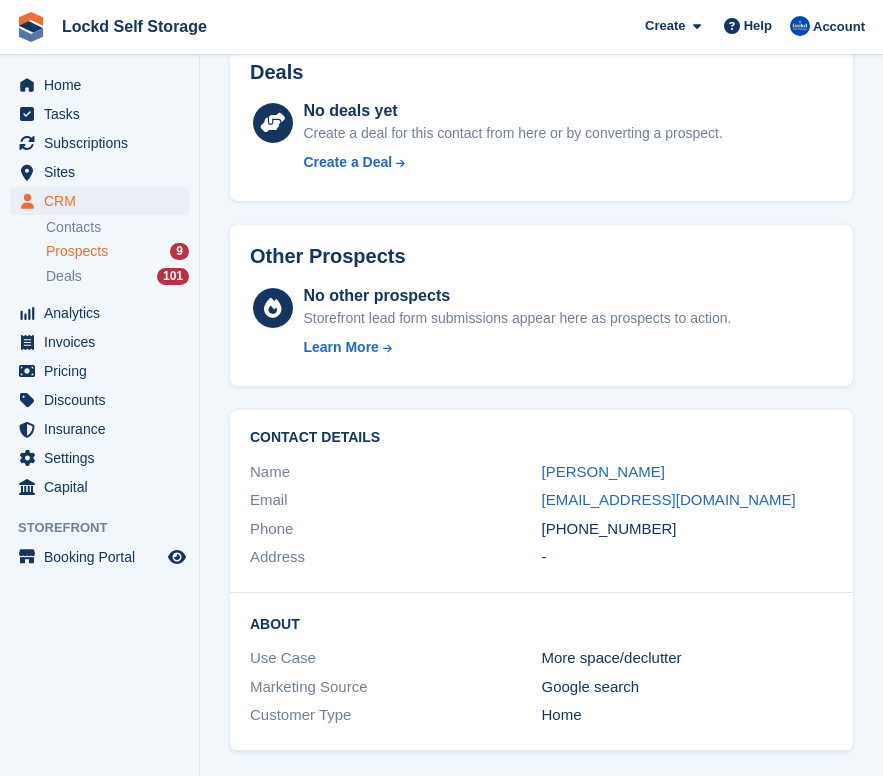 scroll, scrollTop: 645, scrollLeft: 0, axis: vertical 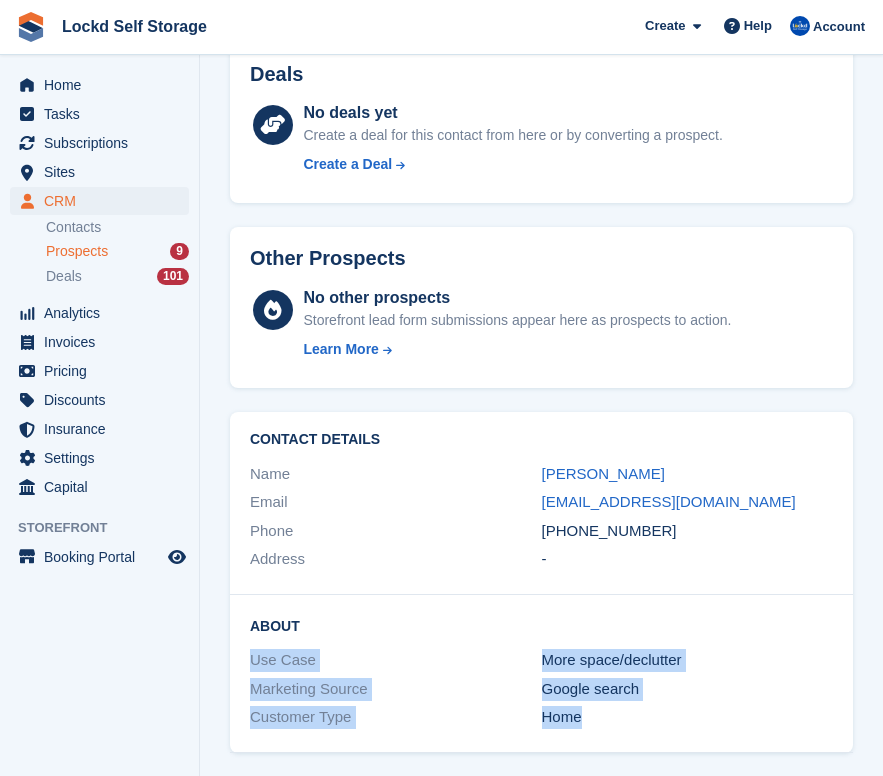 drag, startPoint x: 624, startPoint y: 708, endPoint x: 251, endPoint y: 653, distance: 377.03314 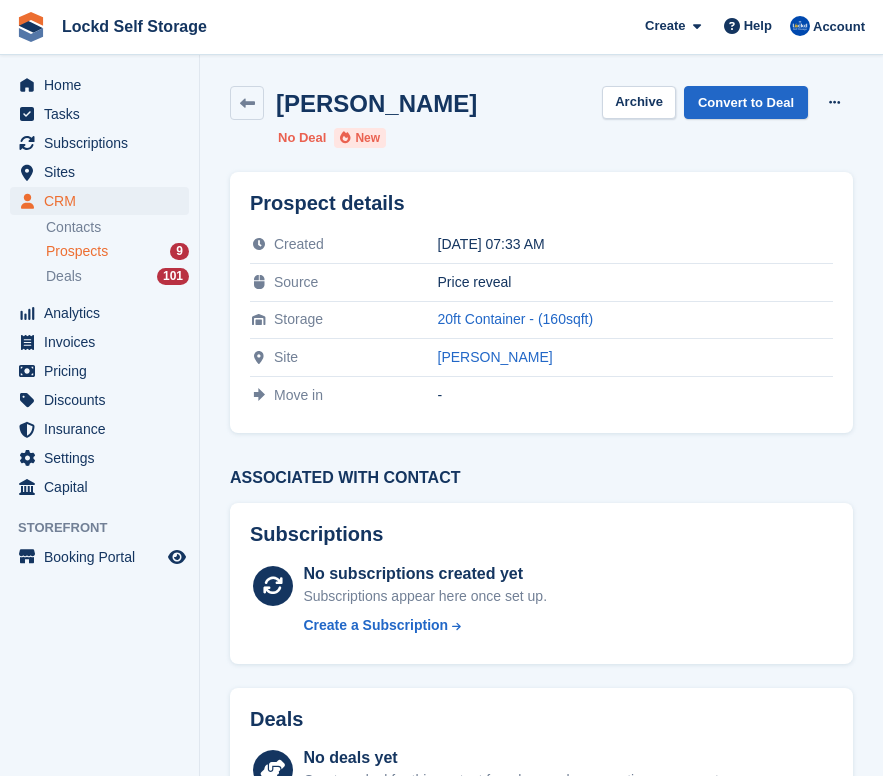 scroll, scrollTop: 0, scrollLeft: 0, axis: both 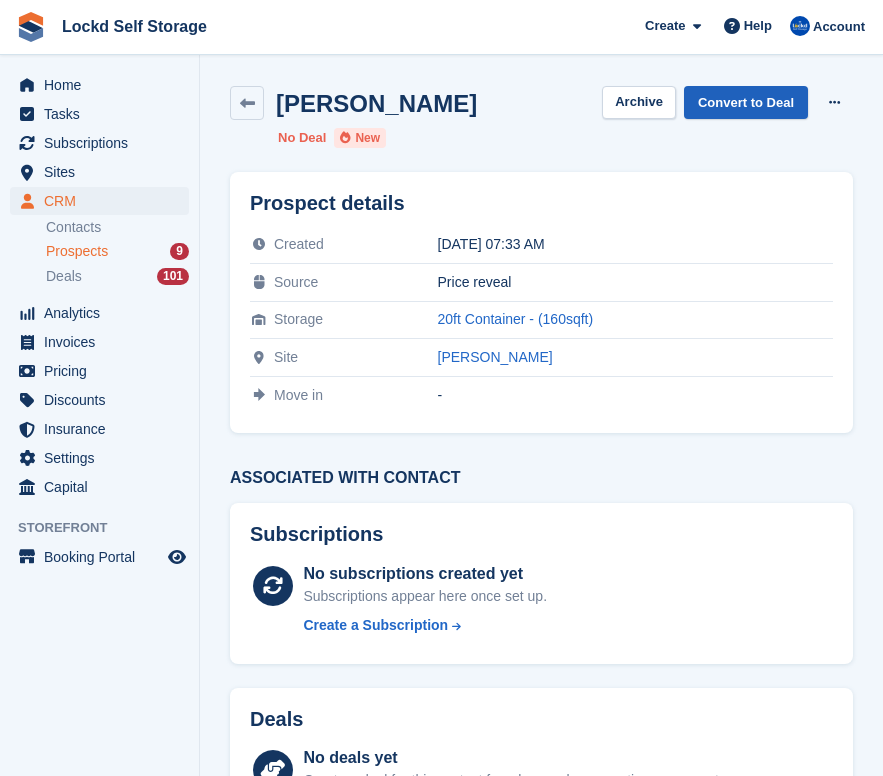 click on "Convert to Deal" at bounding box center (746, 102) 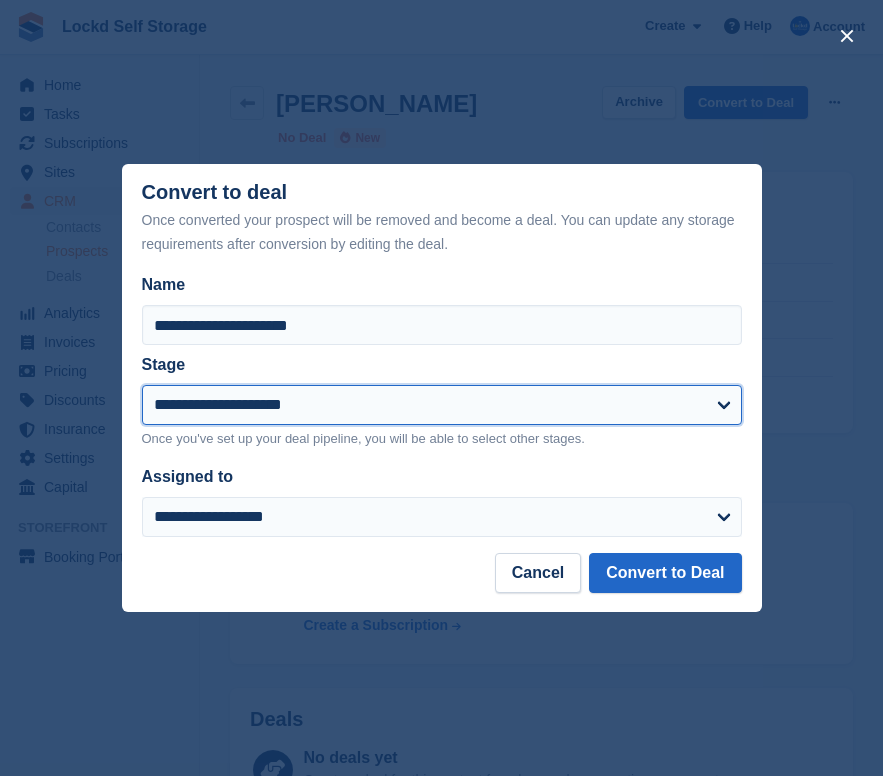 select on "****" 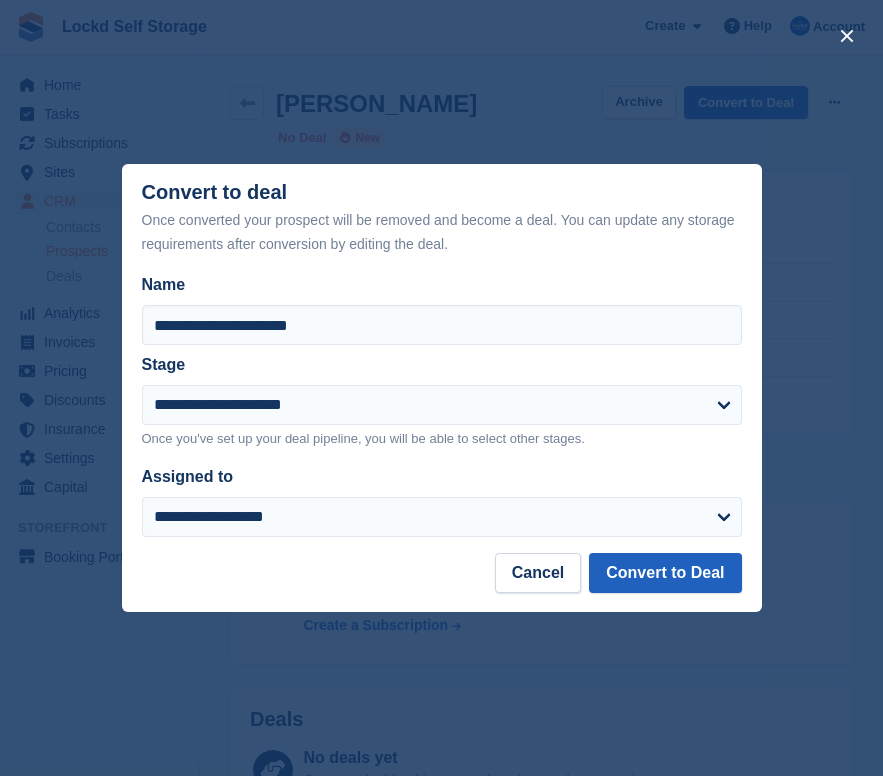 click on "Convert to Deal" at bounding box center (665, 573) 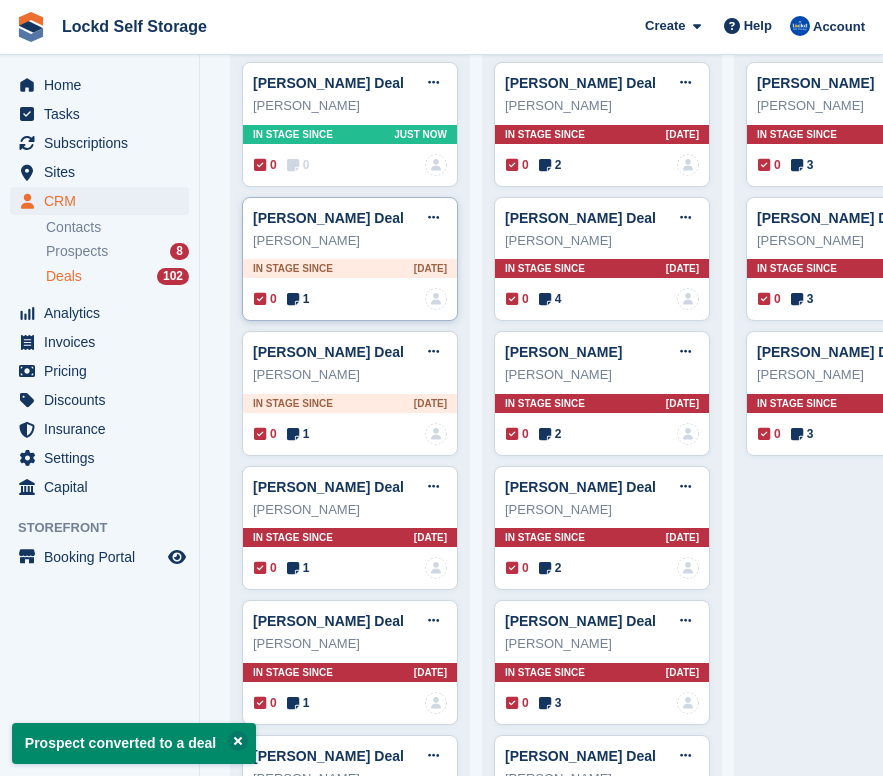 scroll, scrollTop: 55, scrollLeft: 0, axis: vertical 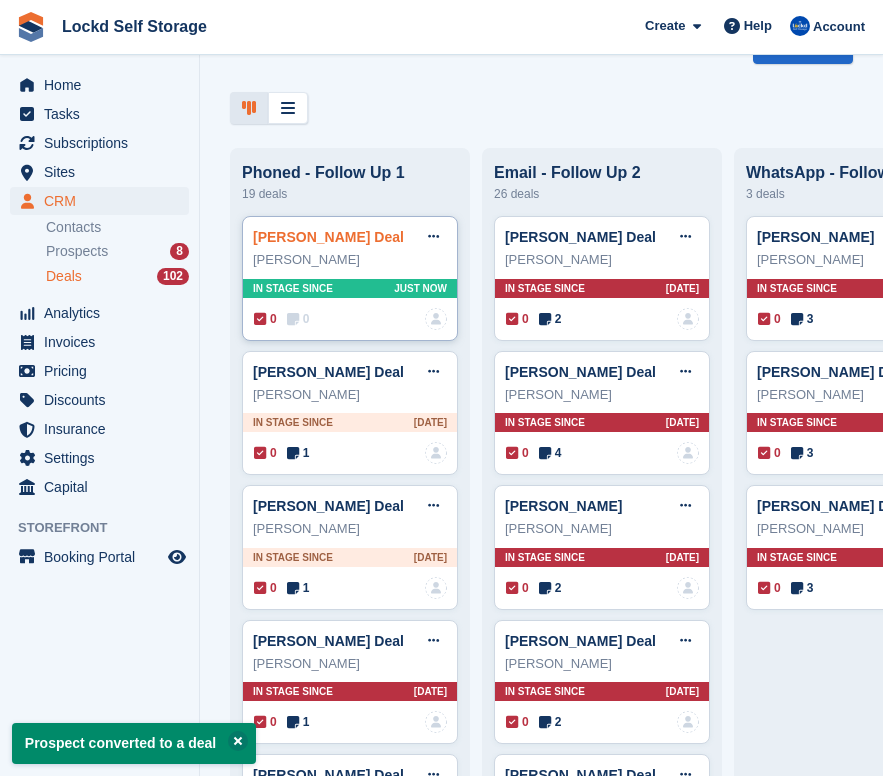 click on "Anthony Rayfield  Deal" at bounding box center [328, 237] 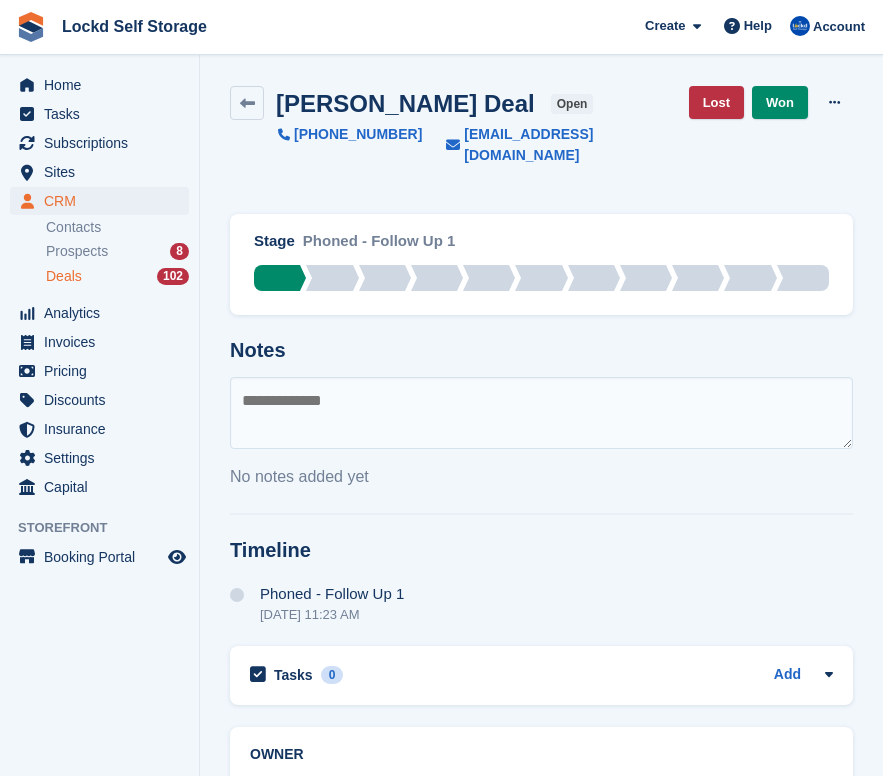 click on "No notes added yet" at bounding box center (541, 477) 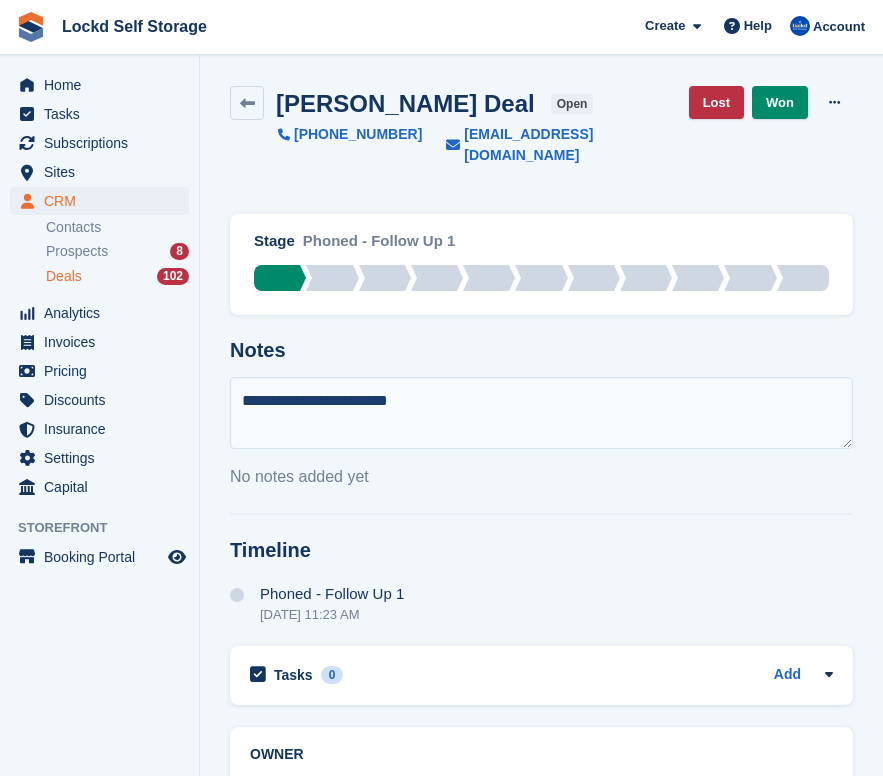 scroll, scrollTop: 49, scrollLeft: 0, axis: vertical 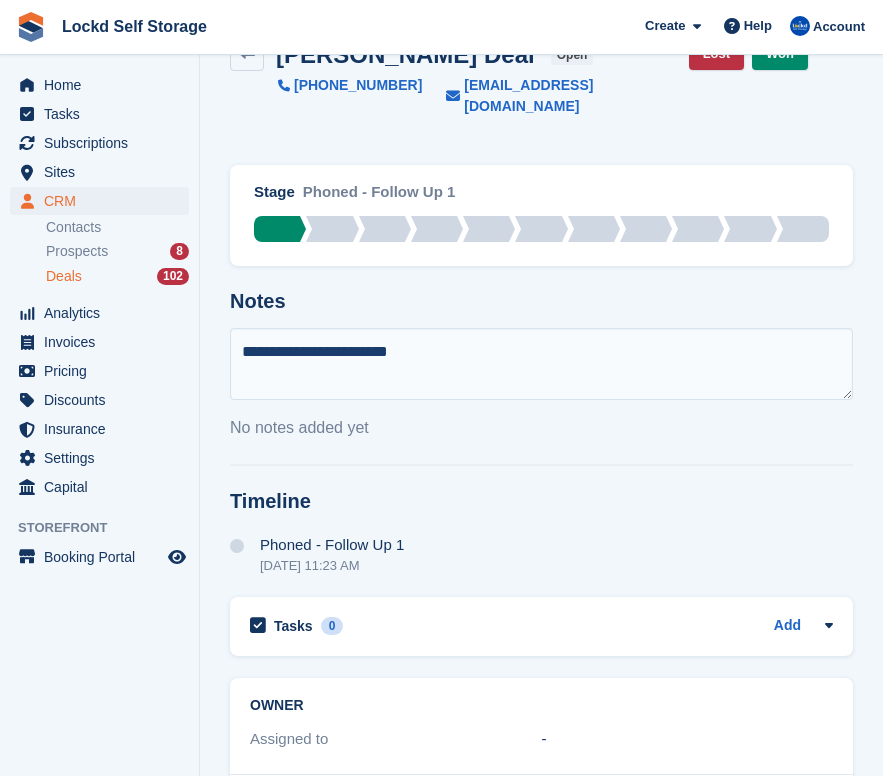 paste on "**********" 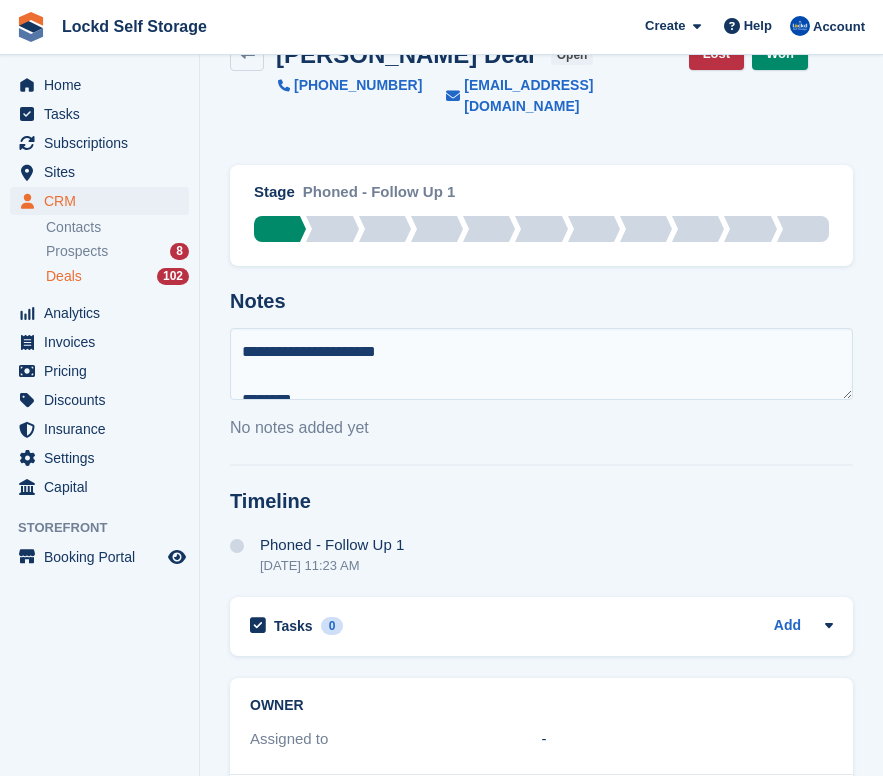 scroll, scrollTop: 144, scrollLeft: 0, axis: vertical 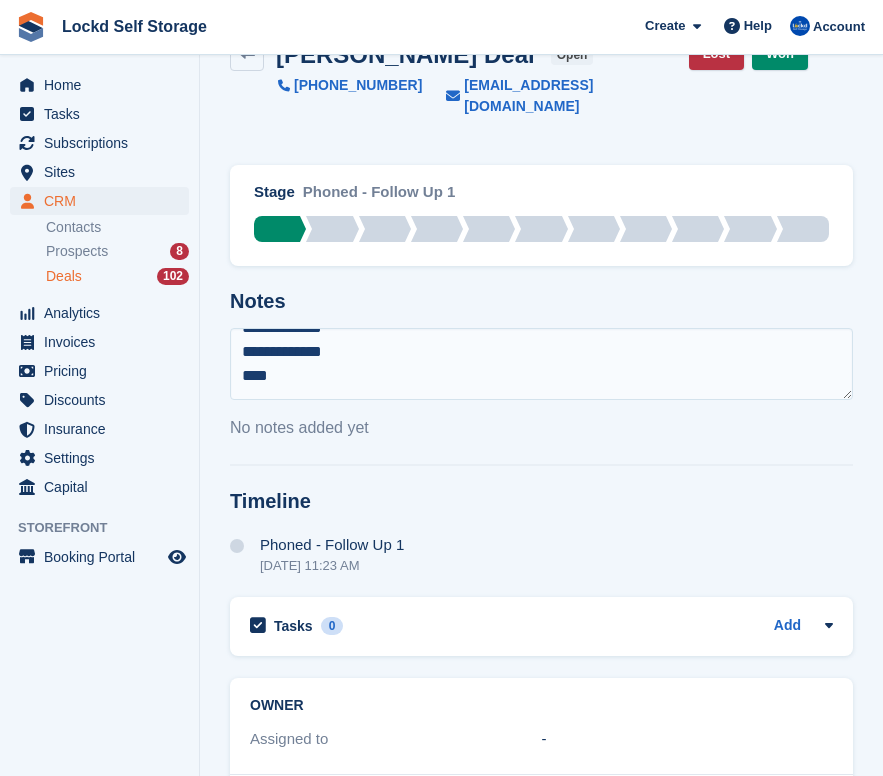 click on "**********" at bounding box center (541, 364) 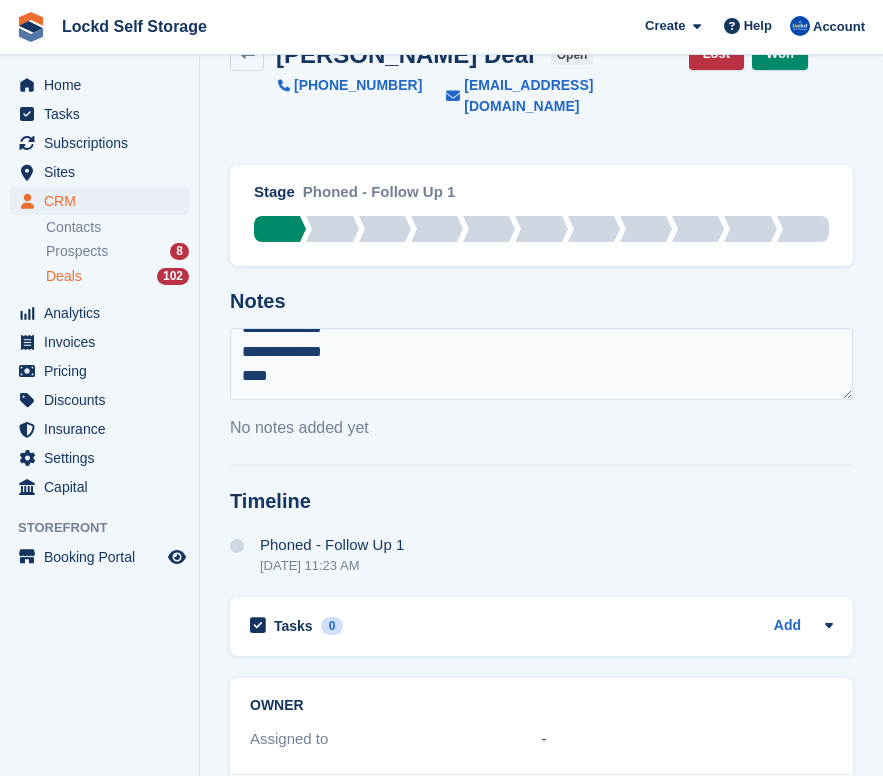 click on "**********" at bounding box center (541, 364) 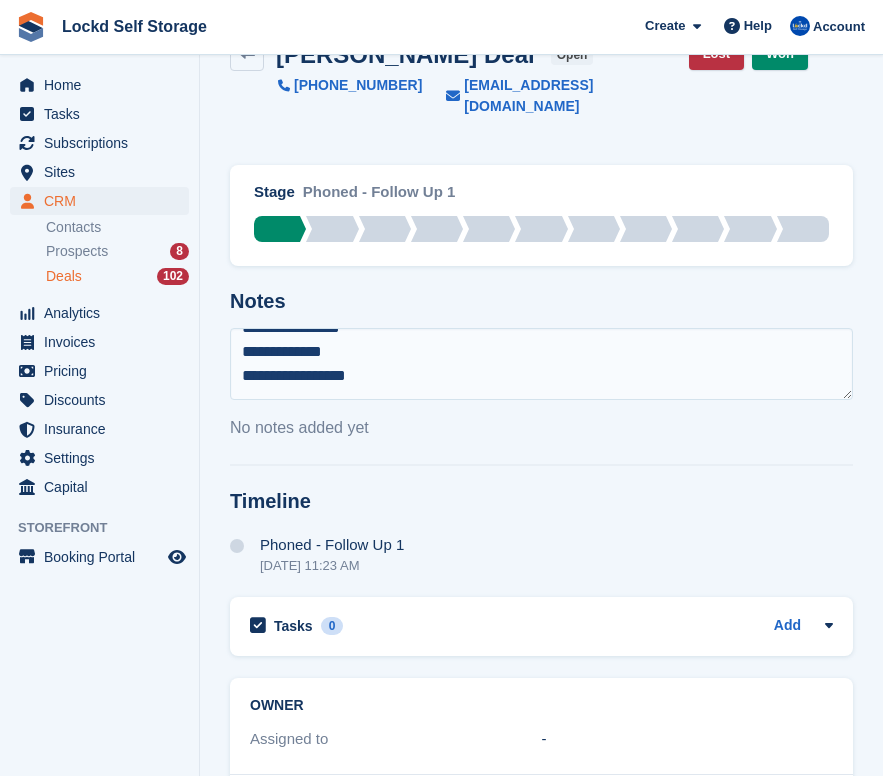 scroll, scrollTop: 120, scrollLeft: 0, axis: vertical 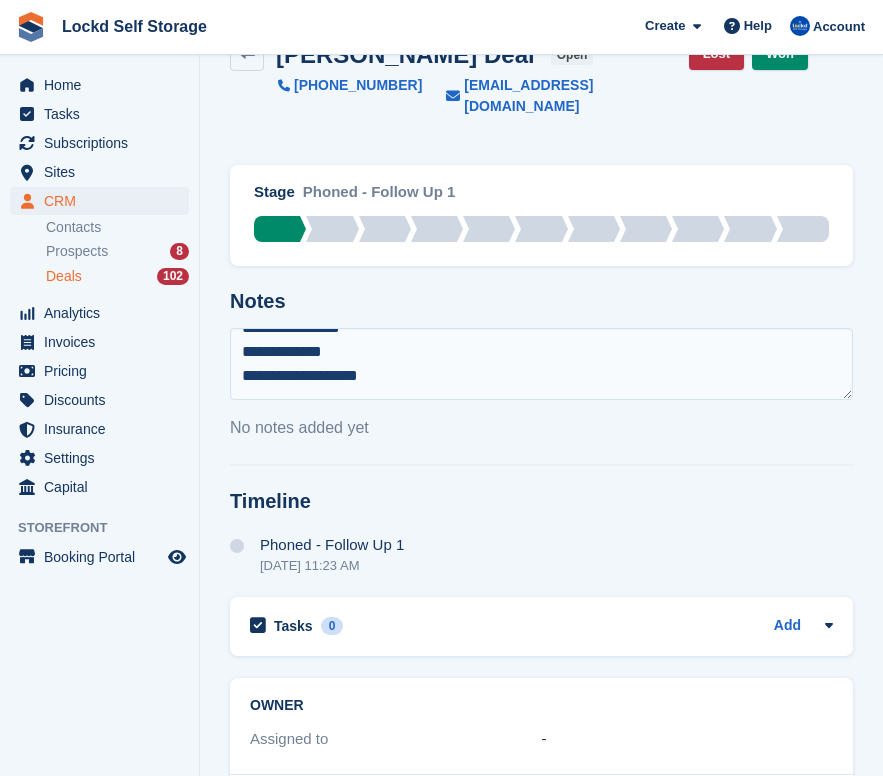 click on "**********" at bounding box center (541, 364) 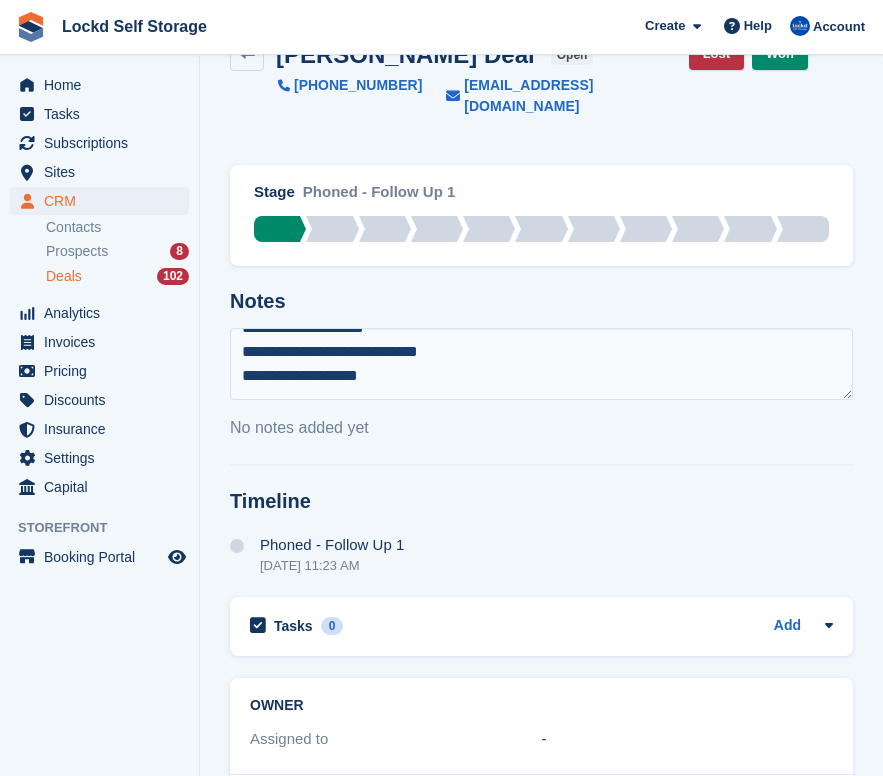 scroll, scrollTop: 96, scrollLeft: 0, axis: vertical 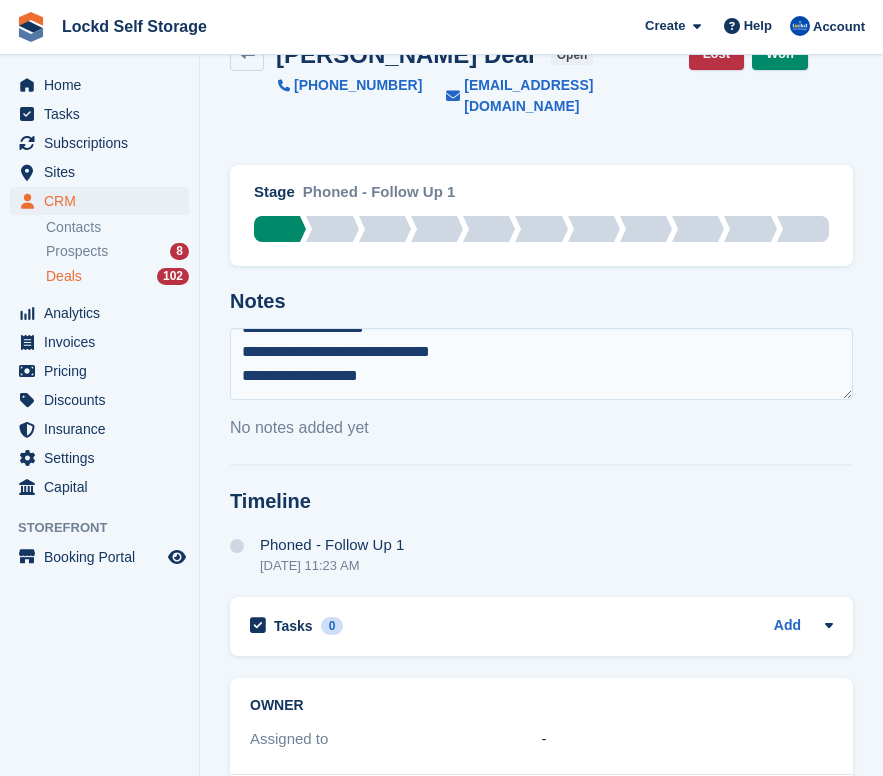 click on "**********" at bounding box center [541, 364] 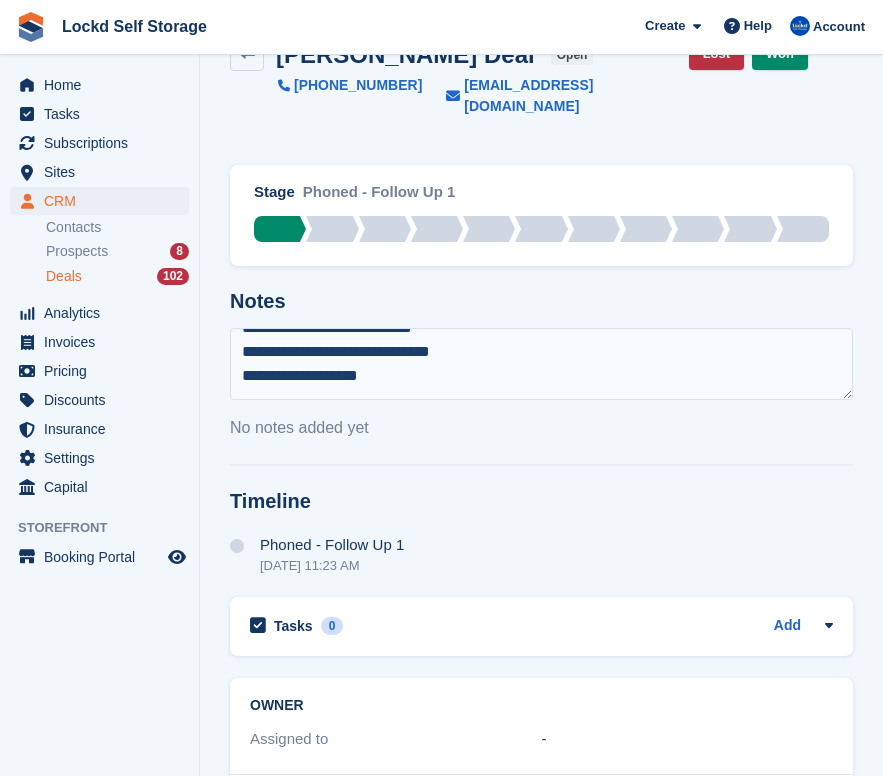 scroll, scrollTop: 56, scrollLeft: 0, axis: vertical 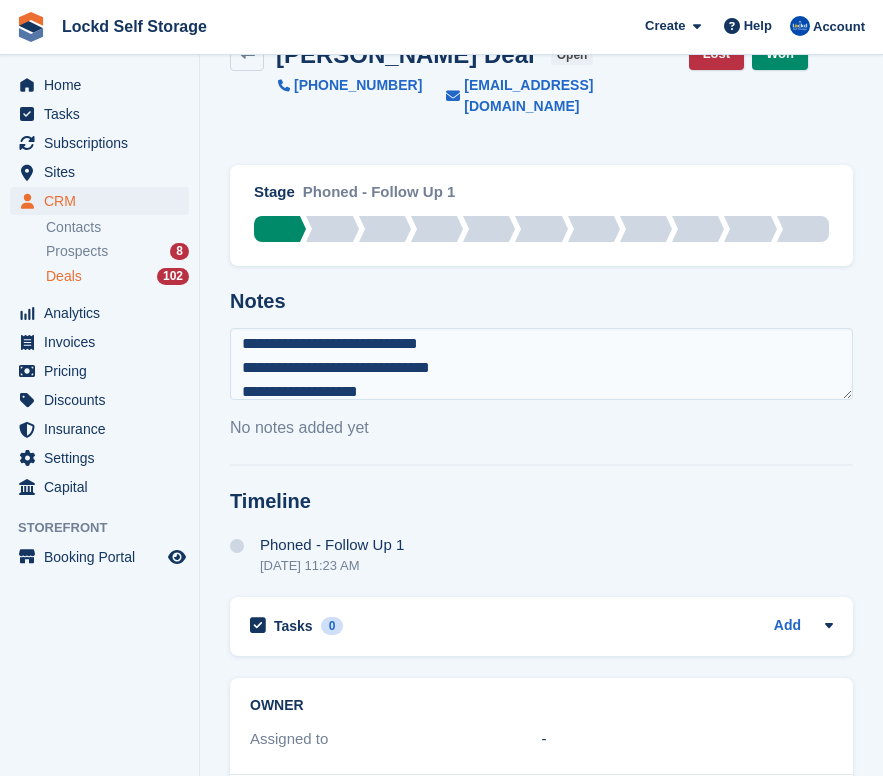type on "**********" 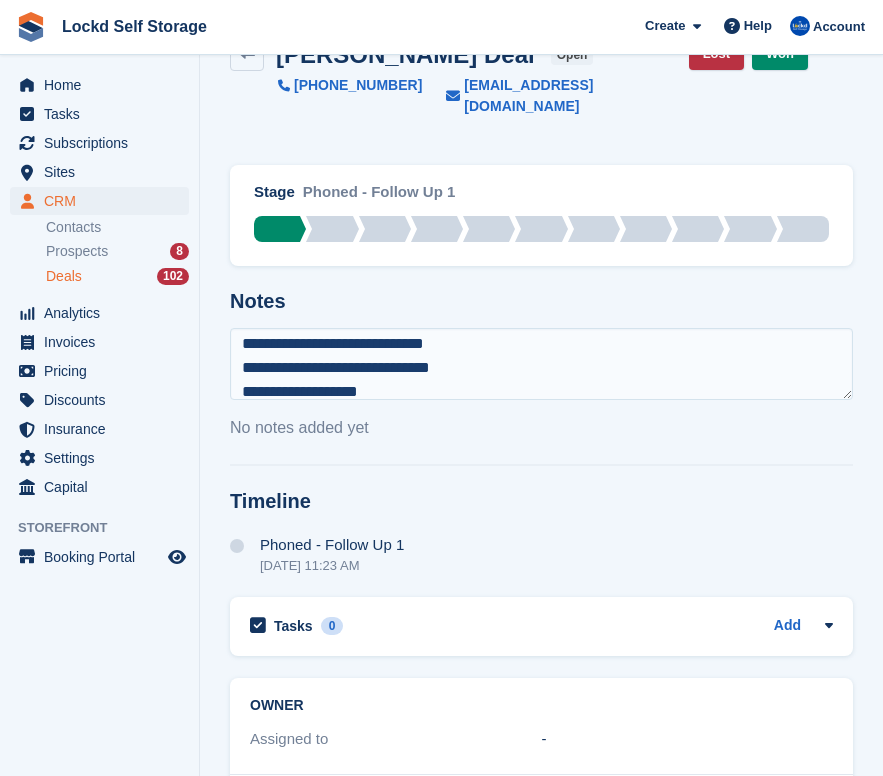 scroll, scrollTop: 0, scrollLeft: 0, axis: both 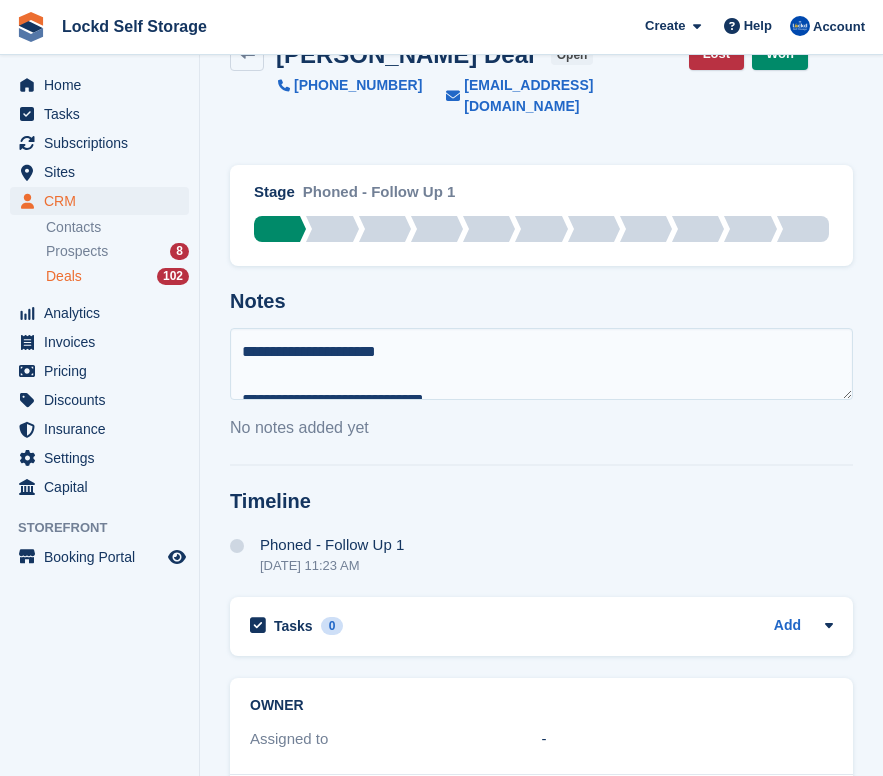 type 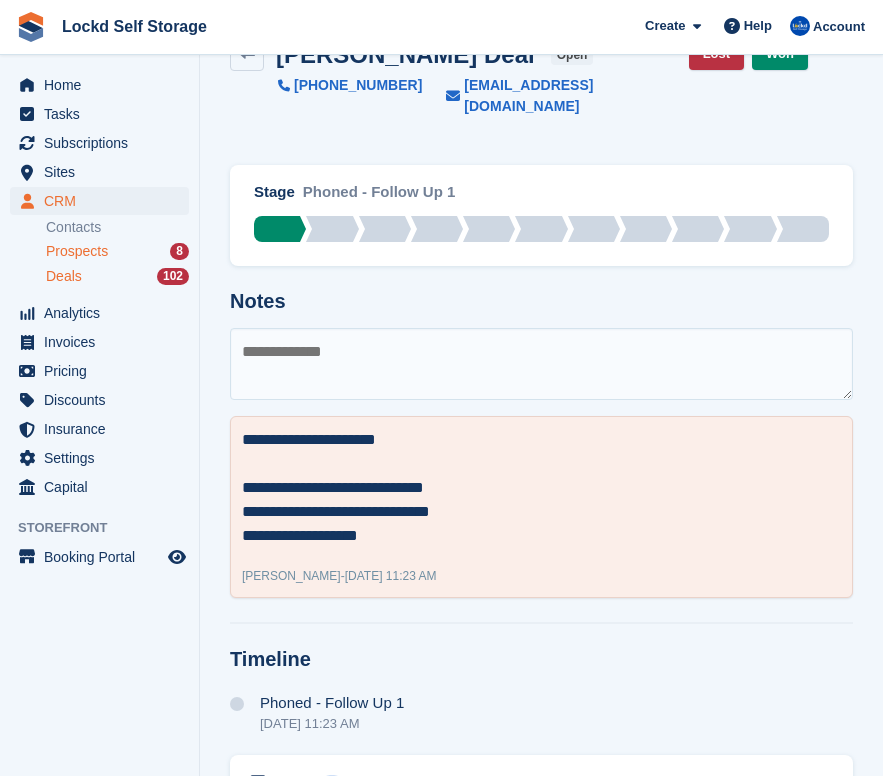 click on "Prospects
8" at bounding box center (117, 251) 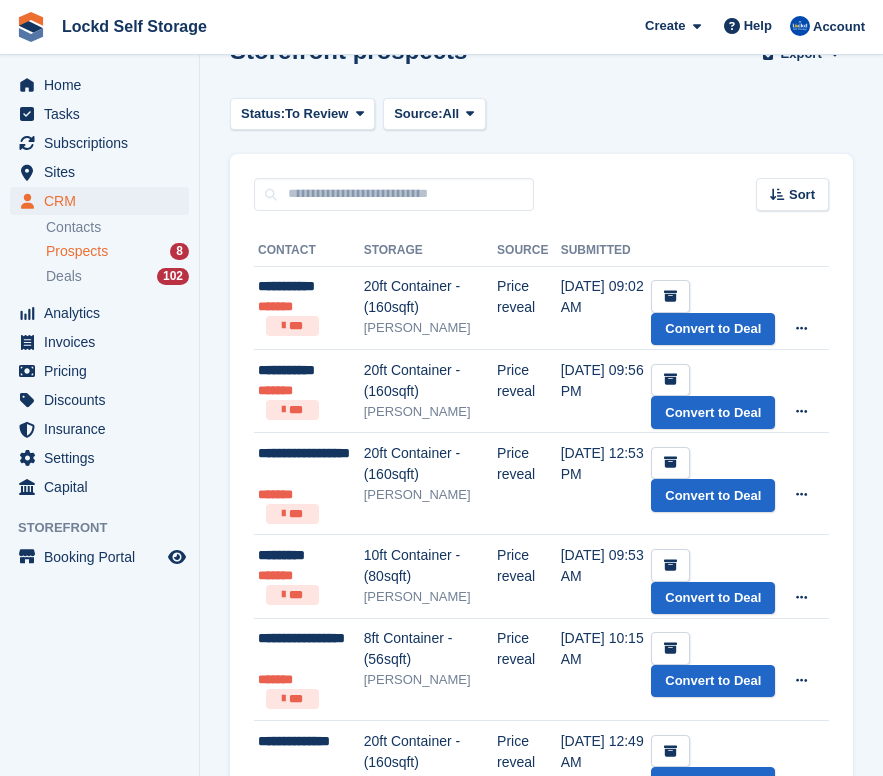 scroll, scrollTop: 0, scrollLeft: 0, axis: both 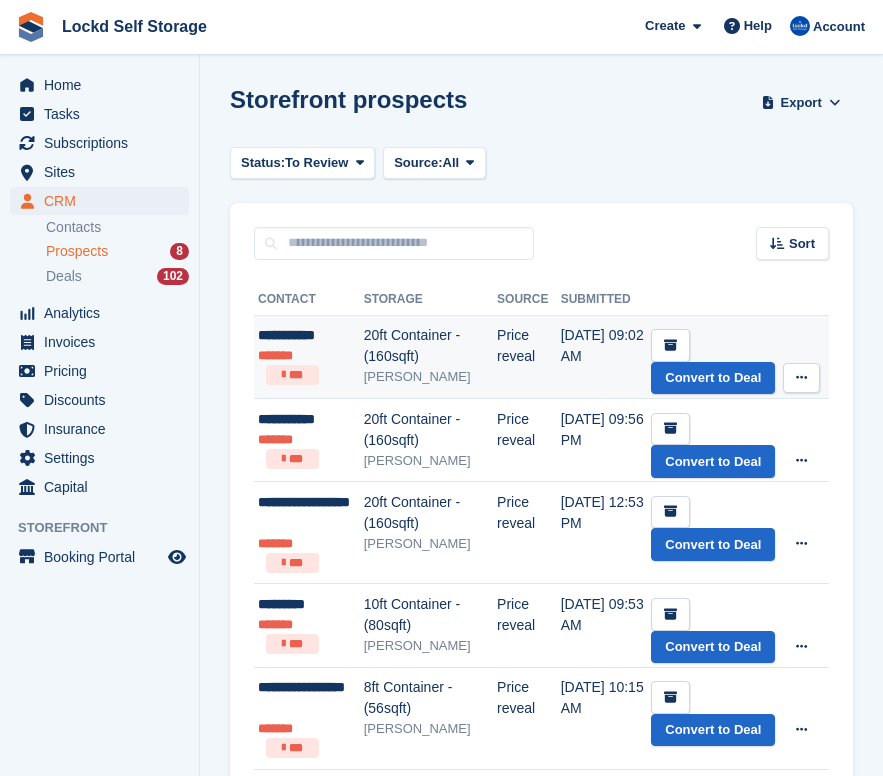 click on "20ft Container - (160sqft)" at bounding box center [430, 346] 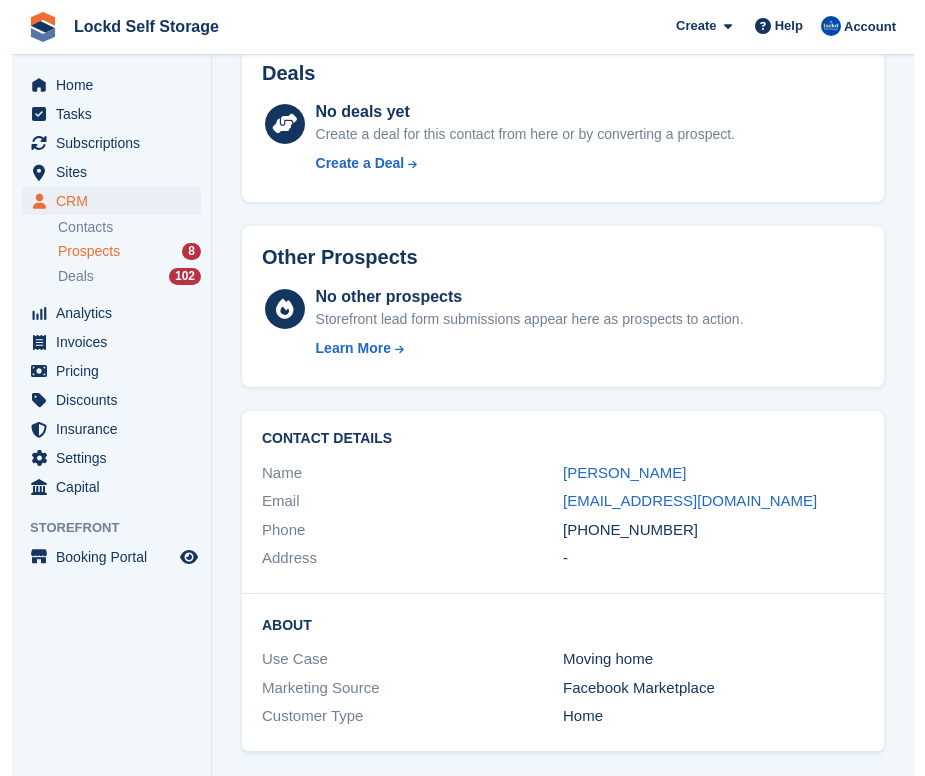 scroll, scrollTop: 645, scrollLeft: 0, axis: vertical 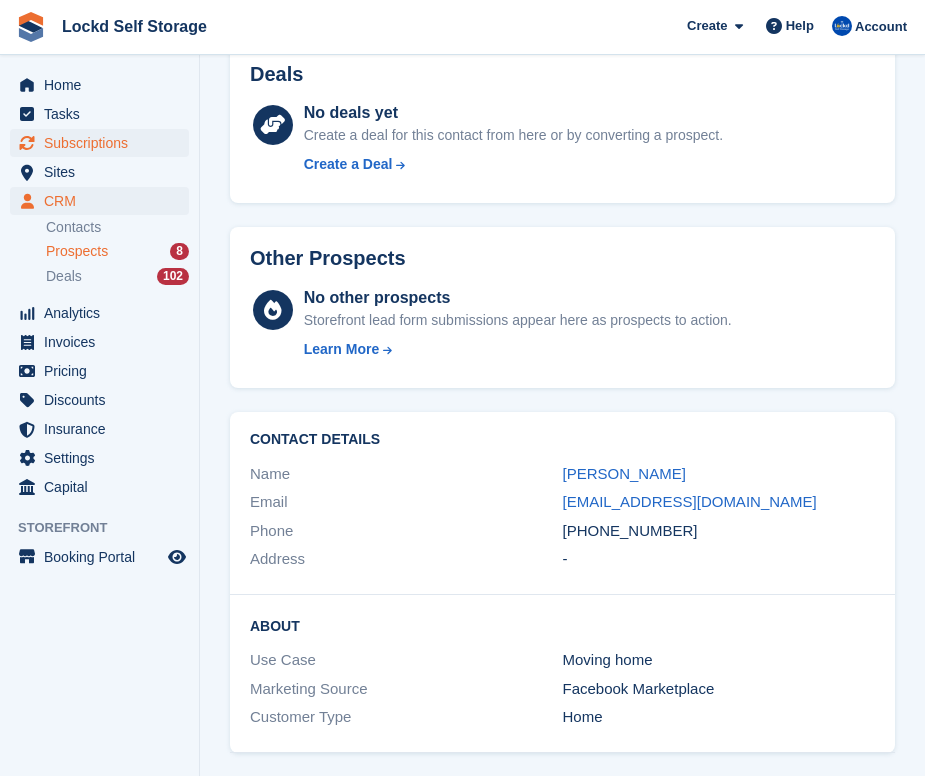 click on "Subscriptions" at bounding box center [104, 143] 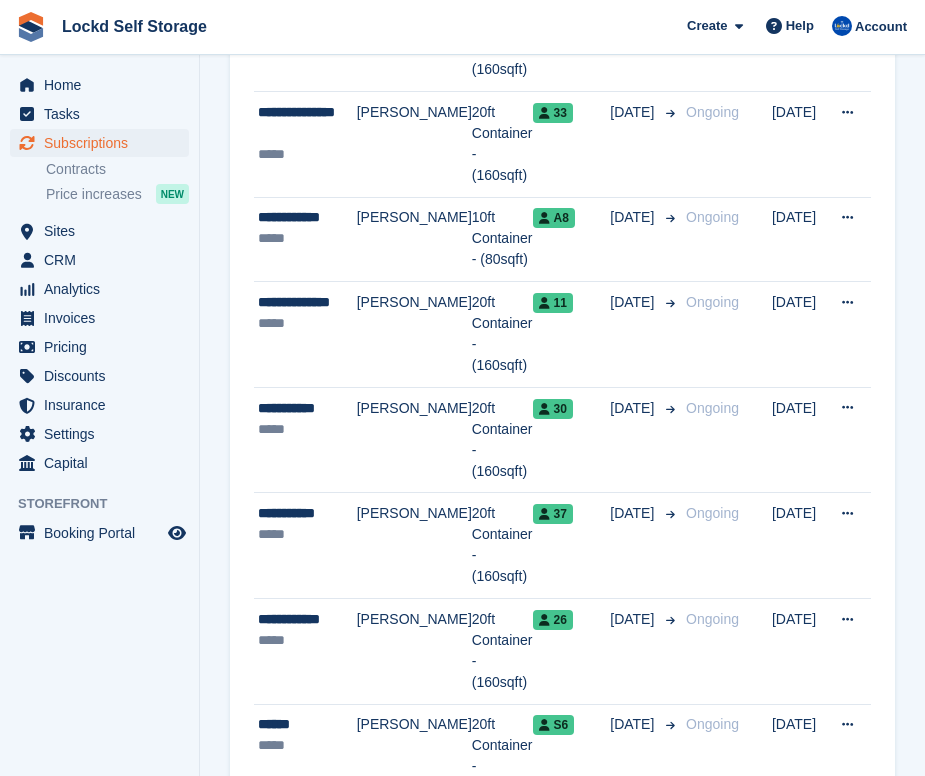 scroll, scrollTop: 0, scrollLeft: 0, axis: both 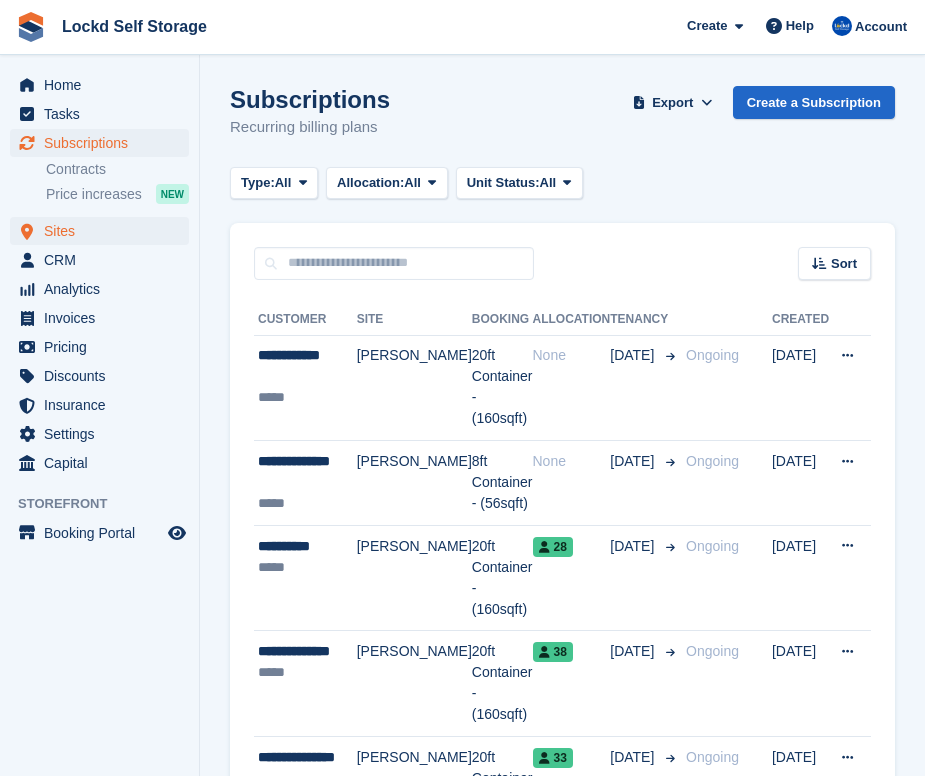 click on "Sites" at bounding box center (104, 231) 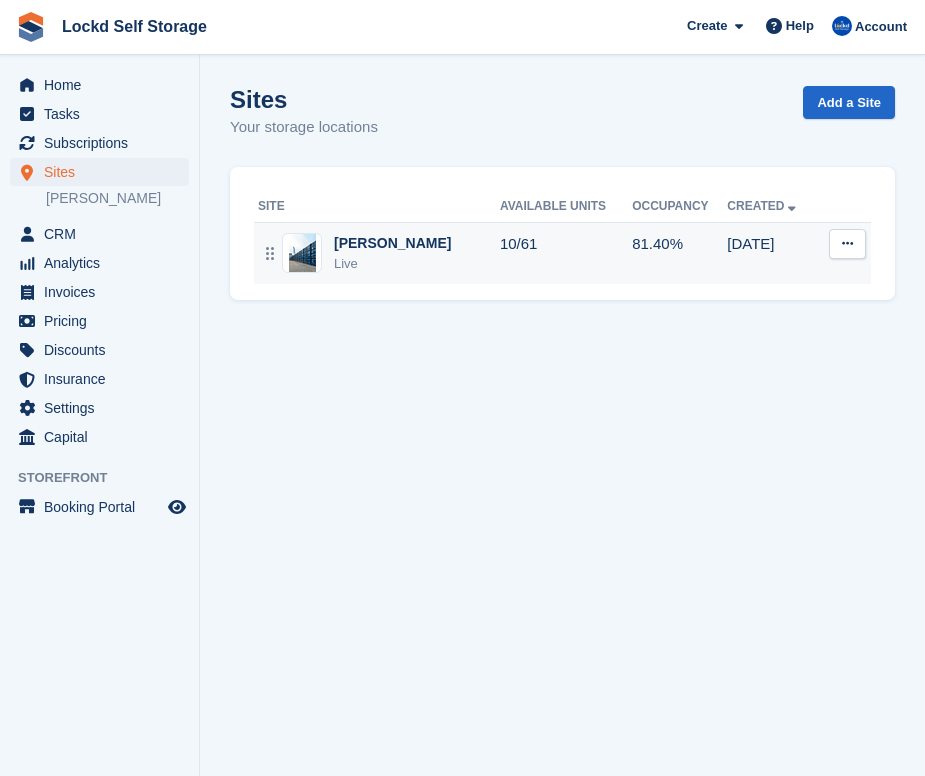 click on "10/61" at bounding box center [566, 253] 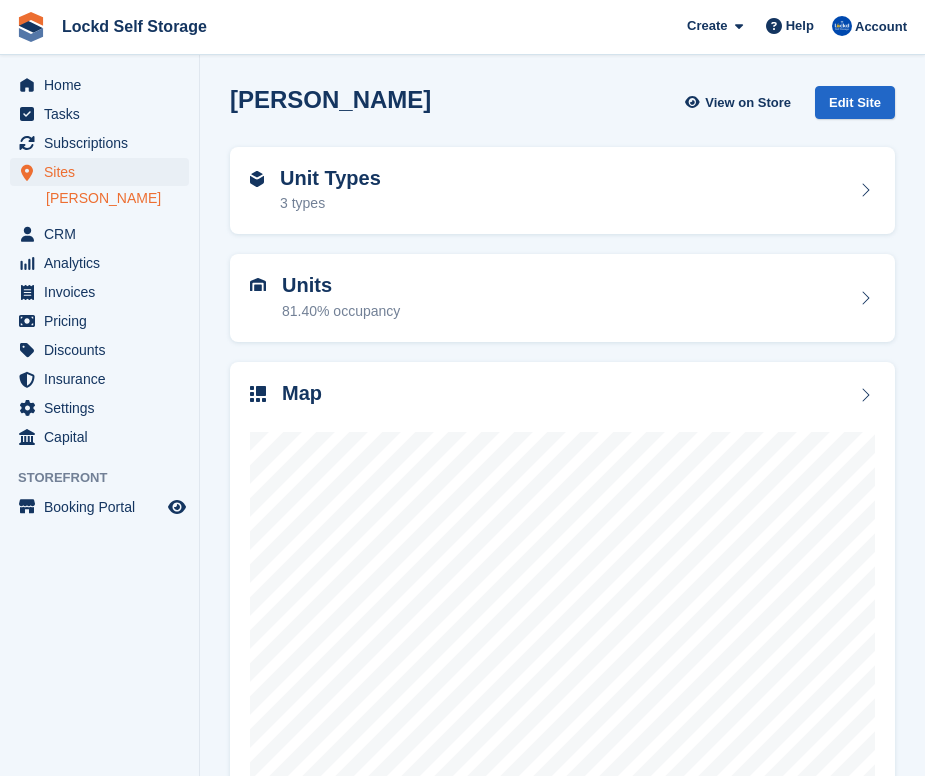 scroll, scrollTop: 0, scrollLeft: 0, axis: both 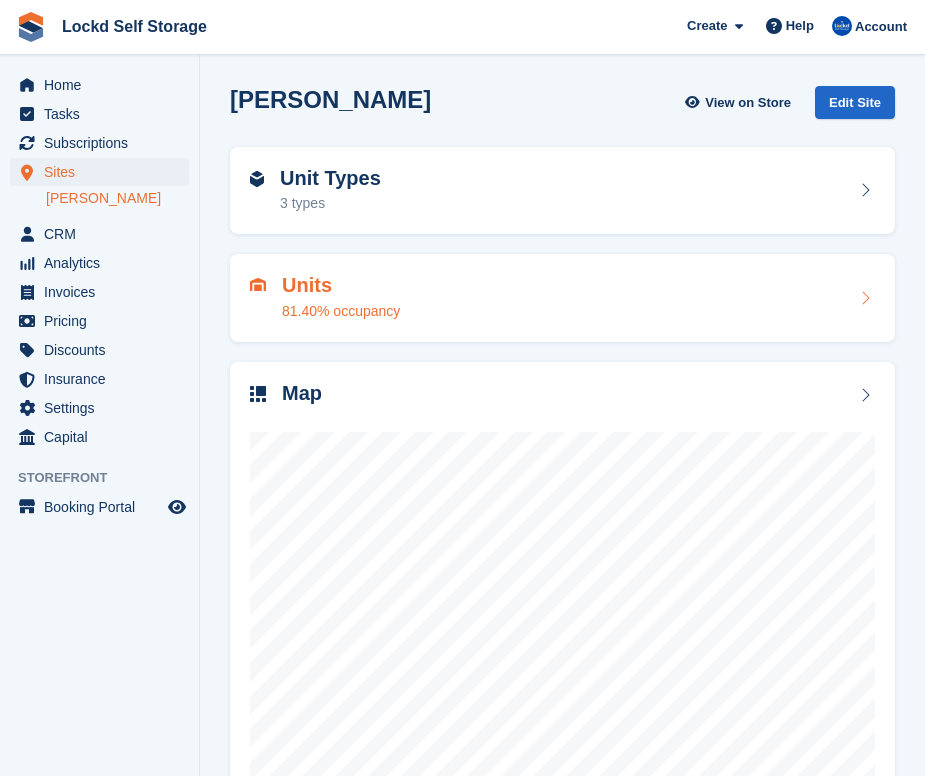 click on "Units
81.40% occupancy" at bounding box center (562, 298) 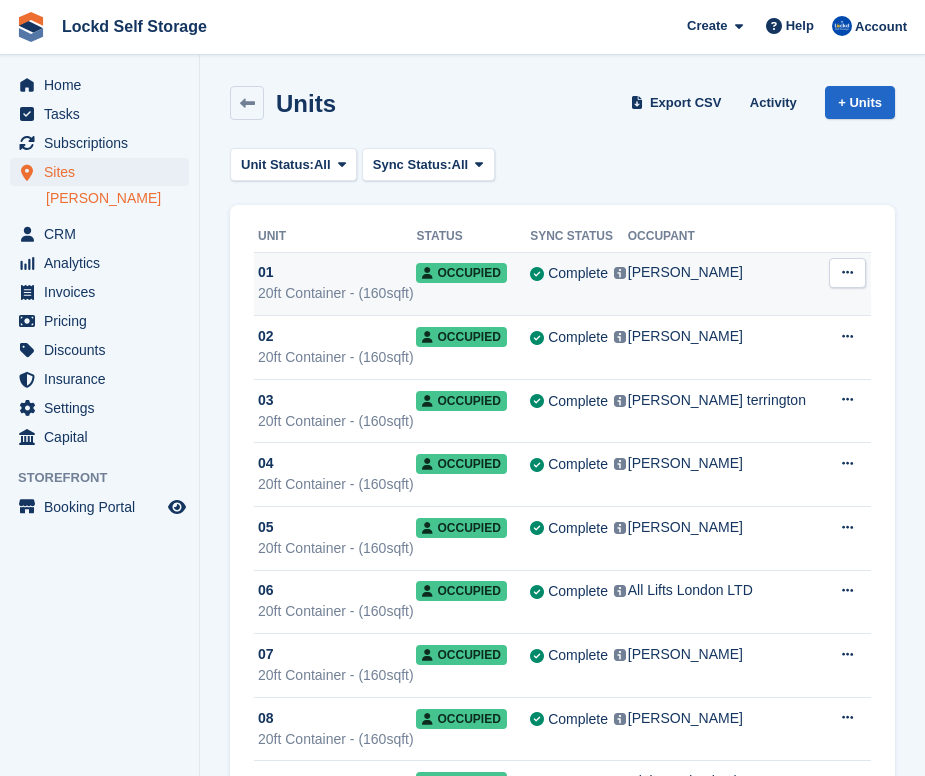 scroll, scrollTop: 0, scrollLeft: 0, axis: both 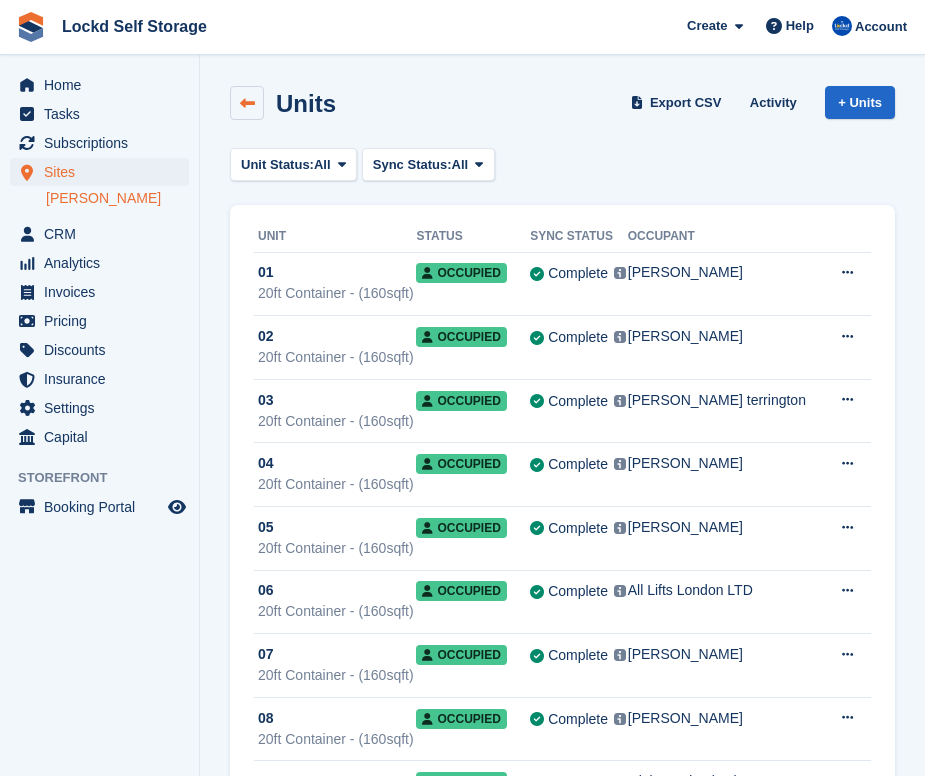 click at bounding box center (247, 103) 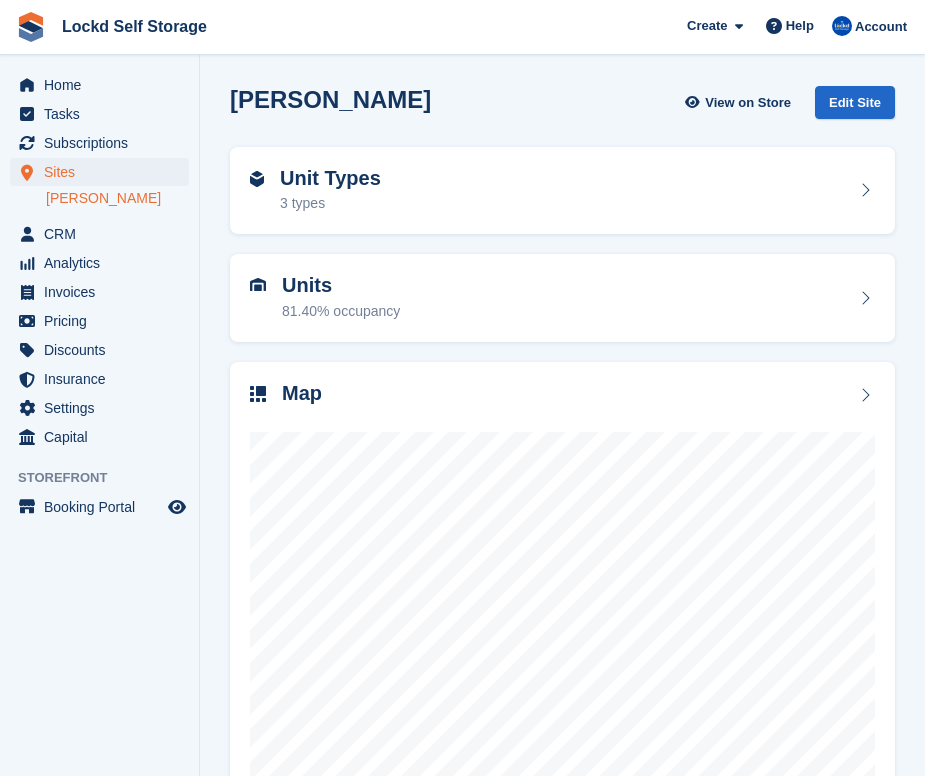 scroll, scrollTop: 0, scrollLeft: 0, axis: both 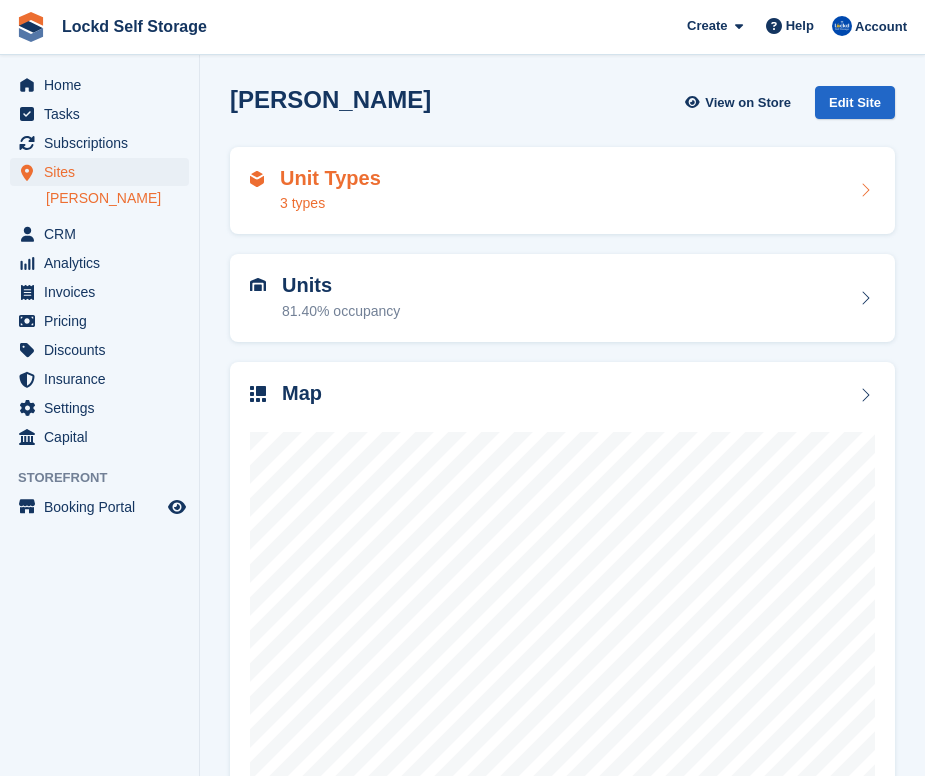 click on "Unit Types
3 types" at bounding box center (562, 191) 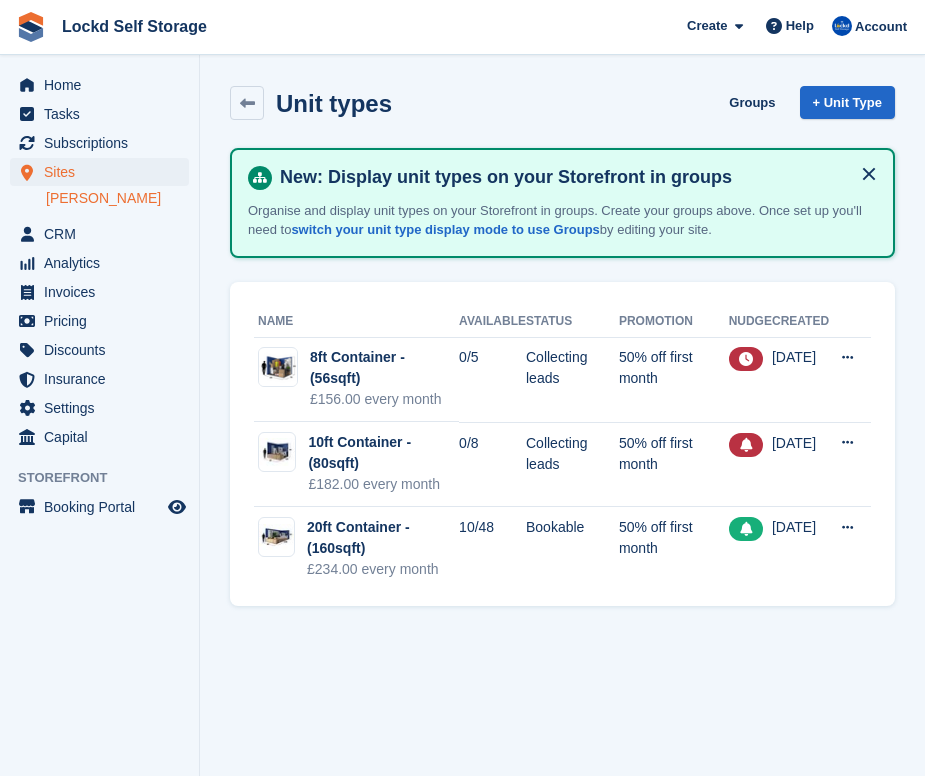 scroll, scrollTop: 0, scrollLeft: 0, axis: both 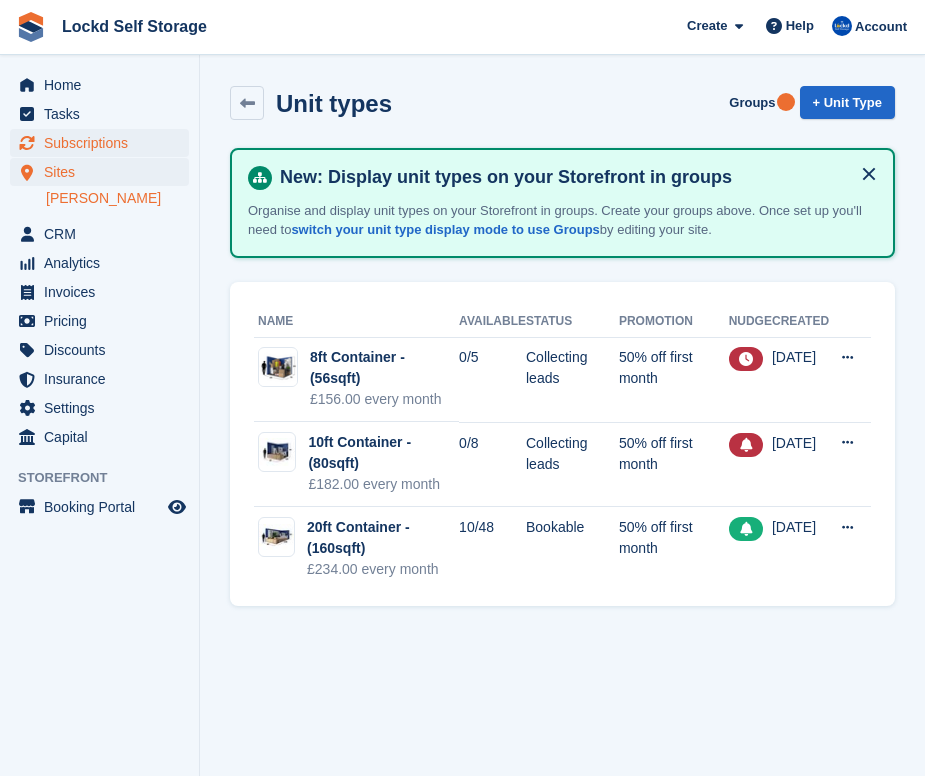 click on "Subscriptions" at bounding box center (104, 143) 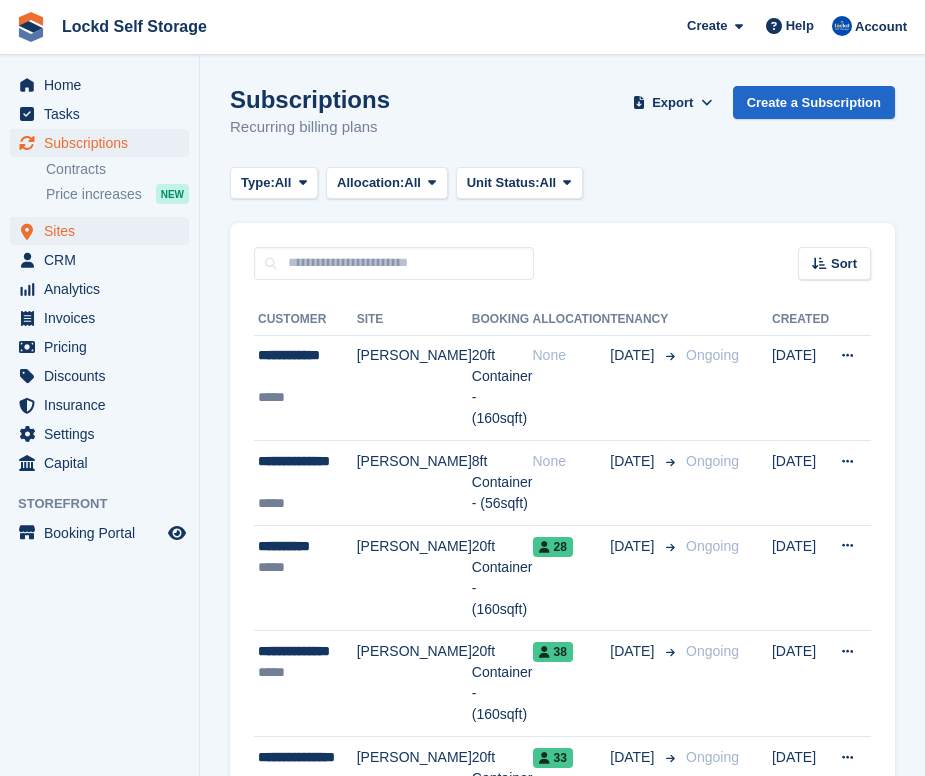 click on "Sites" at bounding box center [104, 231] 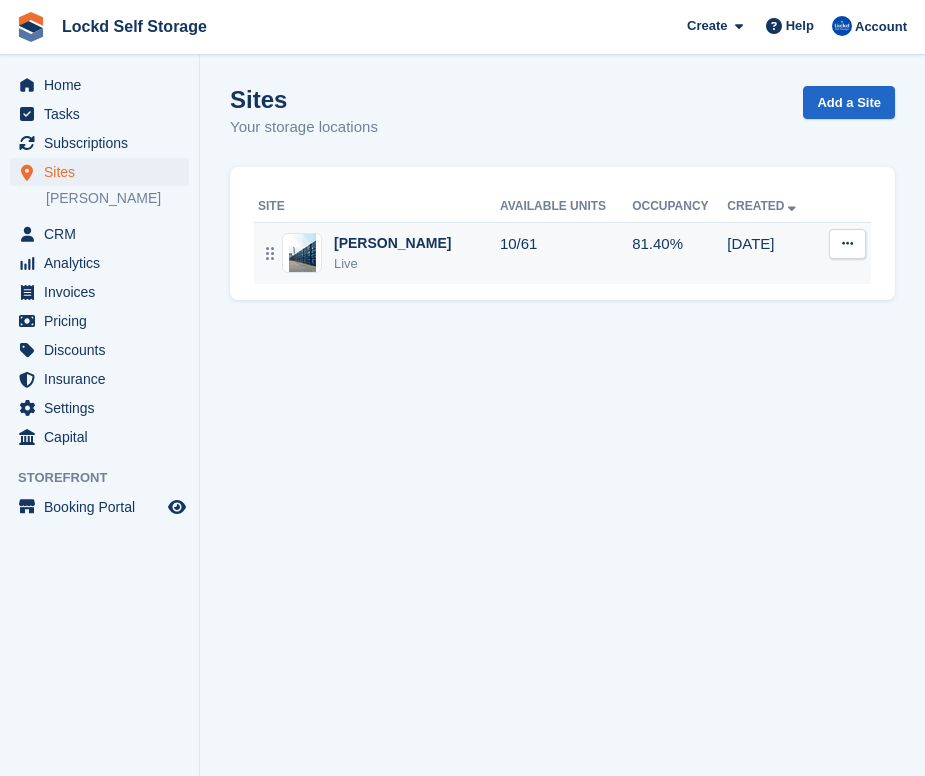 click on "Horley
Live" at bounding box center [379, 253] 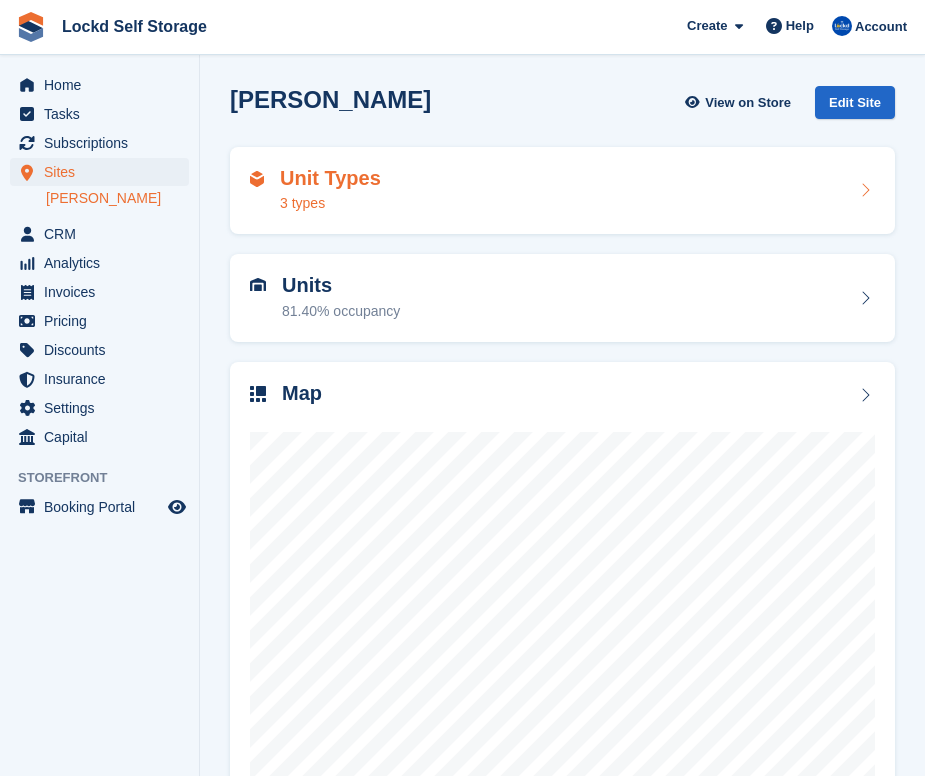 scroll, scrollTop: 0, scrollLeft: 0, axis: both 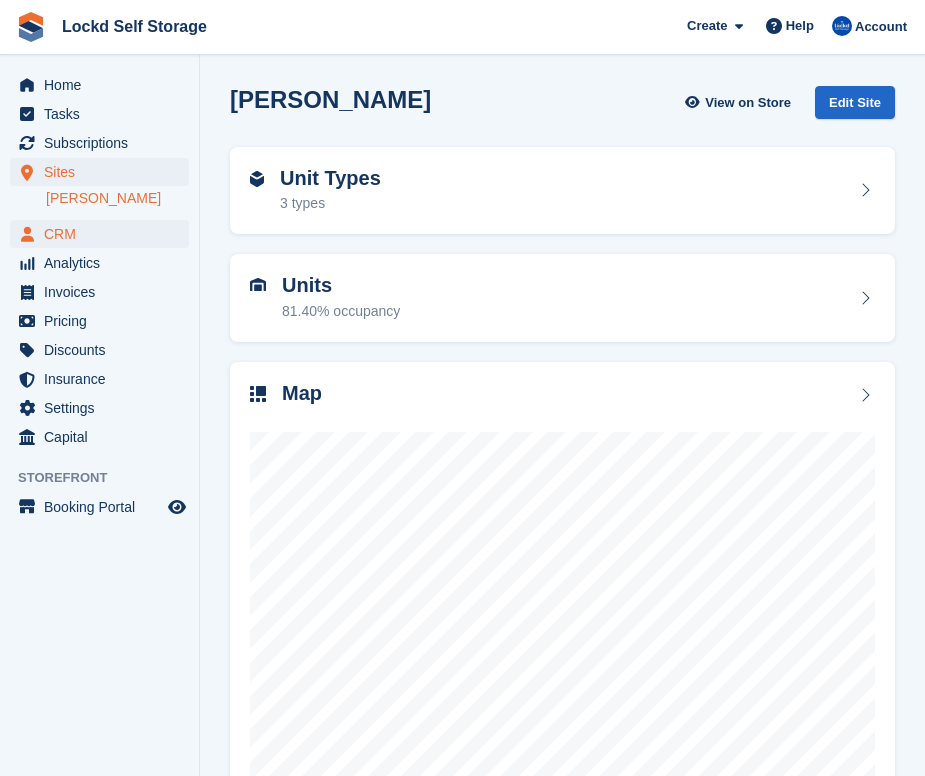 click on "CRM" at bounding box center [104, 234] 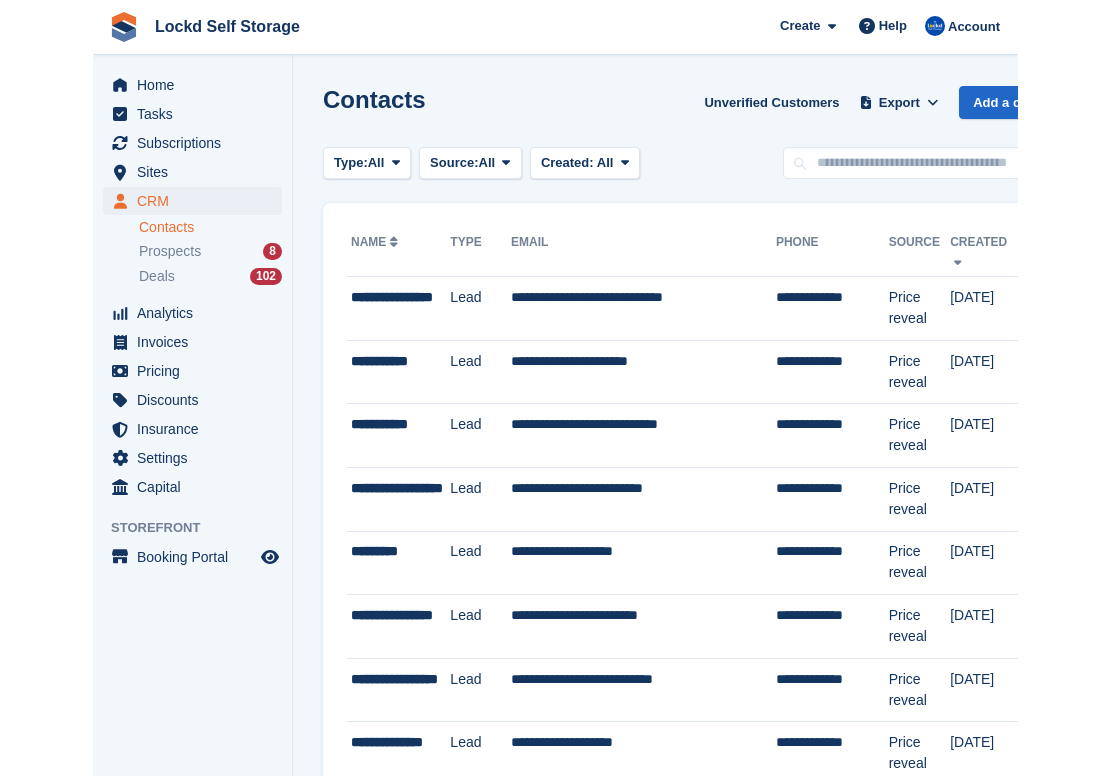 scroll, scrollTop: 0, scrollLeft: 0, axis: both 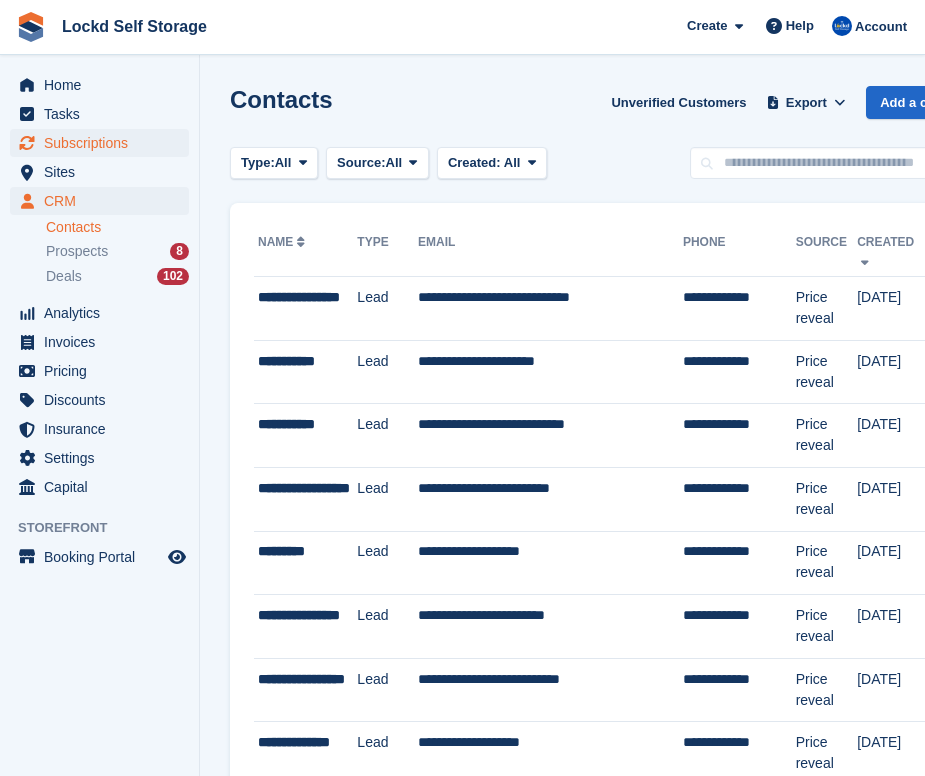 click on "Subscriptions" at bounding box center (104, 143) 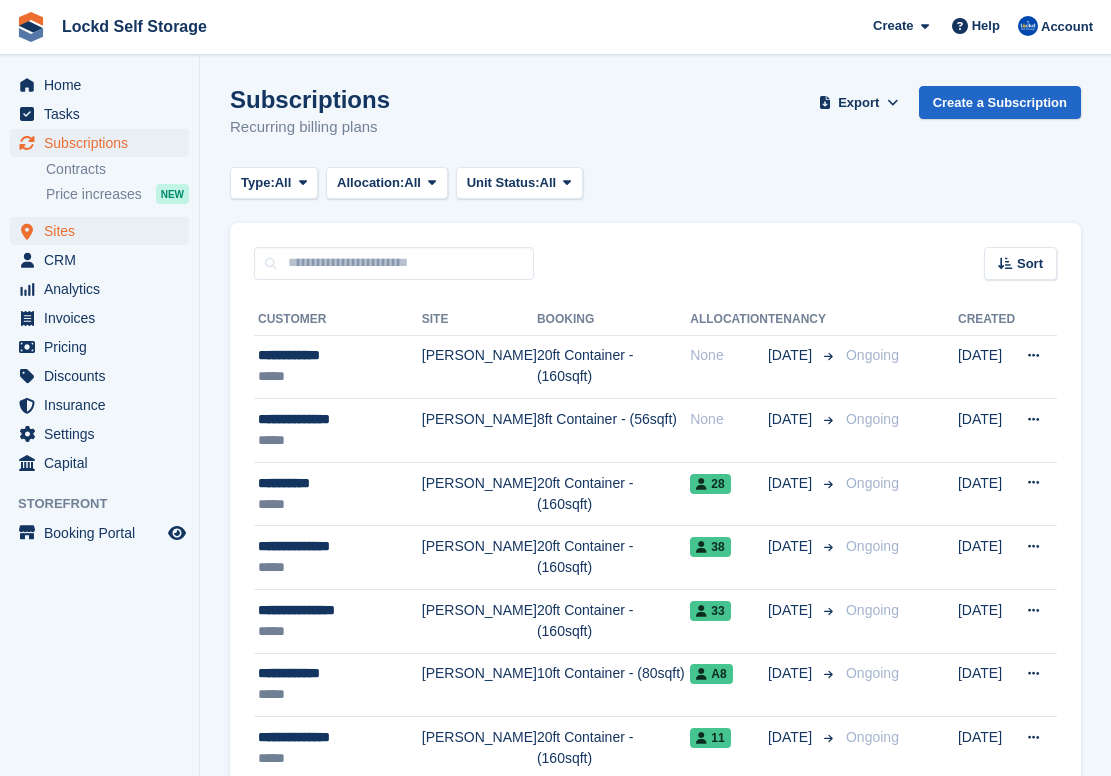 click on "Sites" at bounding box center [104, 231] 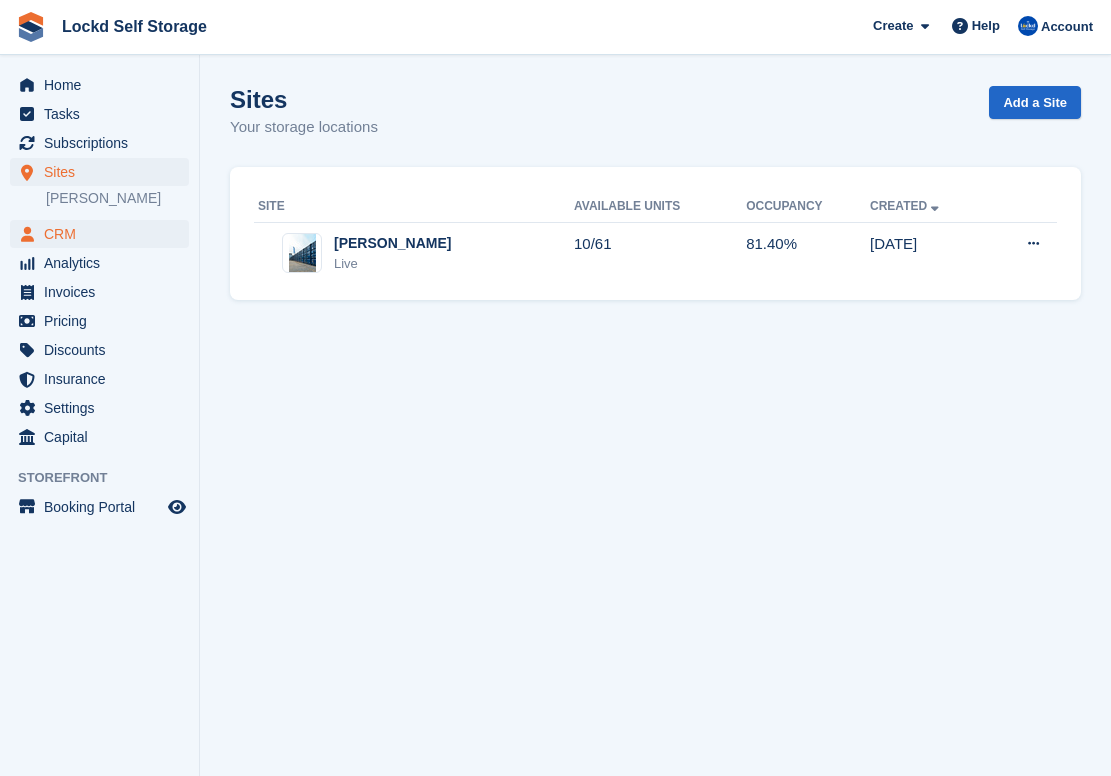click on "CRM" at bounding box center [104, 234] 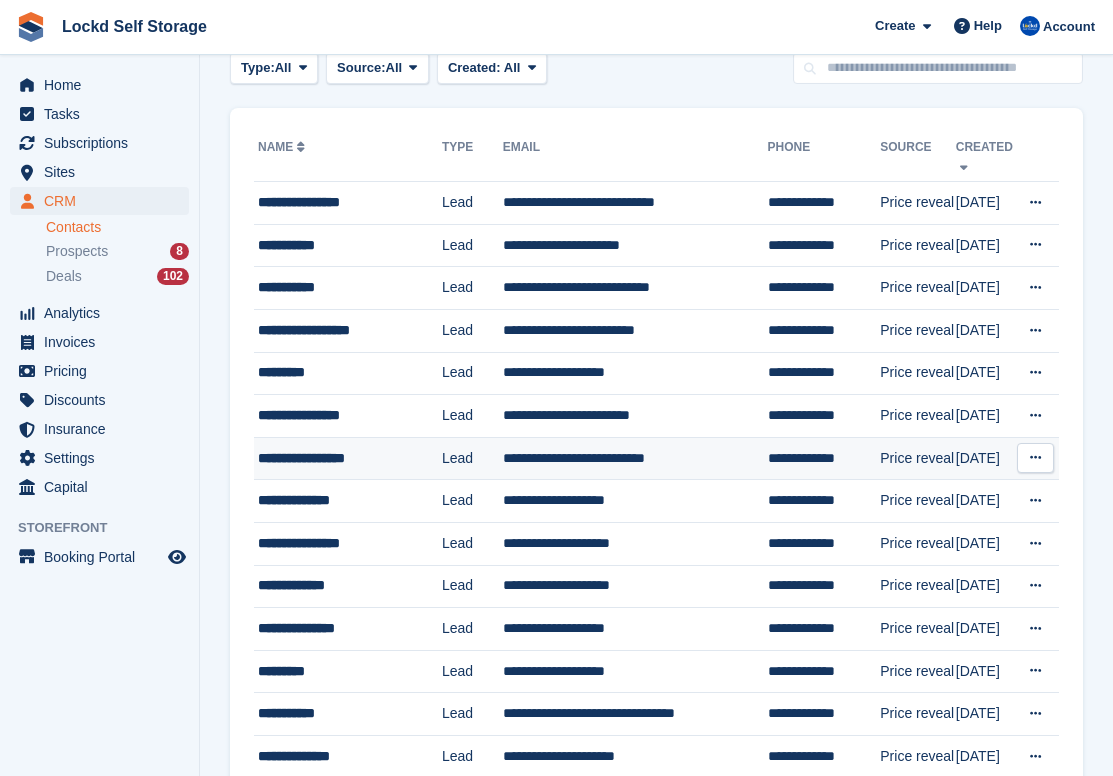 scroll, scrollTop: 109, scrollLeft: 0, axis: vertical 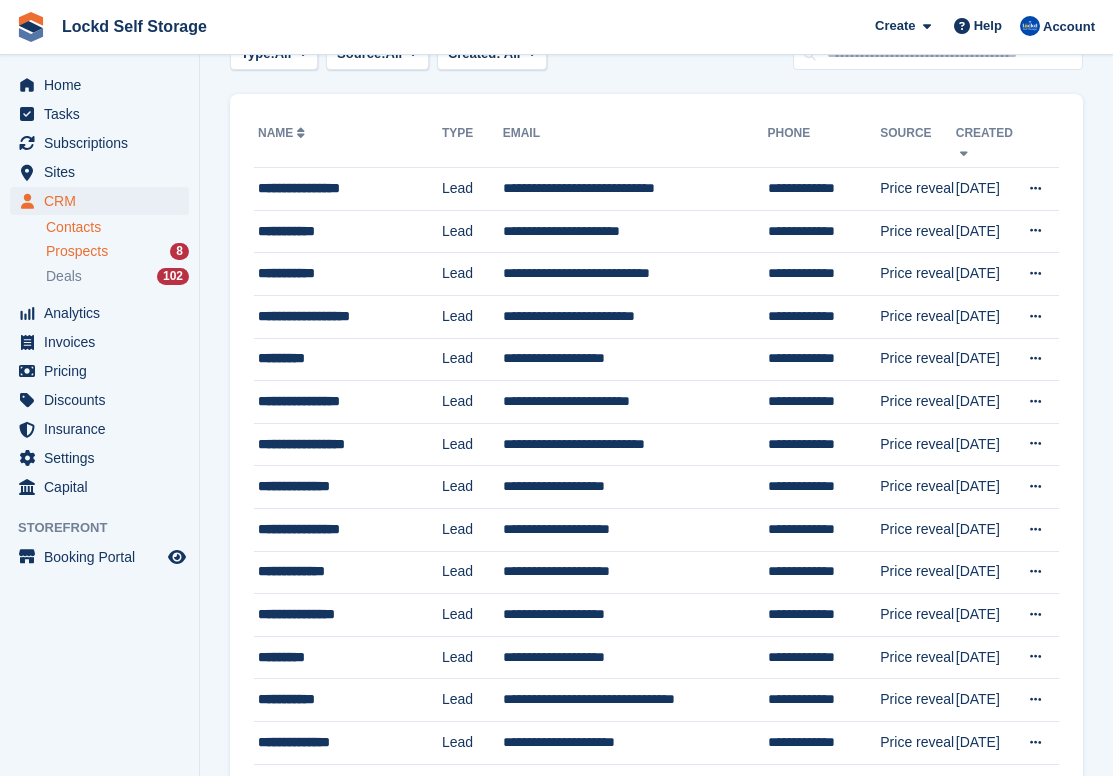 click on "Prospects
8" at bounding box center (117, 251) 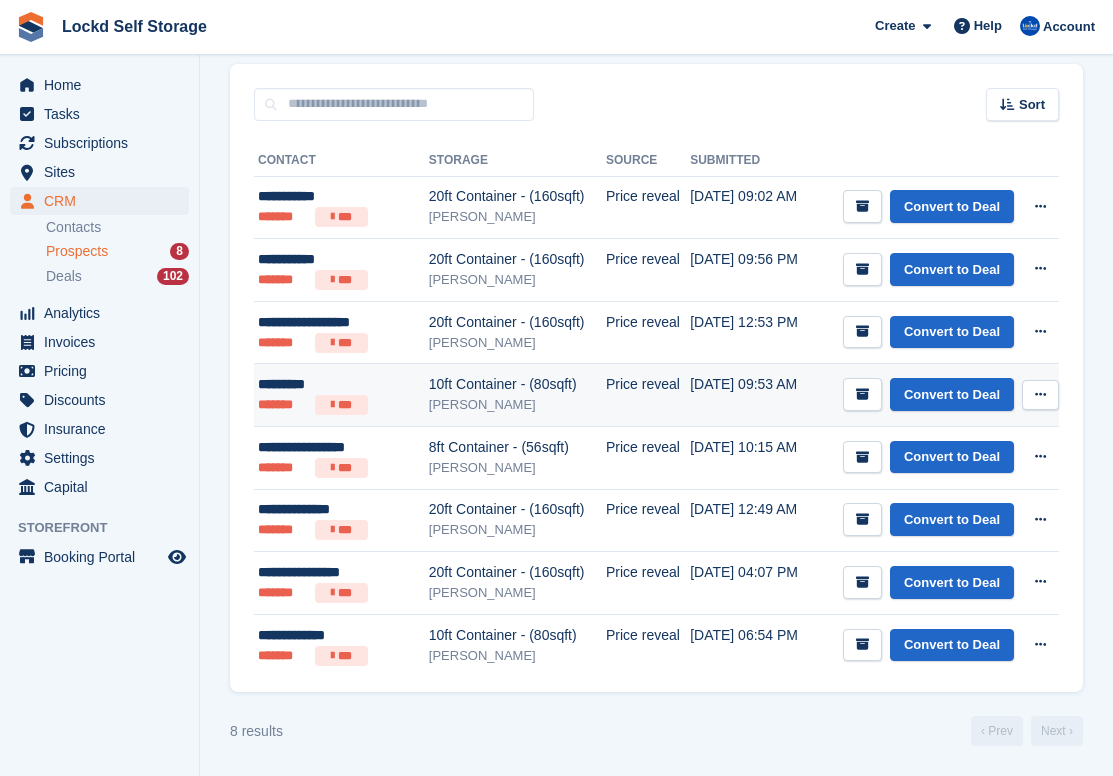 scroll, scrollTop: 139, scrollLeft: 0, axis: vertical 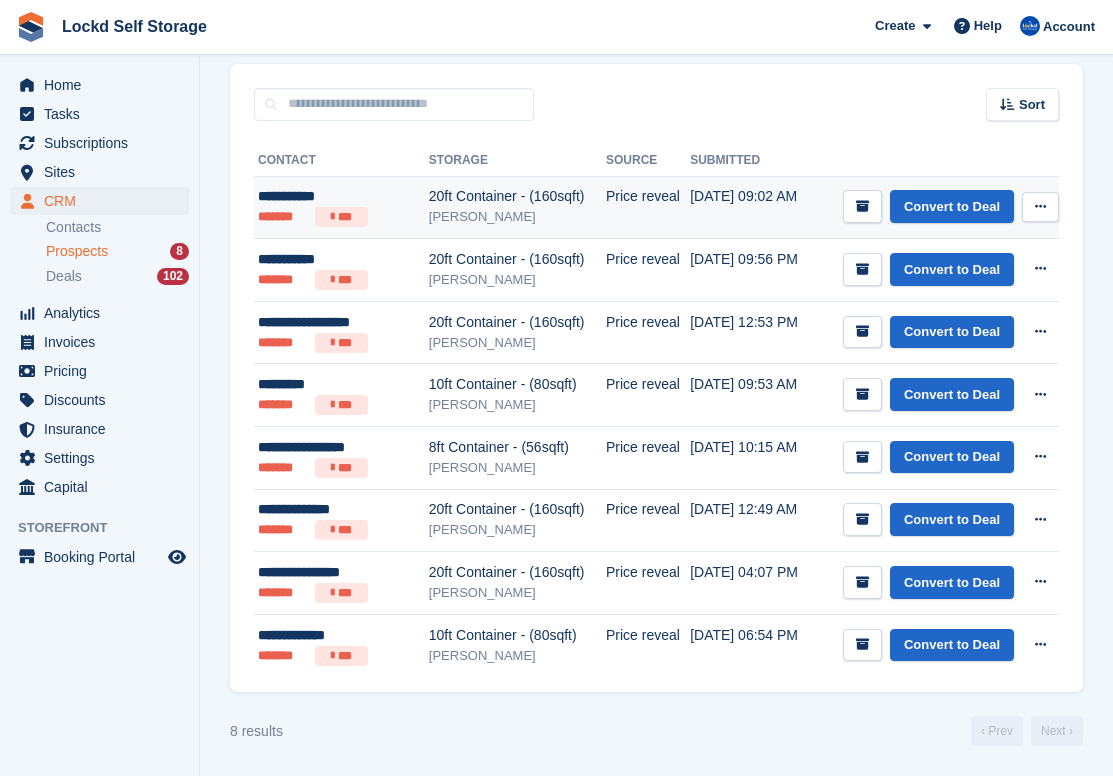 click on "[PERSON_NAME]" at bounding box center [517, 217] 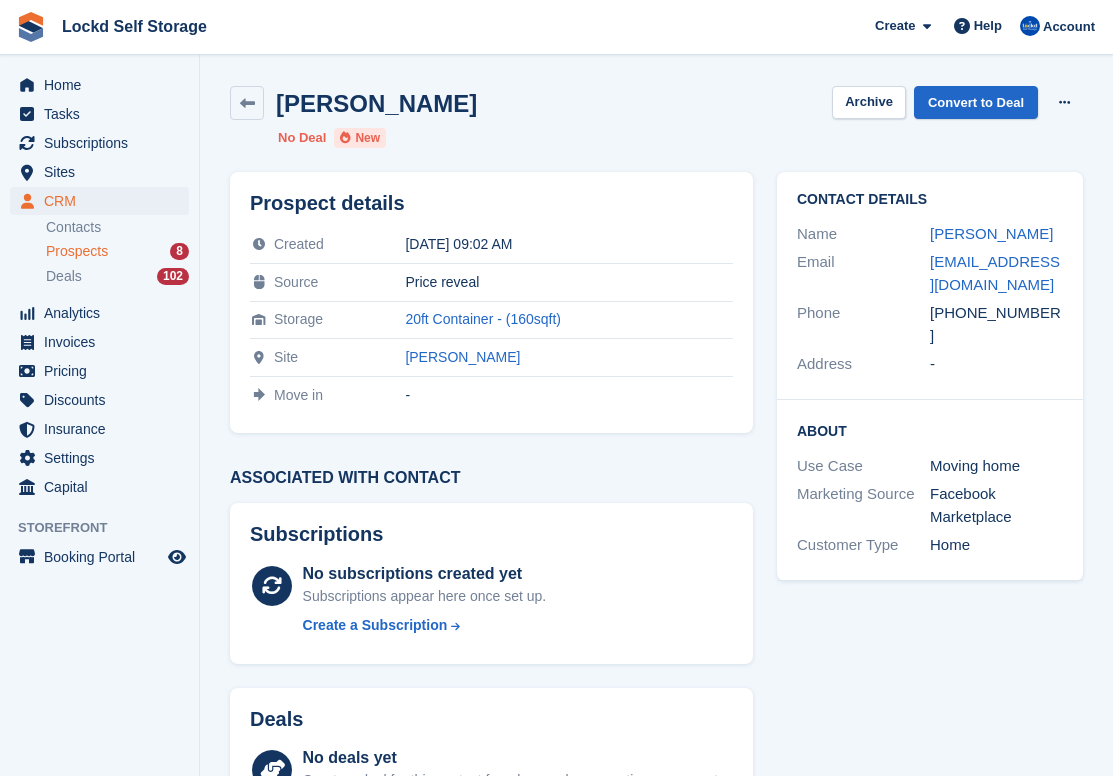 scroll, scrollTop: 0, scrollLeft: 0, axis: both 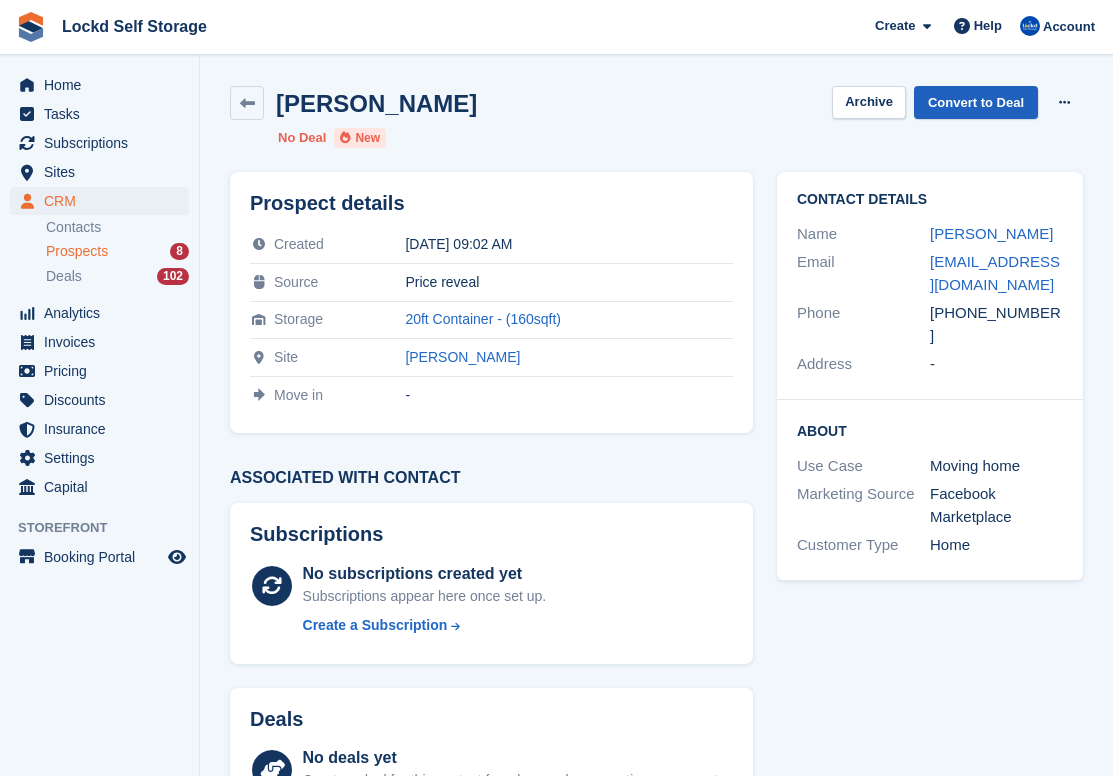click on "Convert to Deal" at bounding box center (976, 102) 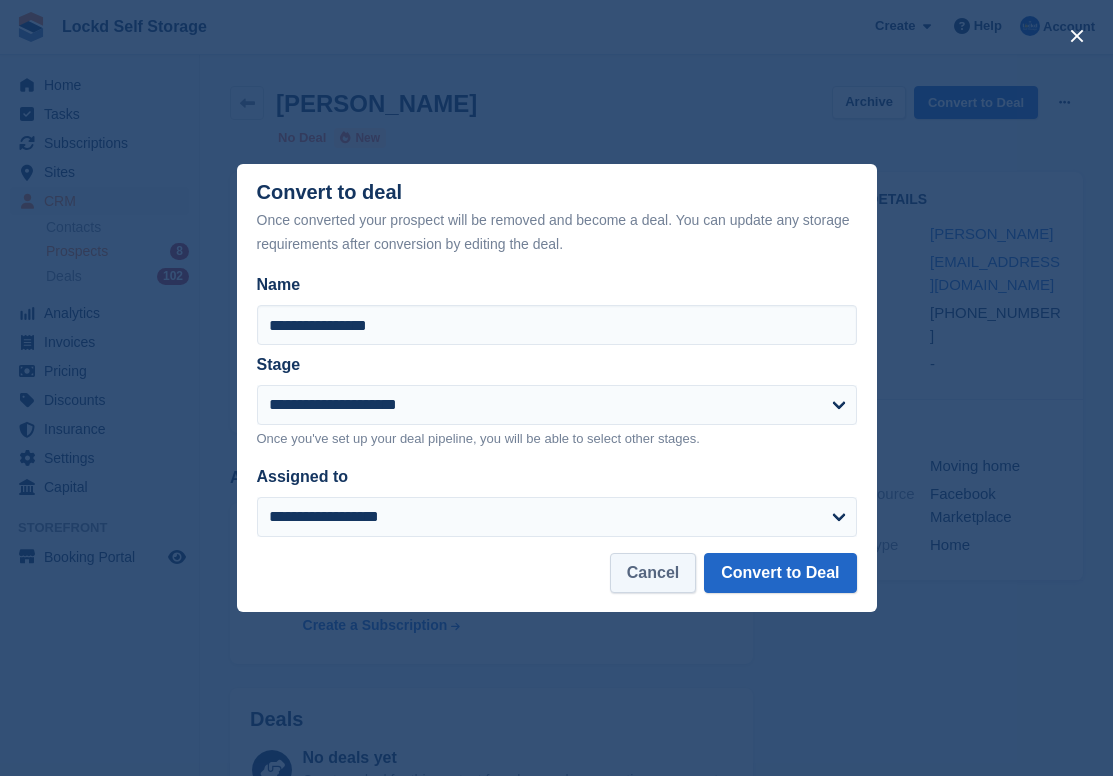 click on "Cancel" at bounding box center [653, 573] 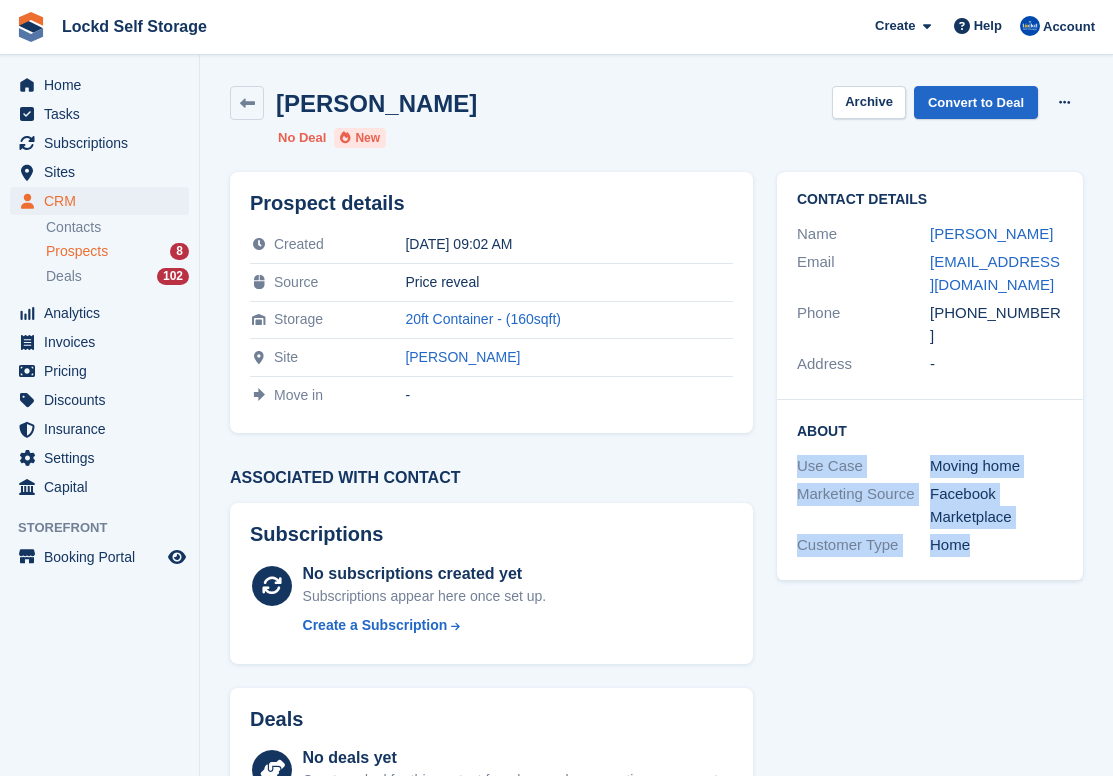 drag, startPoint x: 993, startPoint y: 520, endPoint x: 780, endPoint y: 427, distance: 232.41772 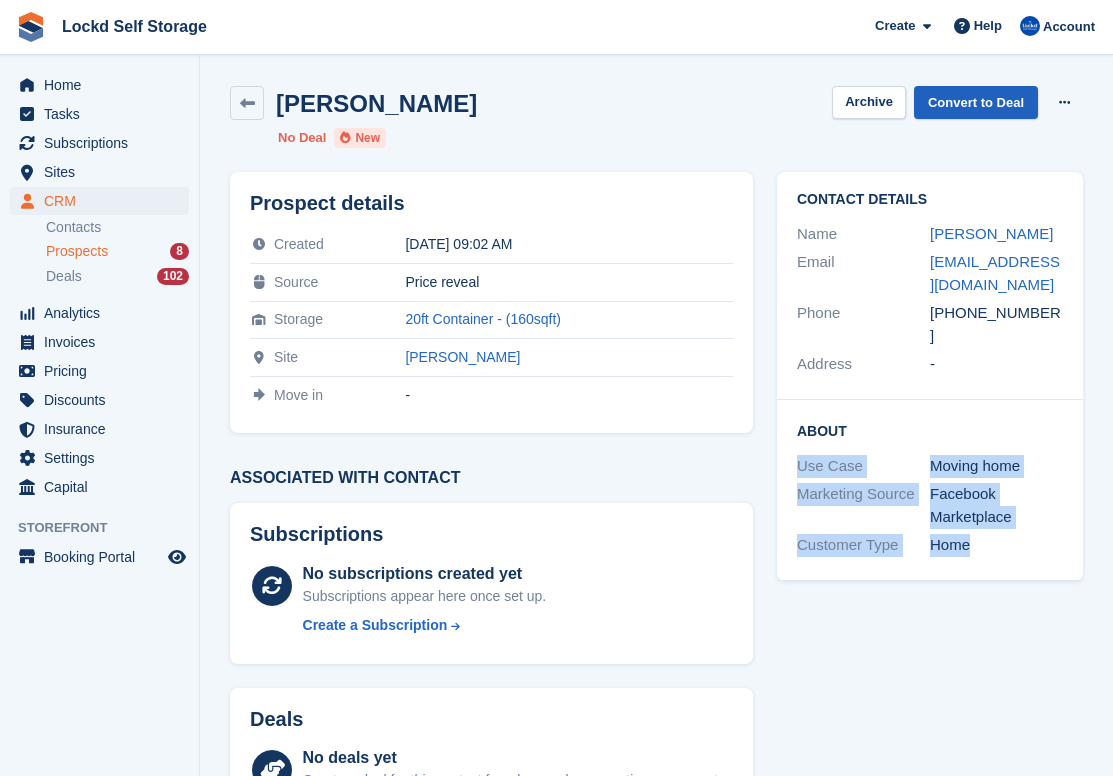 click on "Convert to Deal" at bounding box center [976, 102] 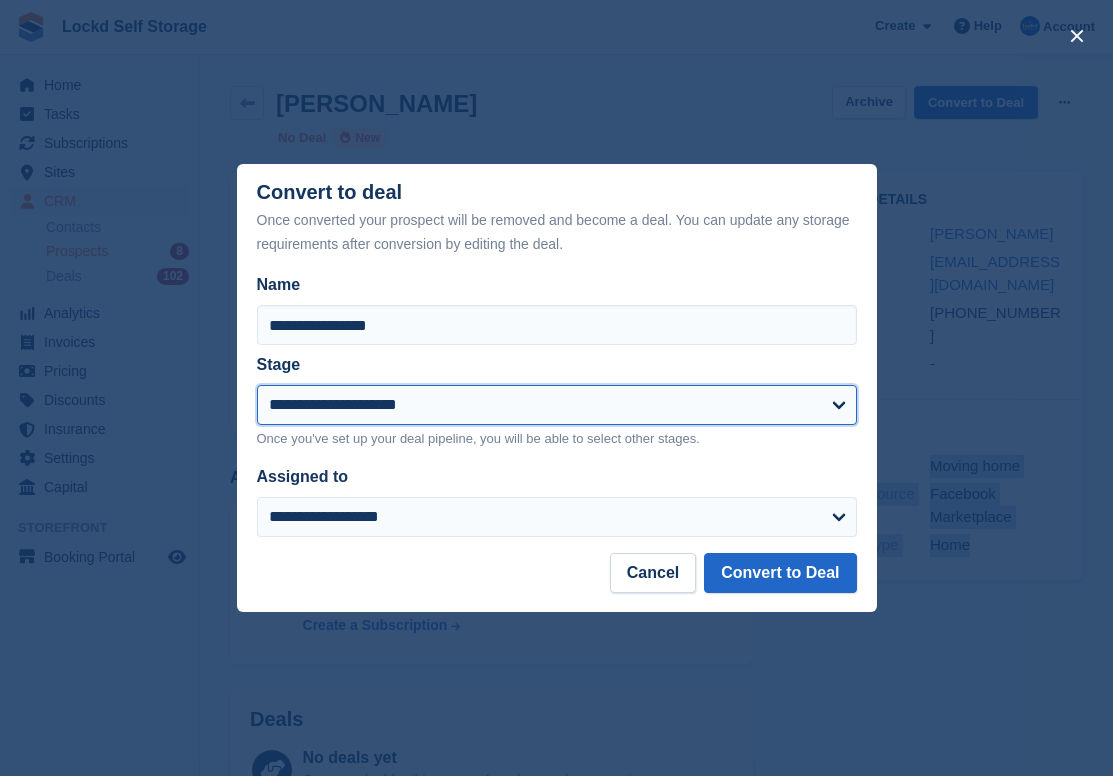 select on "****" 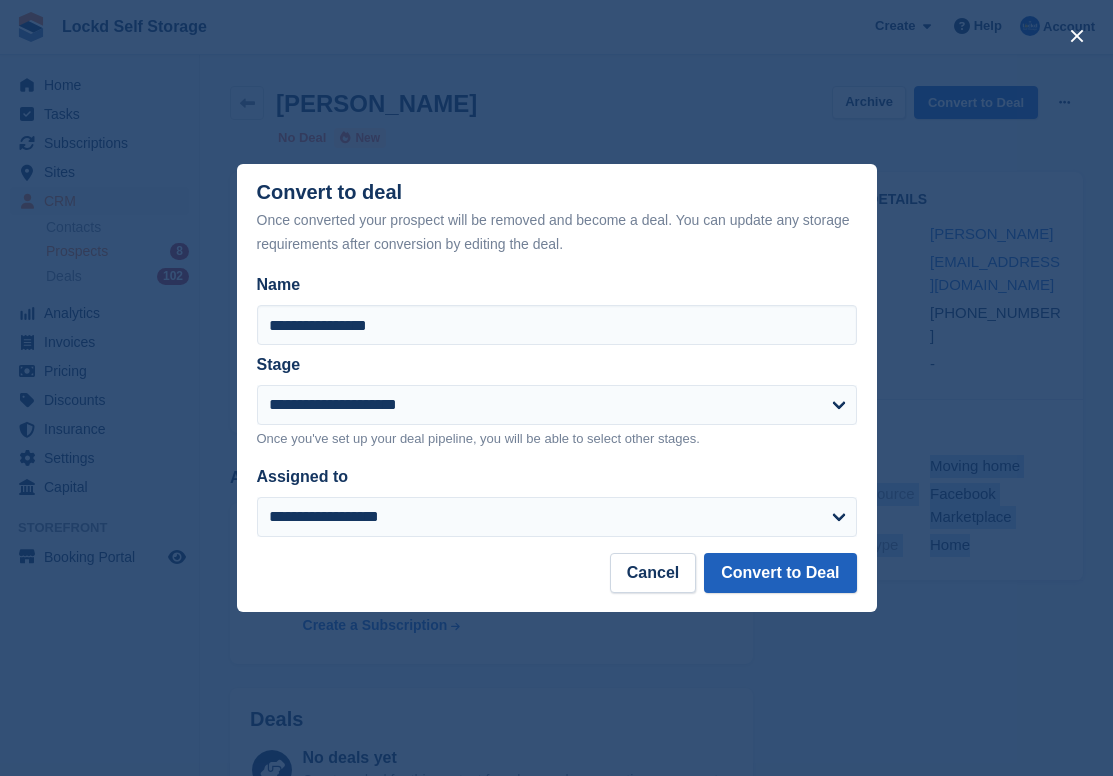 click on "Convert to Deal" at bounding box center [780, 573] 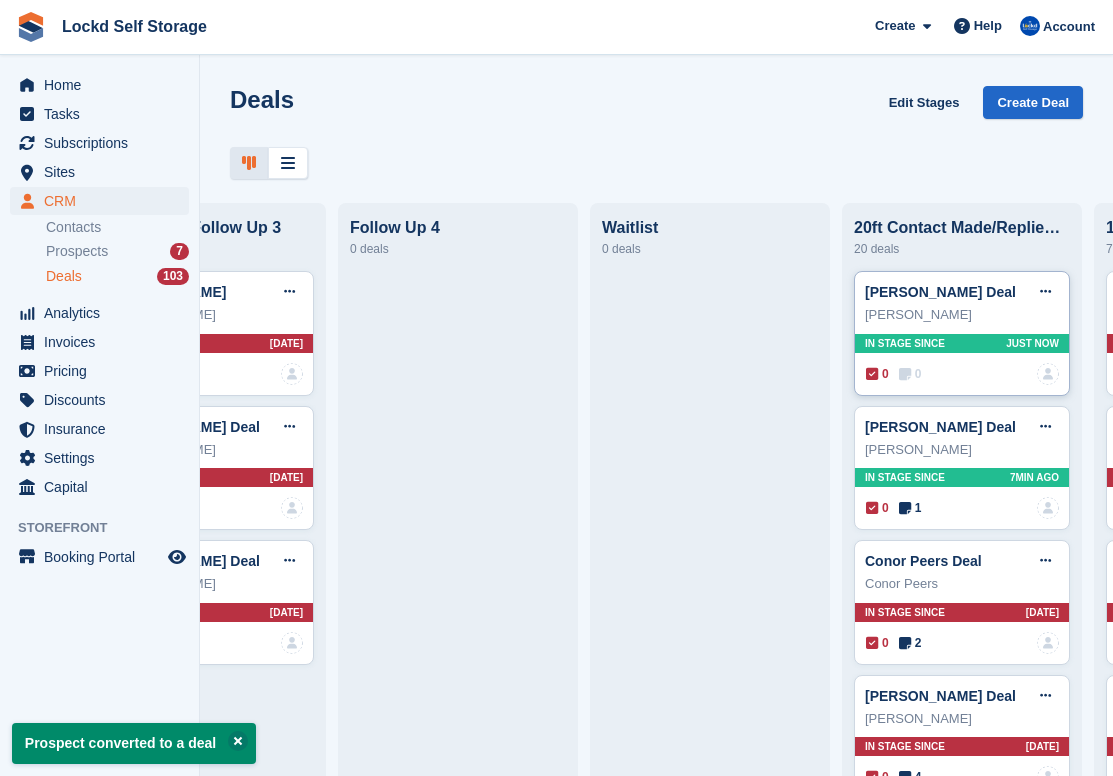 scroll, scrollTop: 0, scrollLeft: 724, axis: horizontal 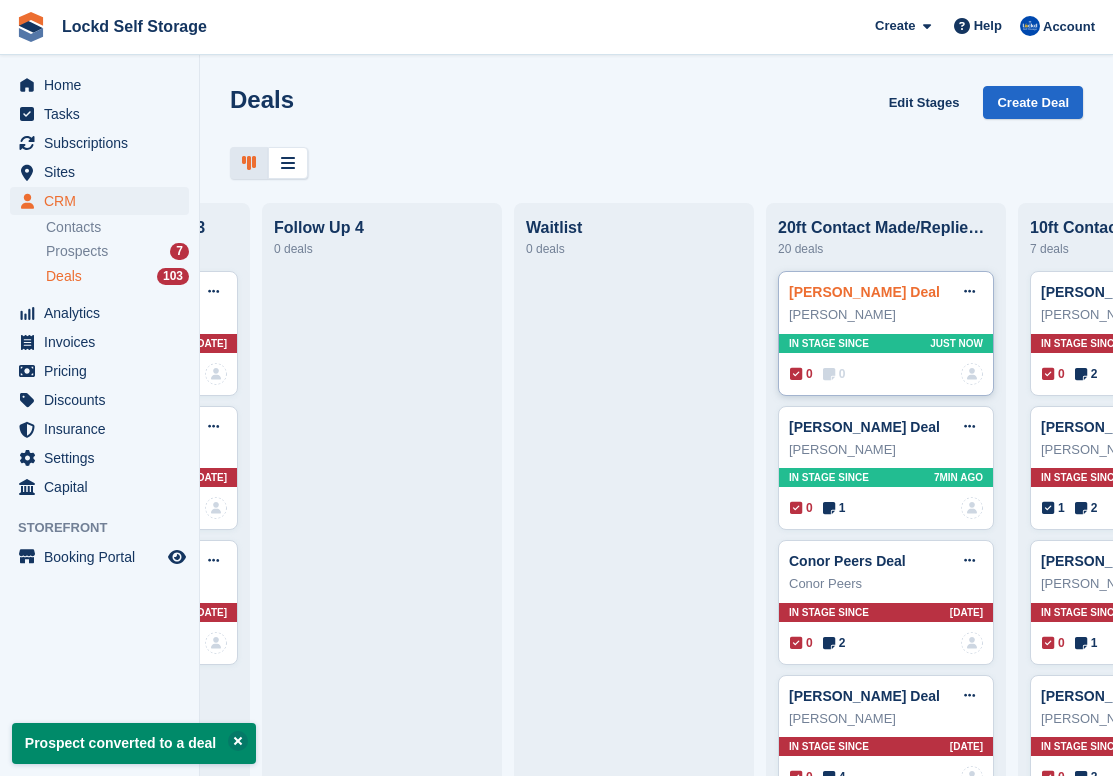 click on "[PERSON_NAME] Deal" at bounding box center [864, 292] 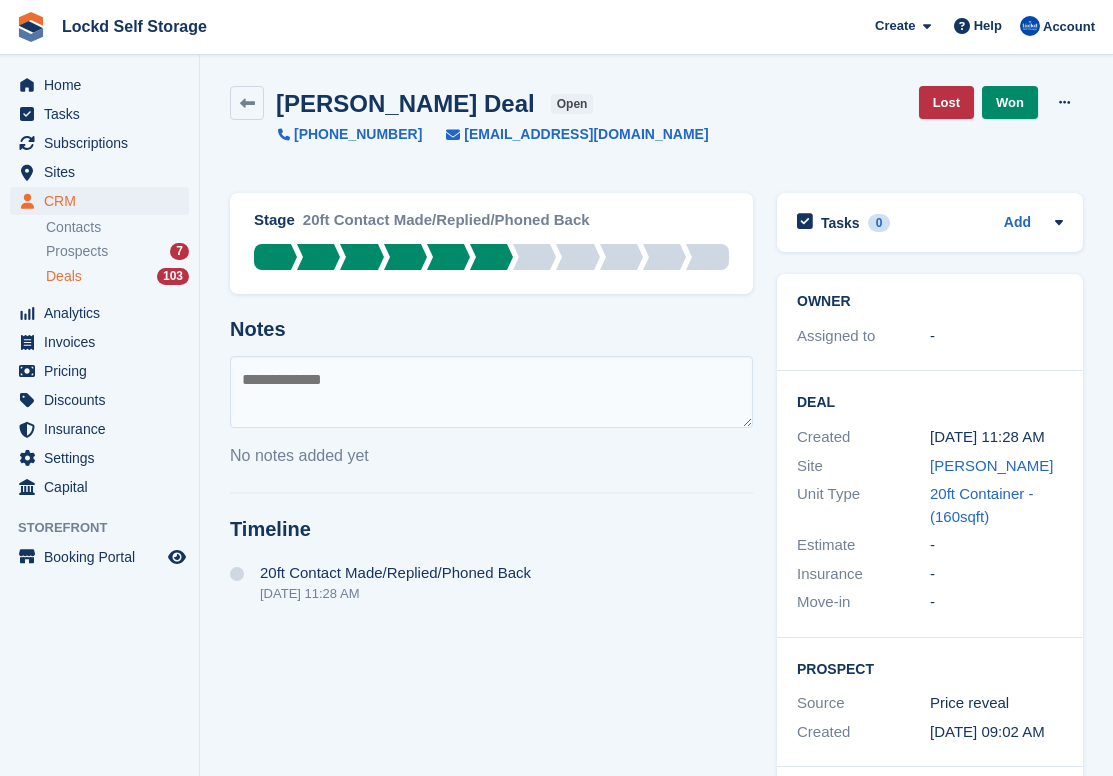 click at bounding box center (491, 392) 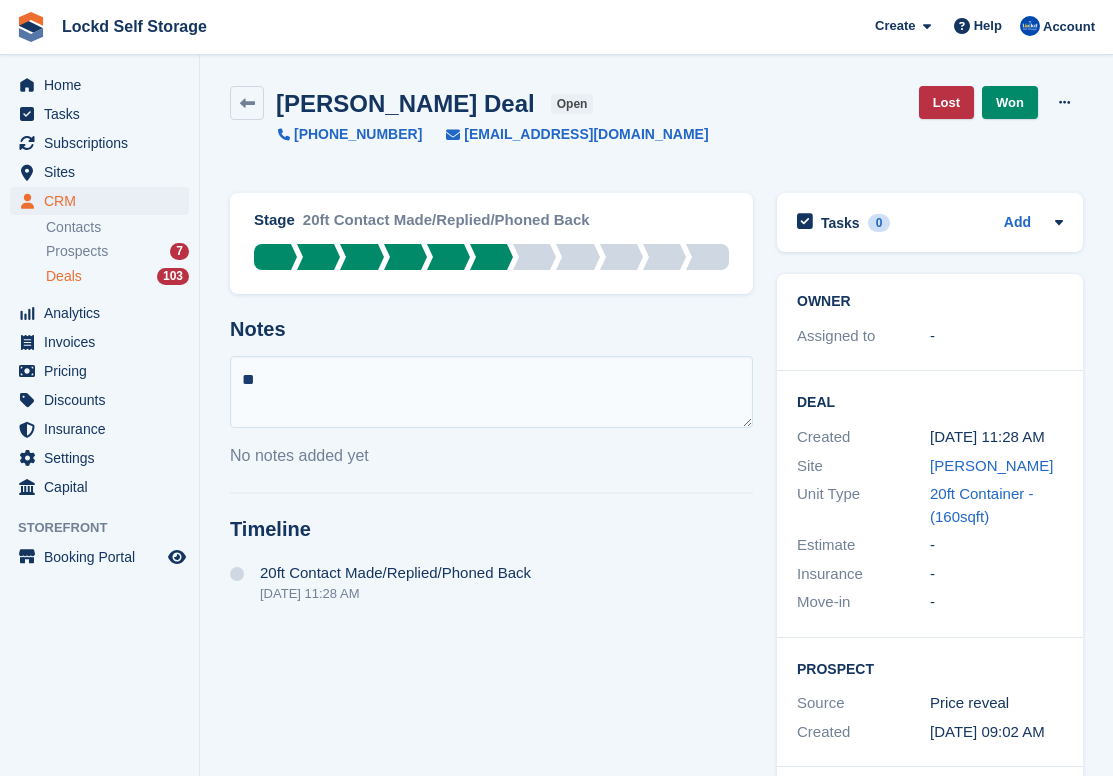 type on "*" 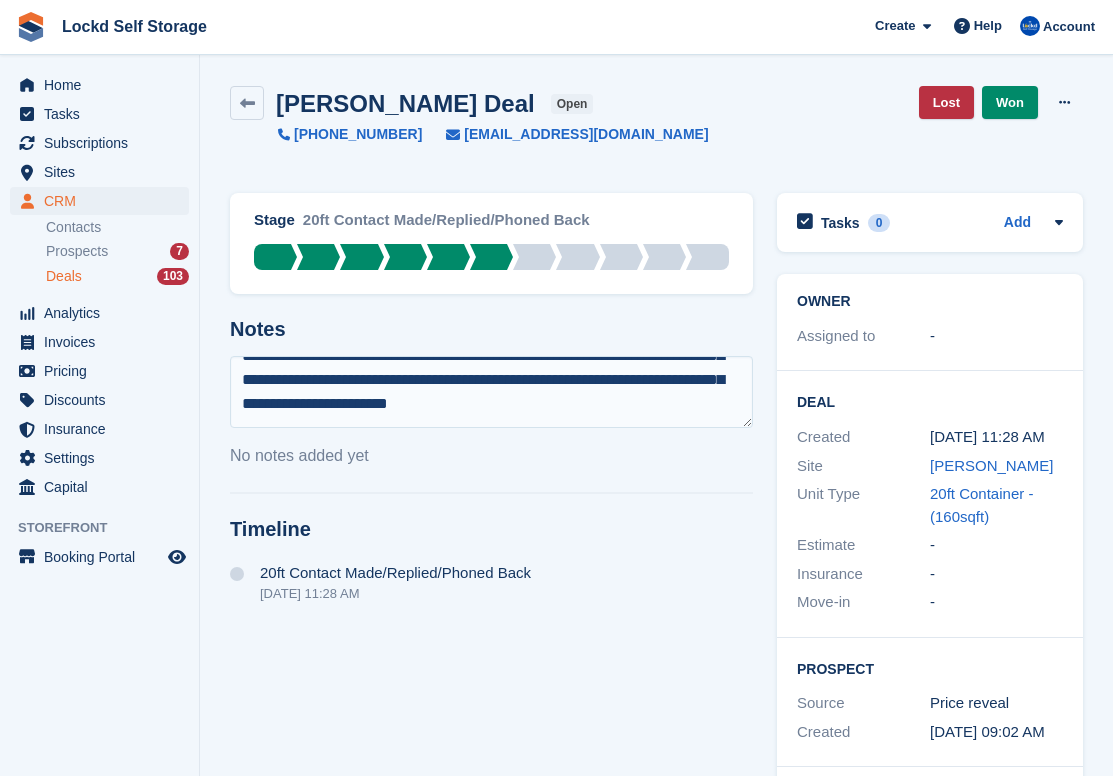 scroll, scrollTop: 58, scrollLeft: 0, axis: vertical 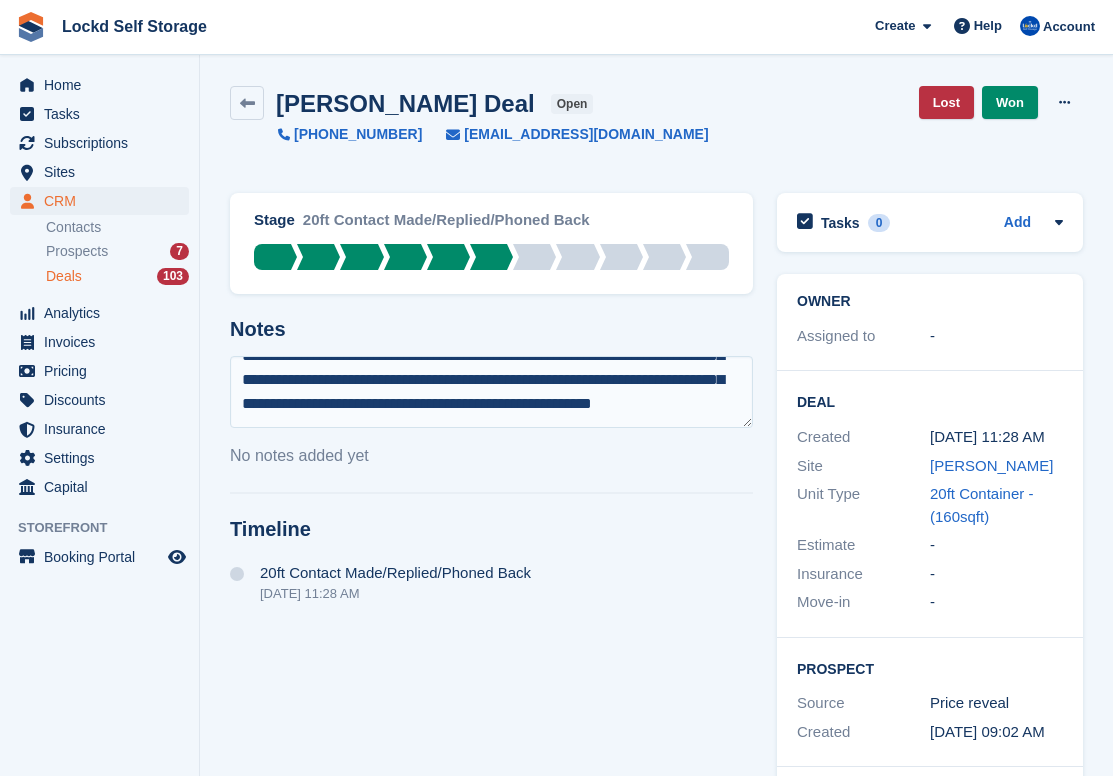 type on "**********" 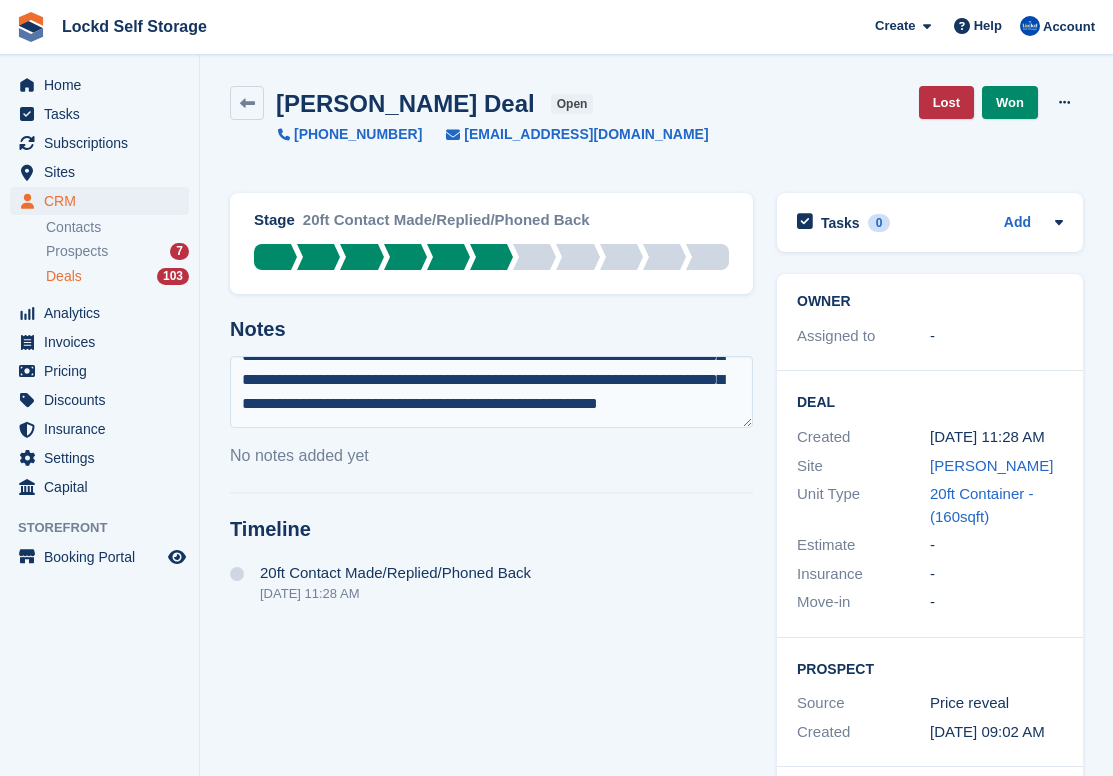 scroll, scrollTop: 0, scrollLeft: 0, axis: both 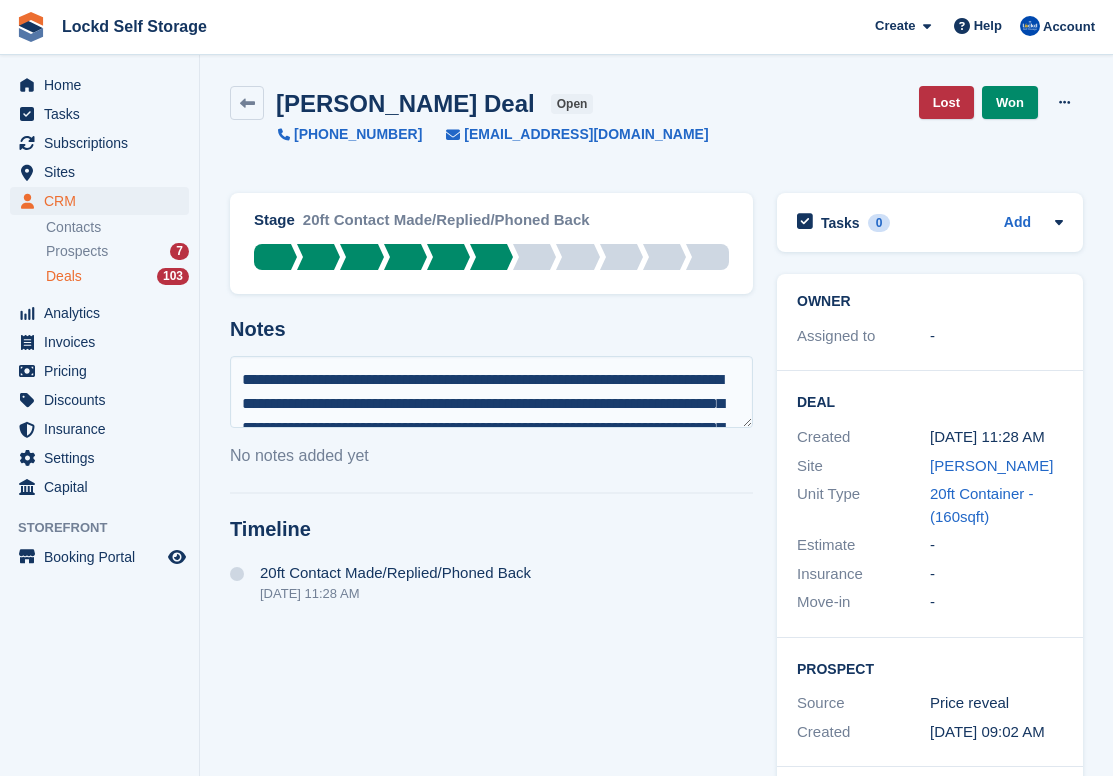 type 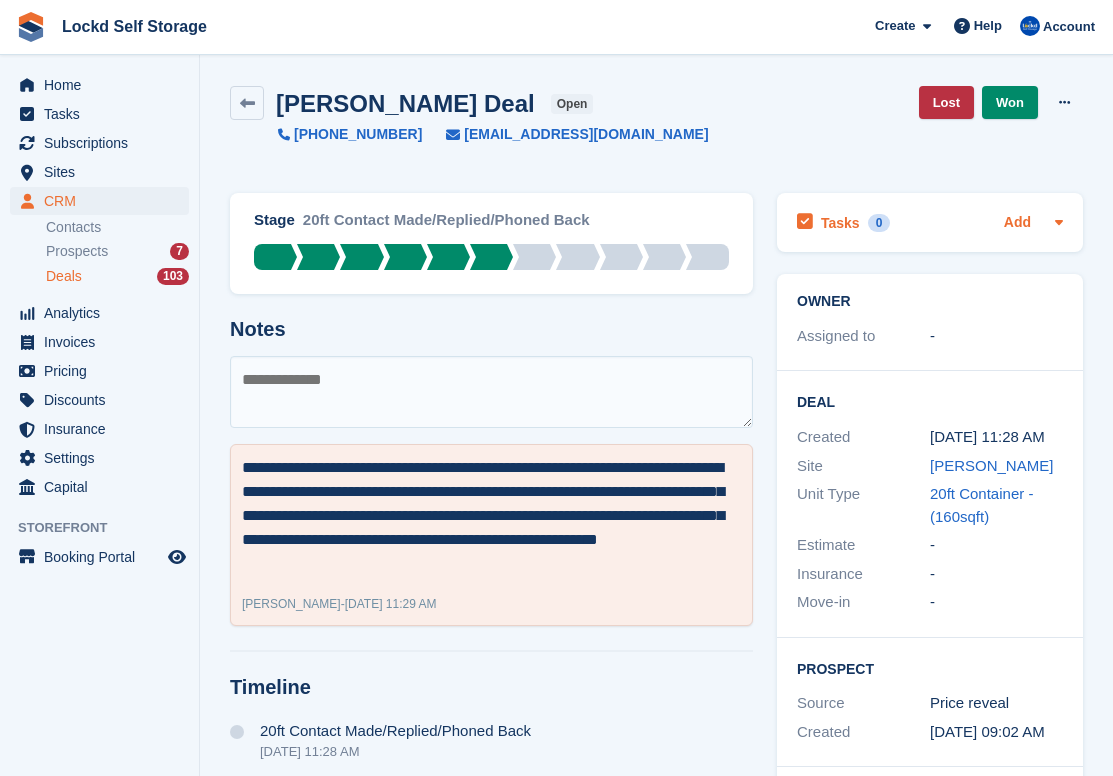 click on "Add" at bounding box center [1017, 223] 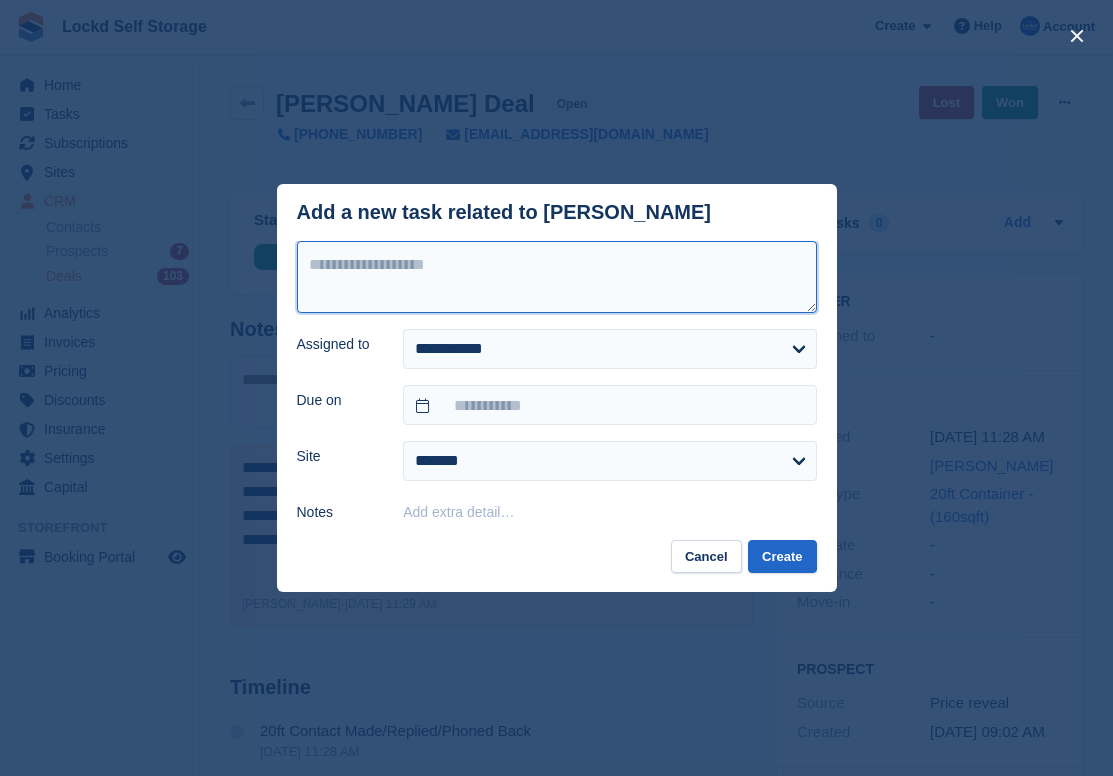 click at bounding box center (557, 277) 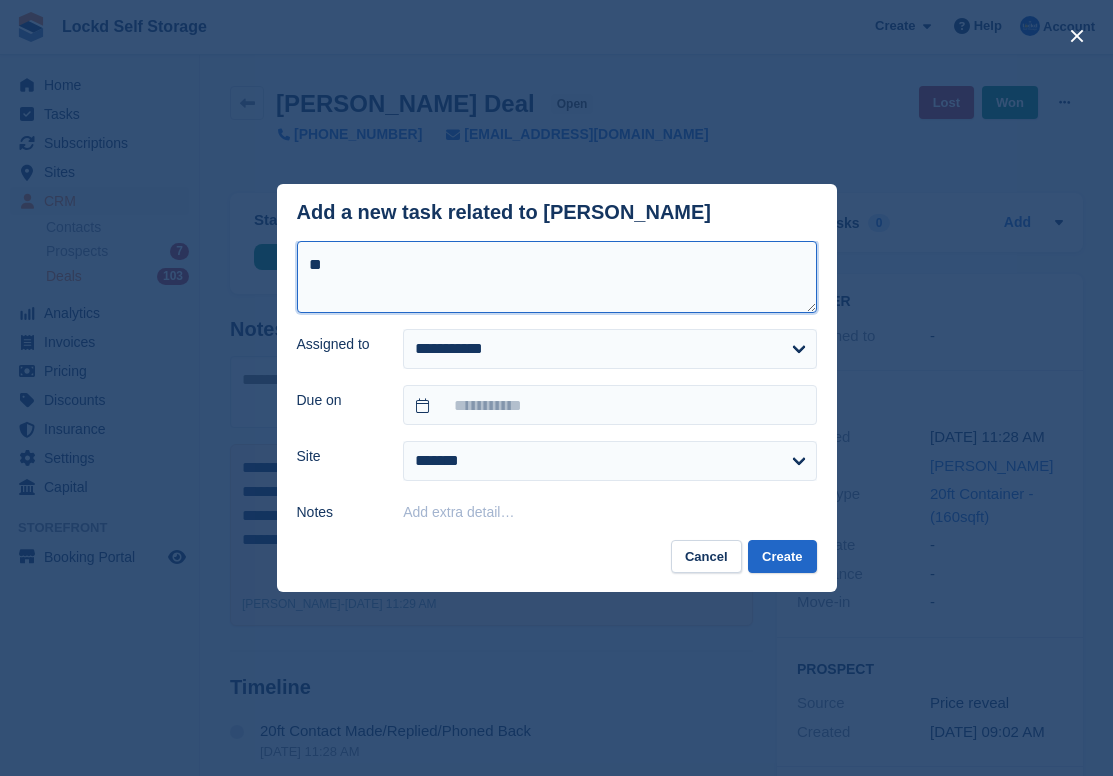 type on "*" 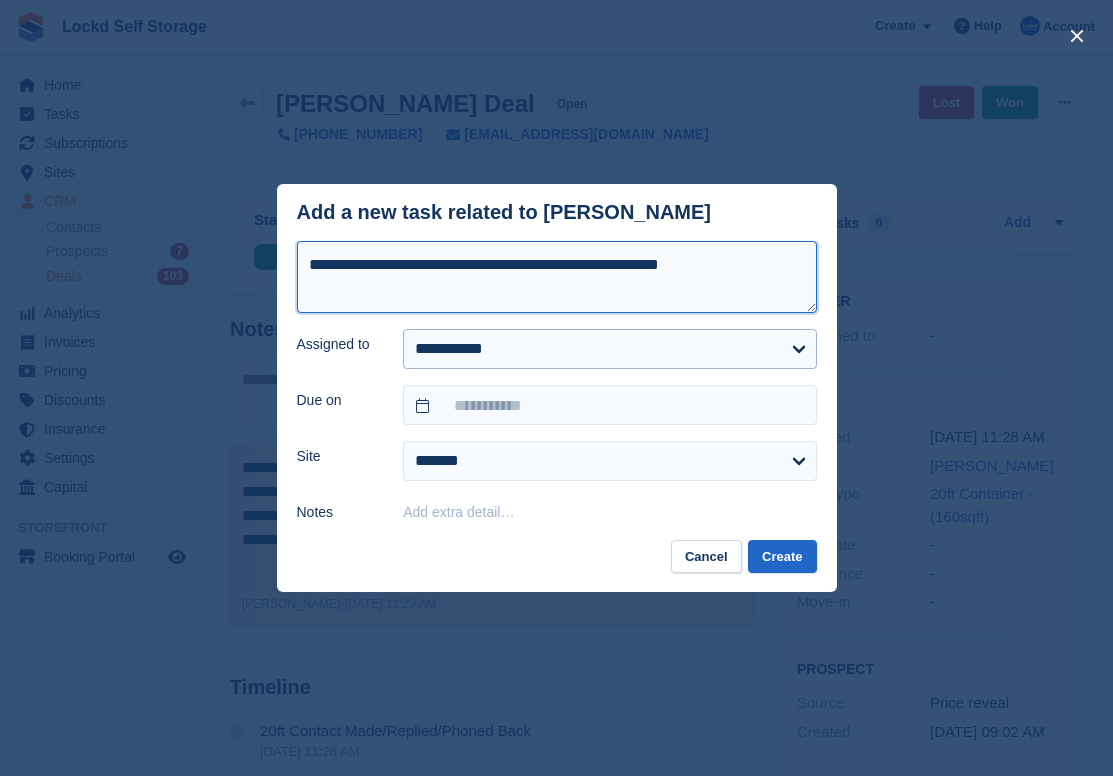 type on "**********" 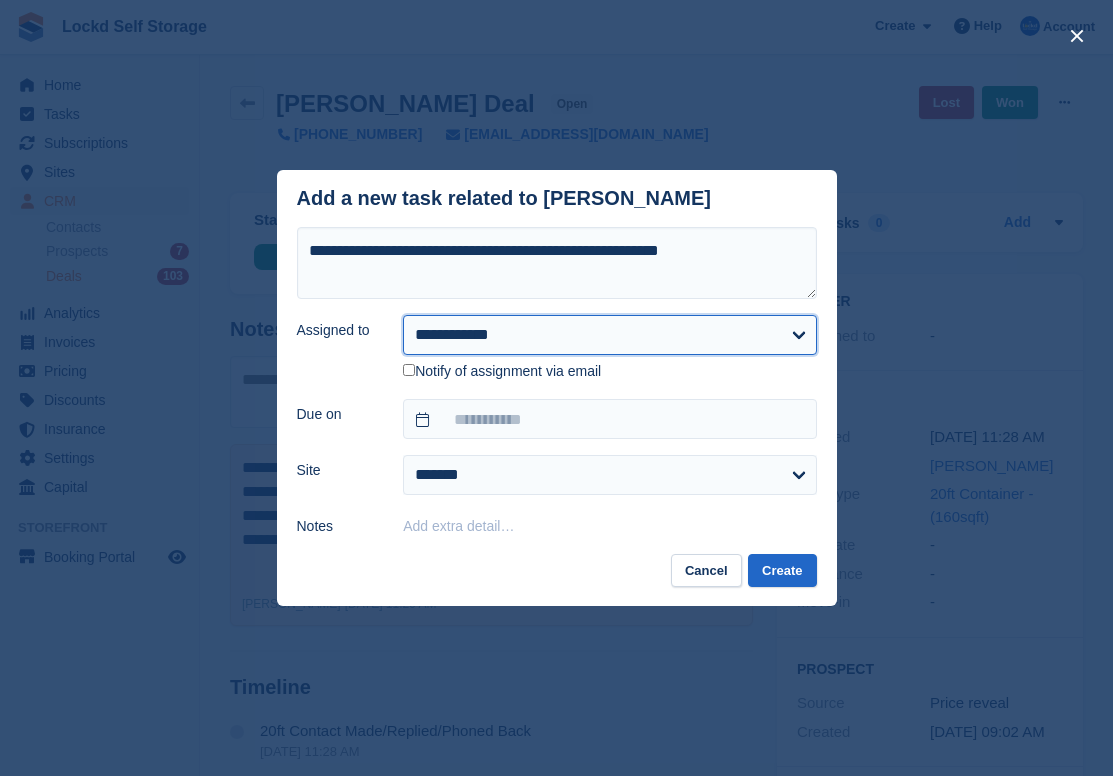 select on "****" 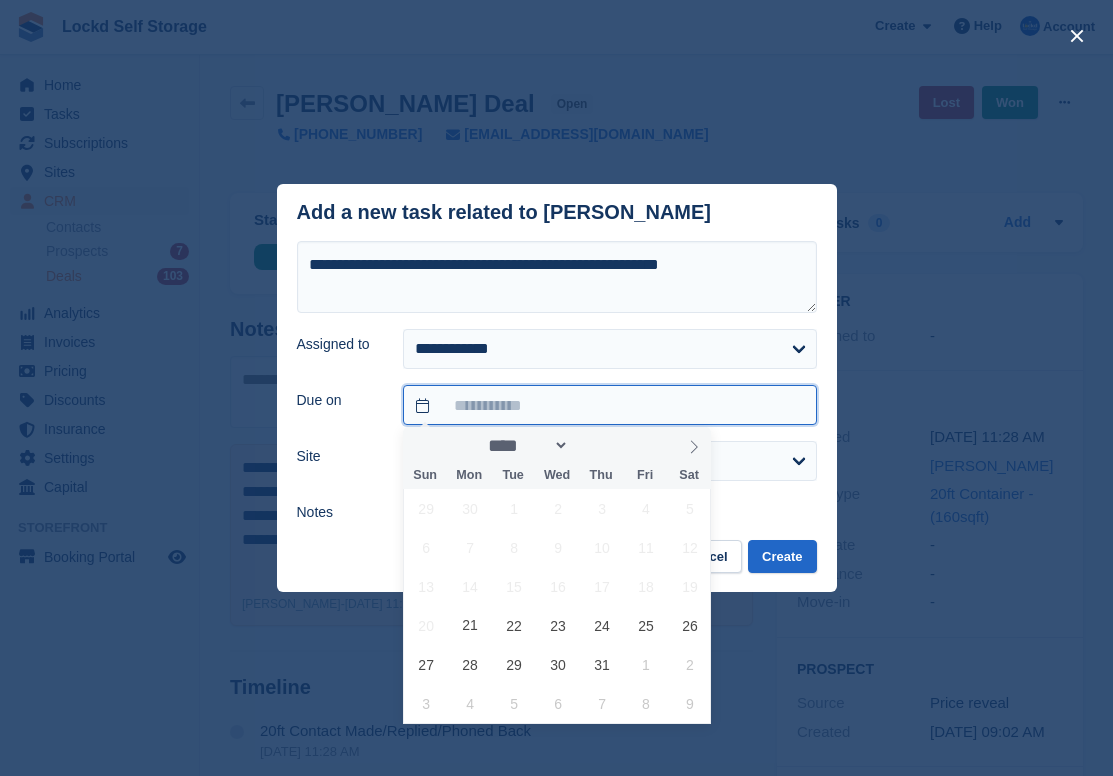 click at bounding box center [609, 405] 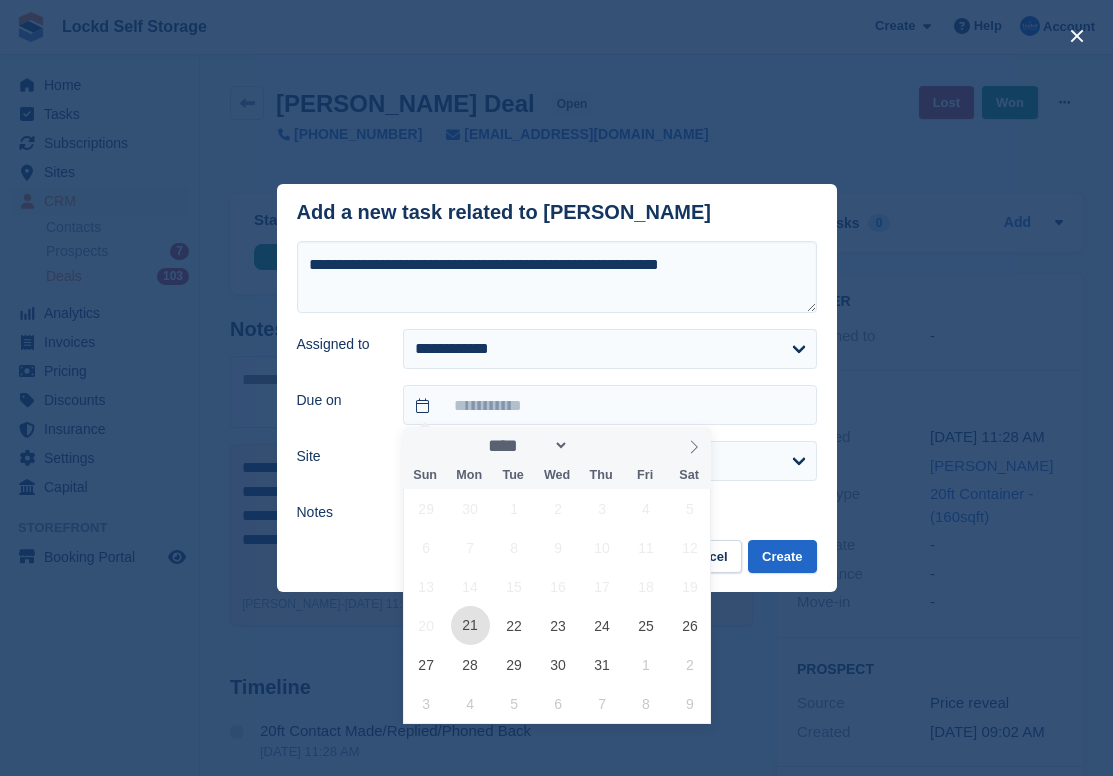 click on "21" at bounding box center (470, 625) 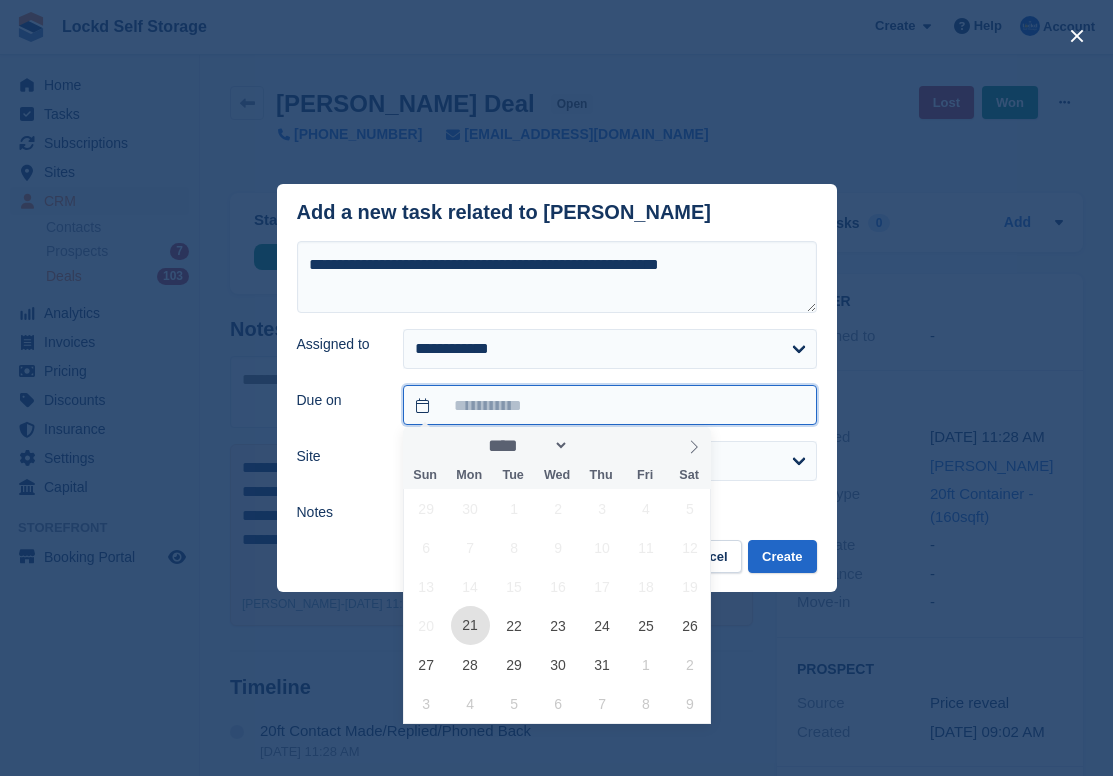type on "**********" 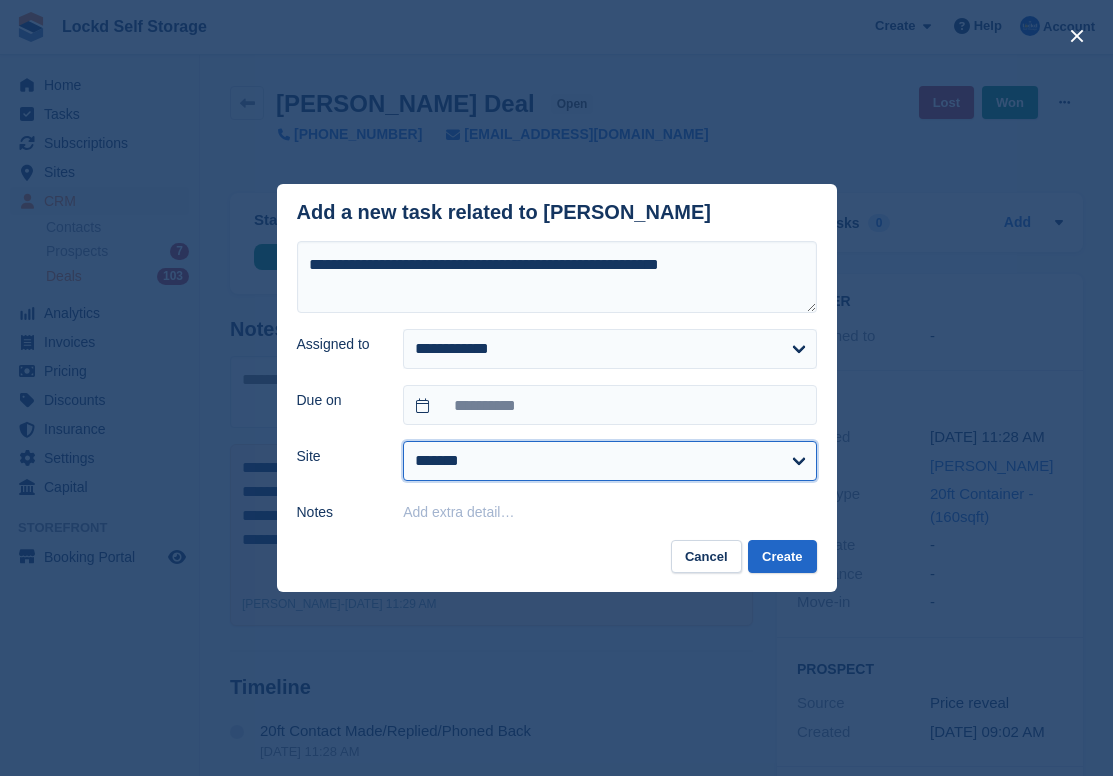 select on "****" 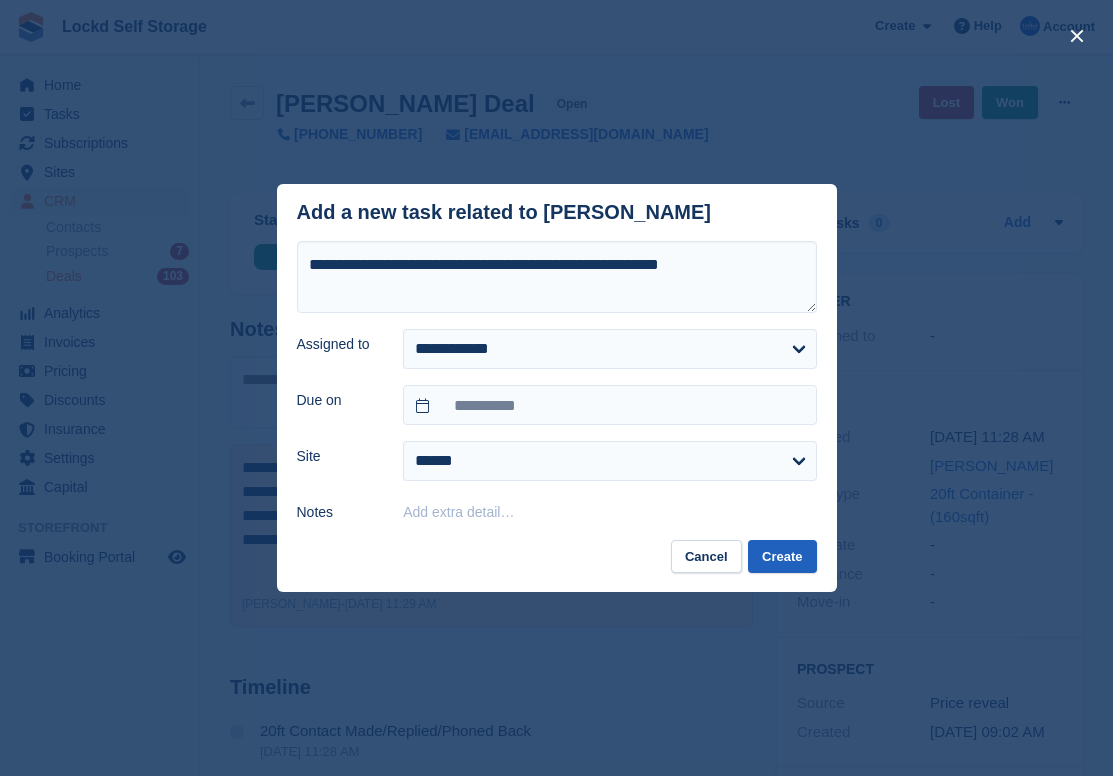 click on "Create" at bounding box center (782, 556) 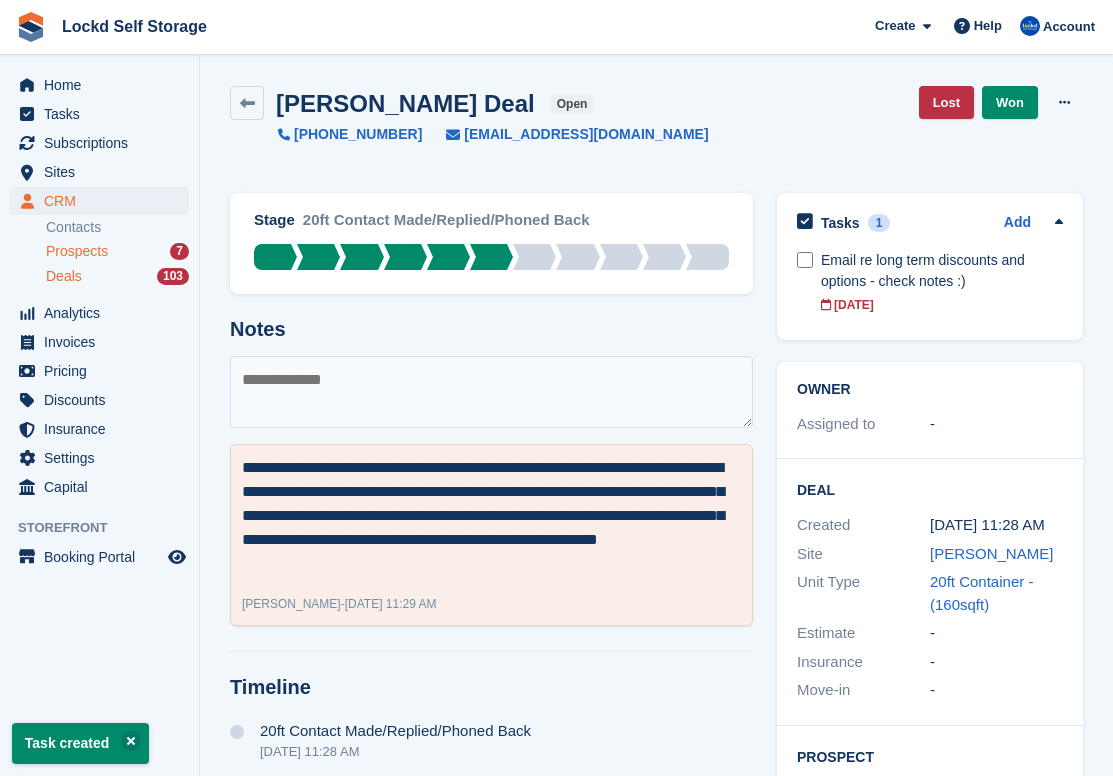 click on "Prospects
7" at bounding box center [117, 251] 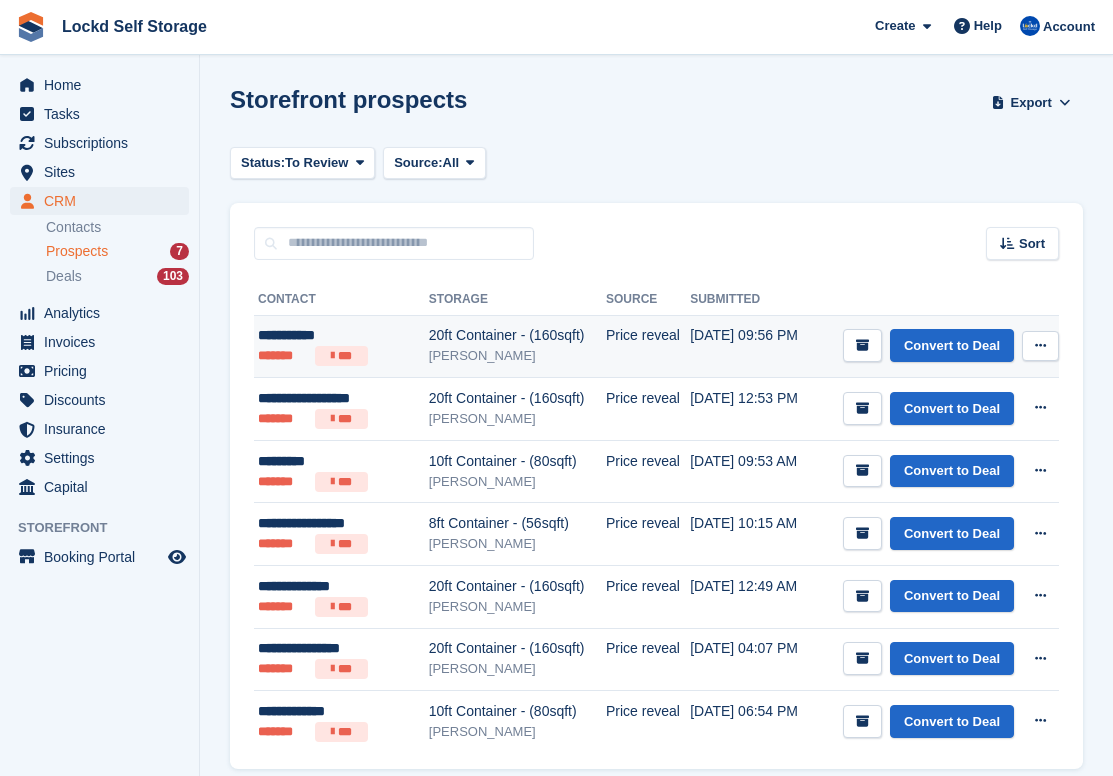 click on "20ft Container - (160sqft)" at bounding box center [517, 335] 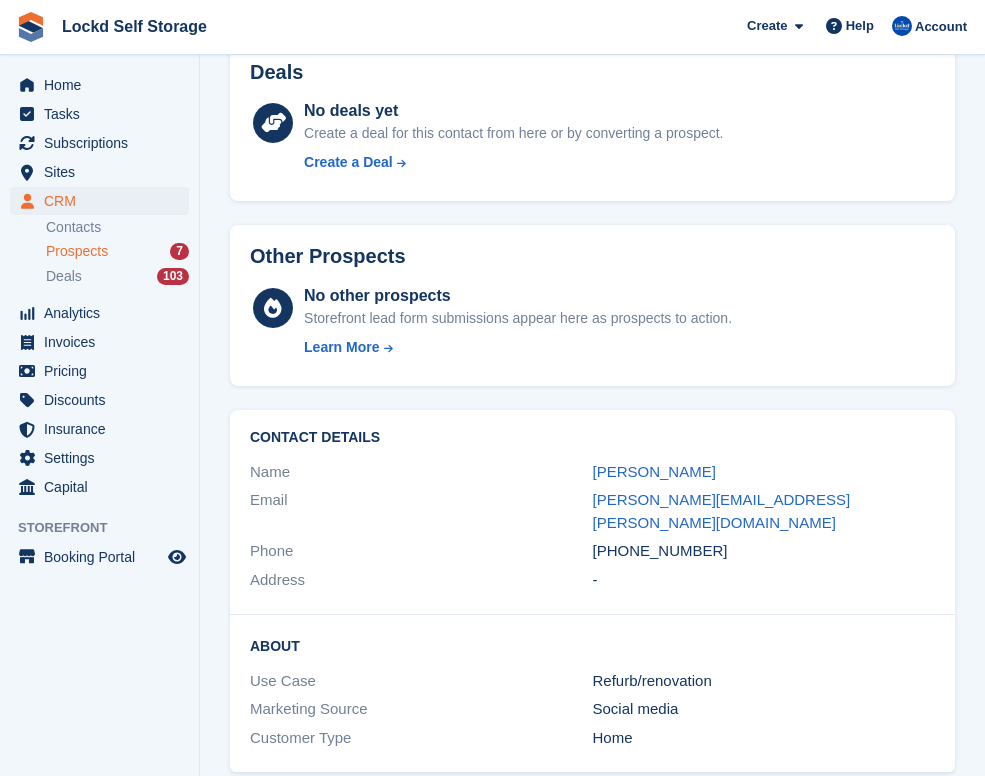 scroll, scrollTop: 645, scrollLeft: 0, axis: vertical 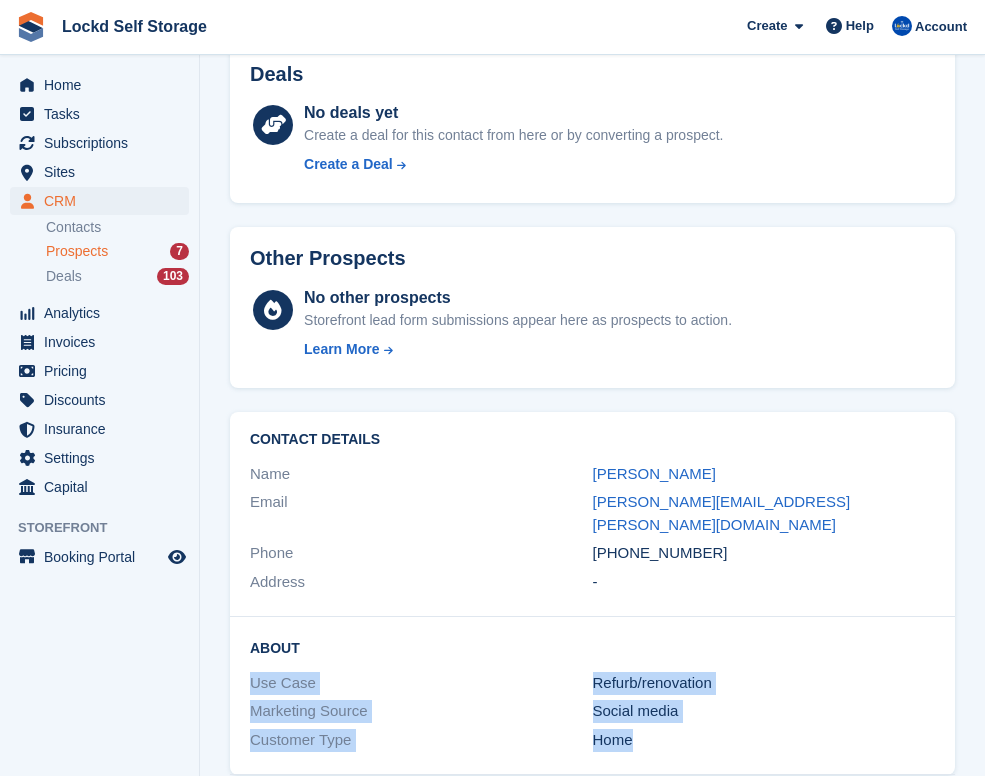 drag, startPoint x: 662, startPoint y: 720, endPoint x: 247, endPoint y: 657, distance: 419.7547 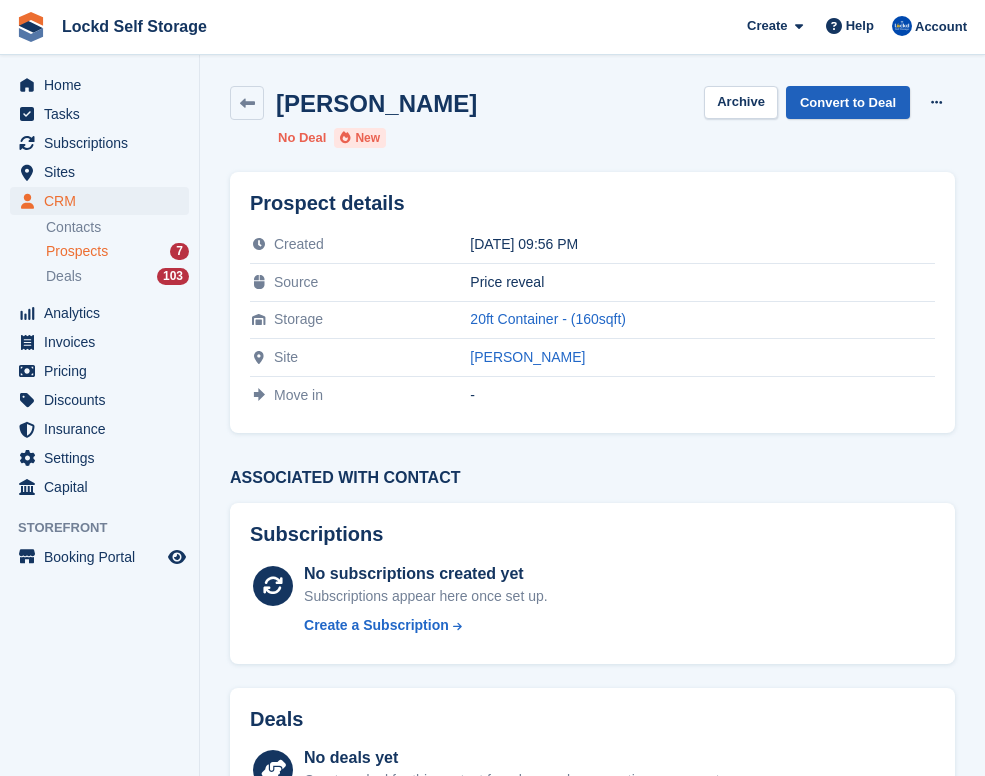 scroll, scrollTop: 0, scrollLeft: 0, axis: both 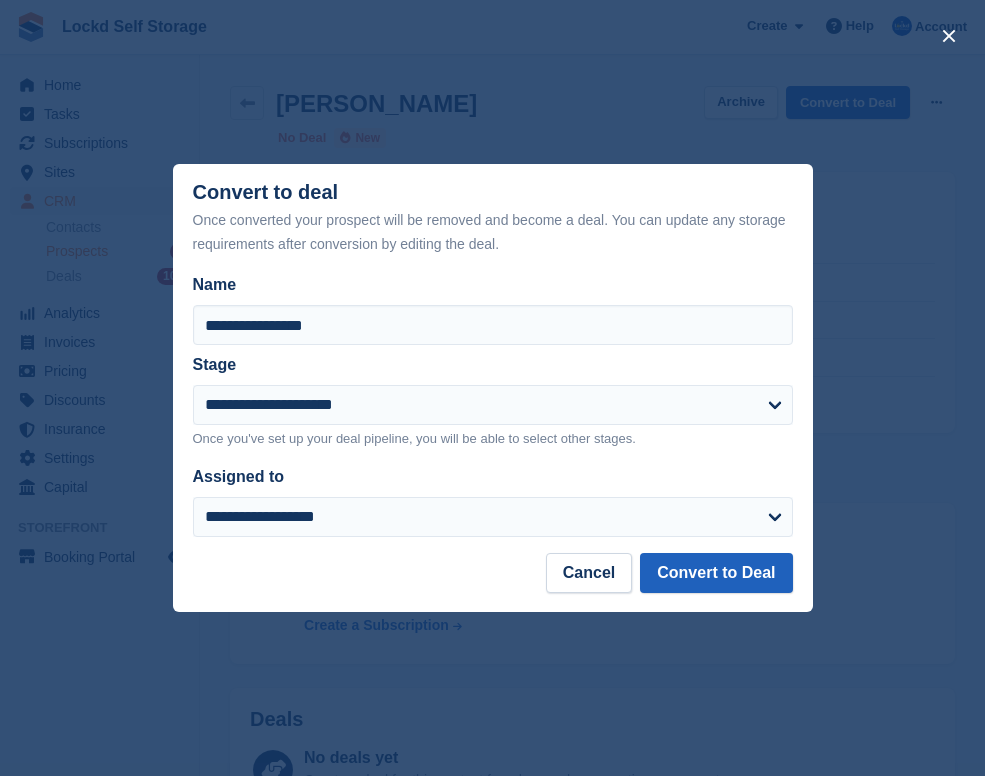 click on "Convert to Deal" at bounding box center (716, 573) 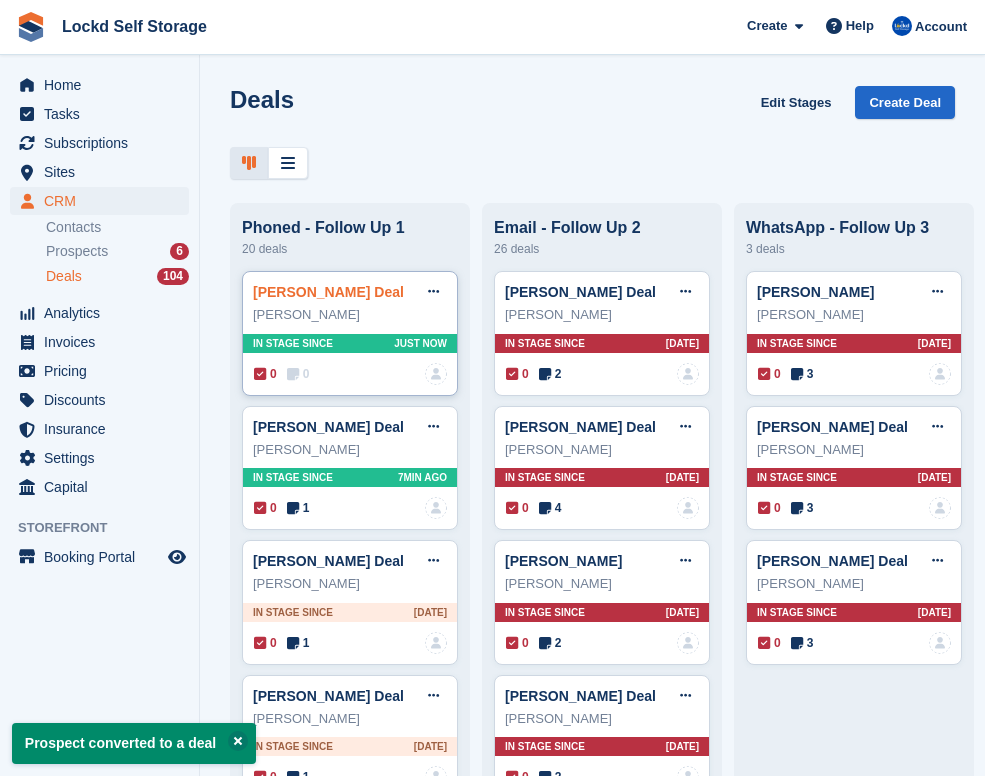 click on "[PERSON_NAME] Deal" at bounding box center [328, 292] 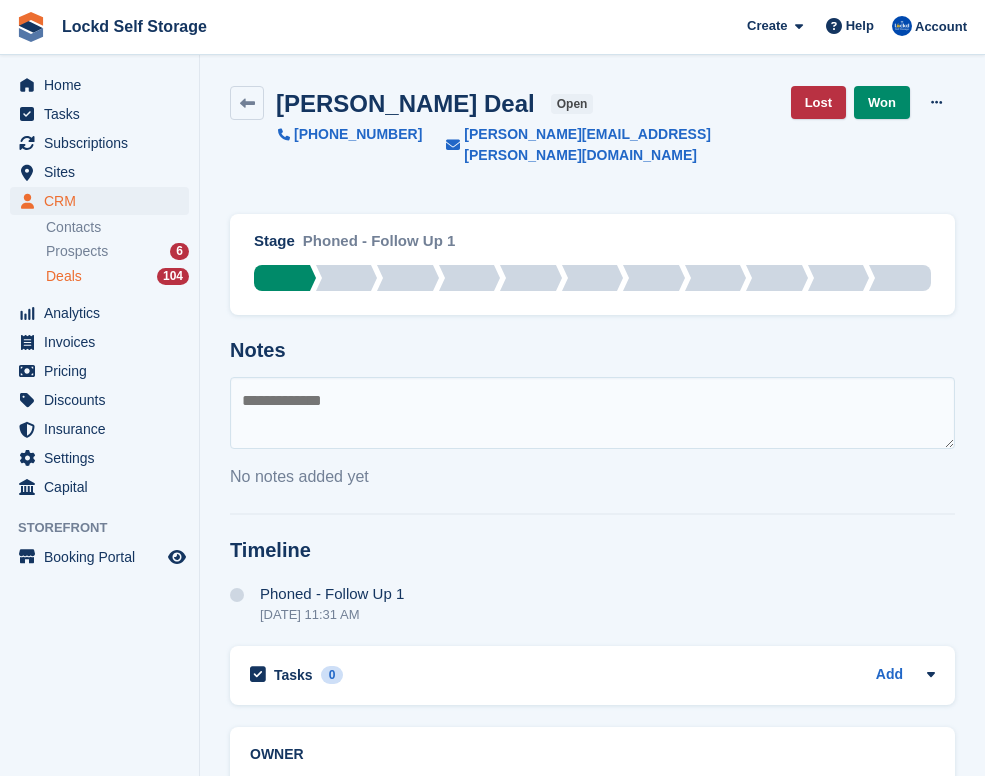 click at bounding box center [592, 413] 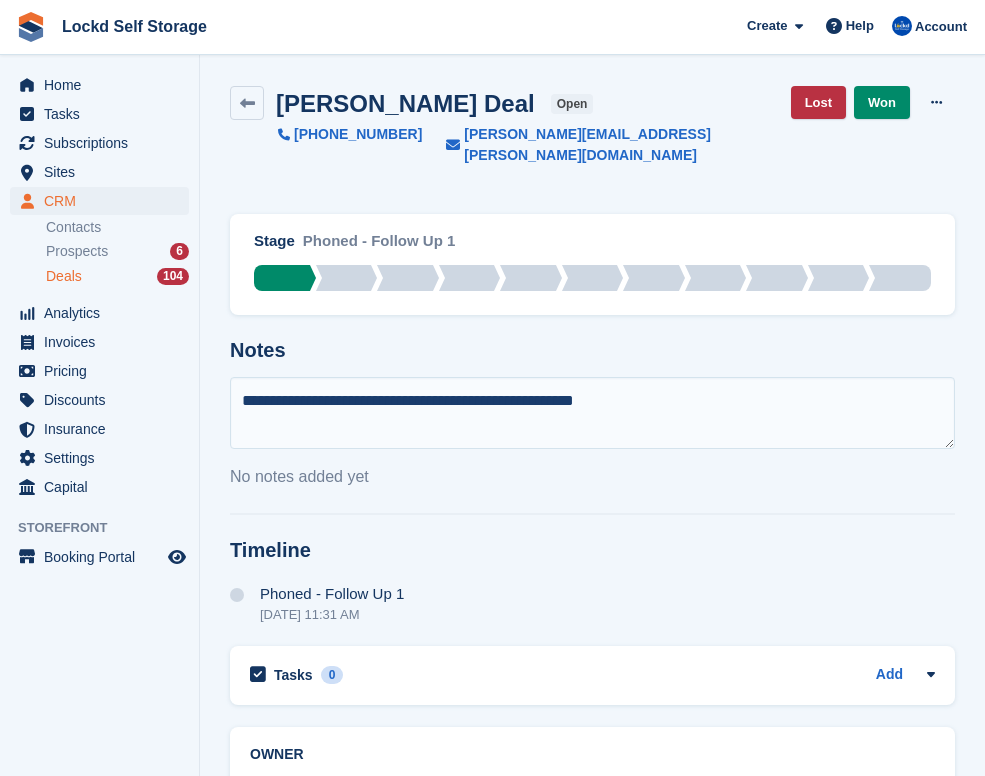 click on "**********" at bounding box center [592, 413] 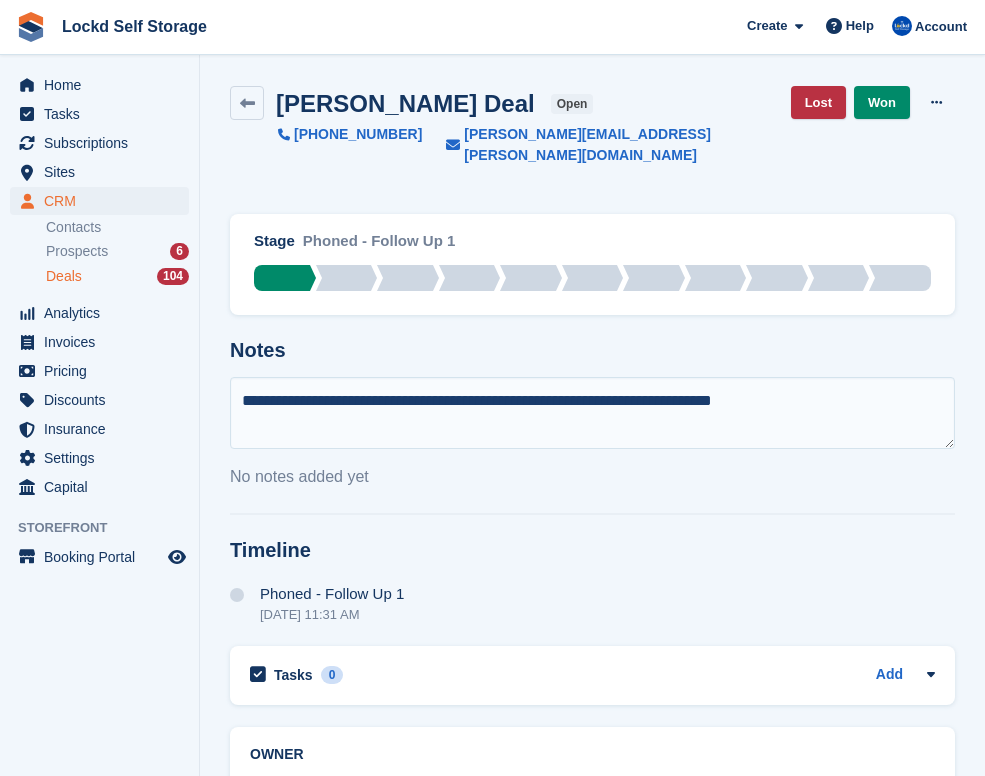 click on "**********" at bounding box center (592, 413) 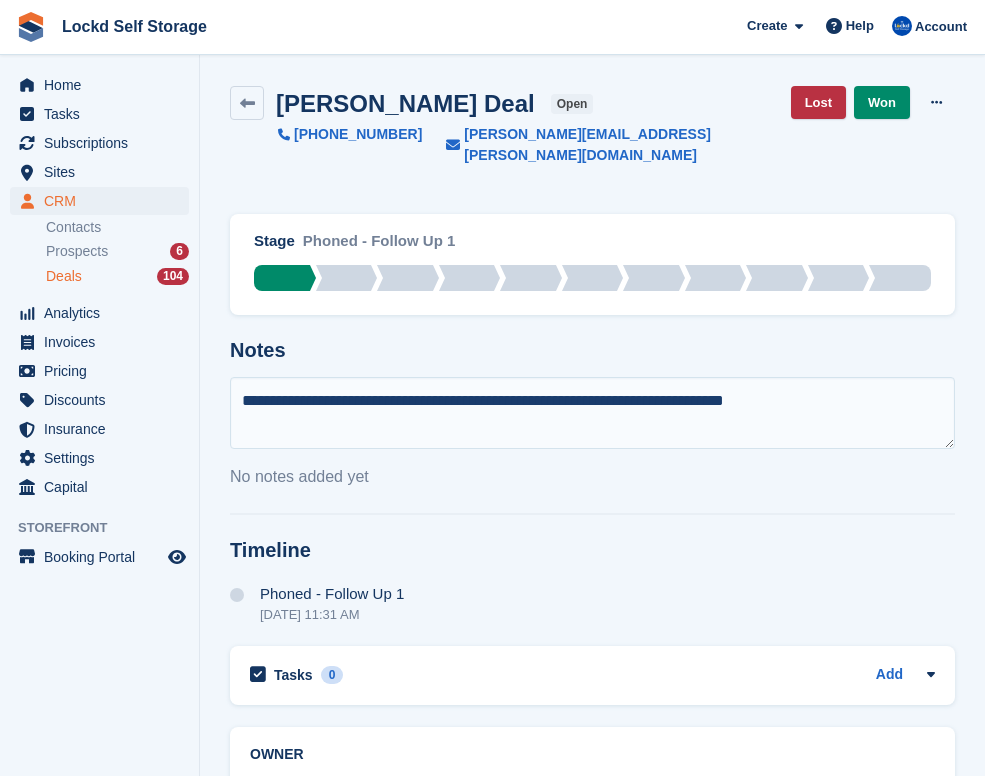 paste on "**********" 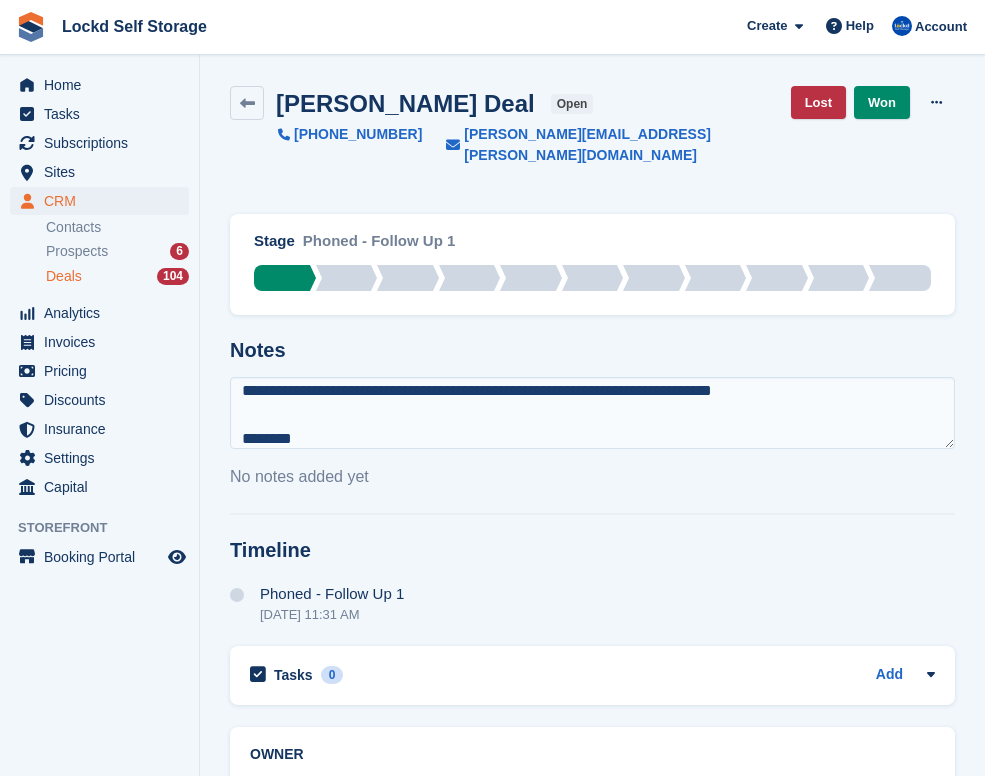 scroll, scrollTop: 144, scrollLeft: 0, axis: vertical 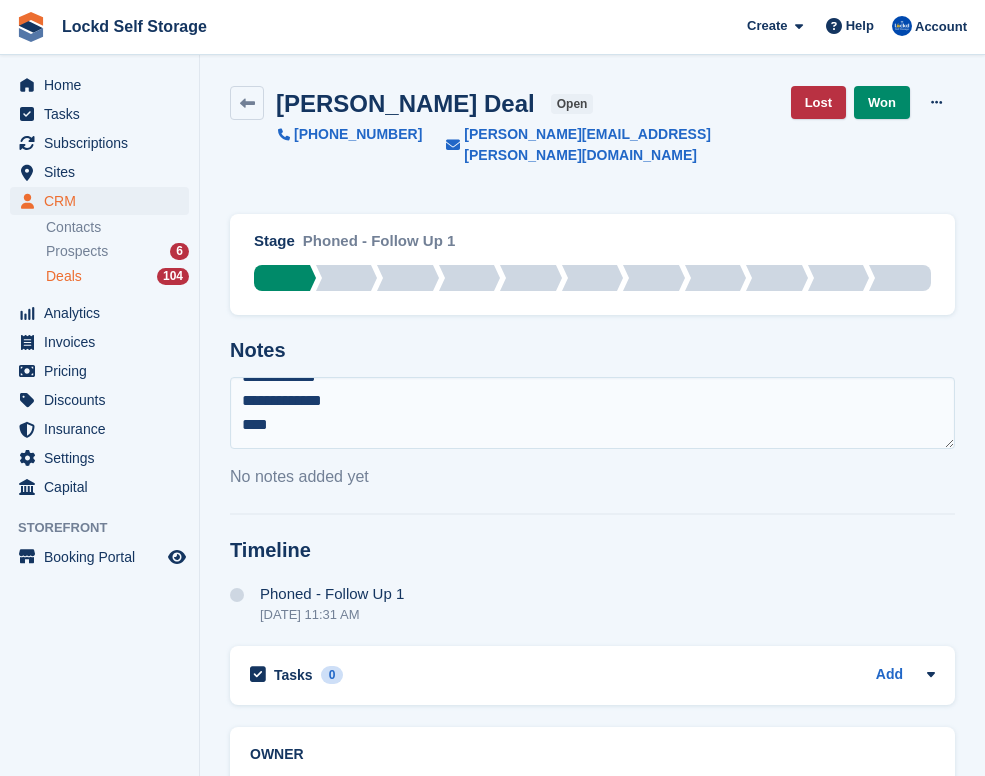 click on "**********" at bounding box center (592, 413) 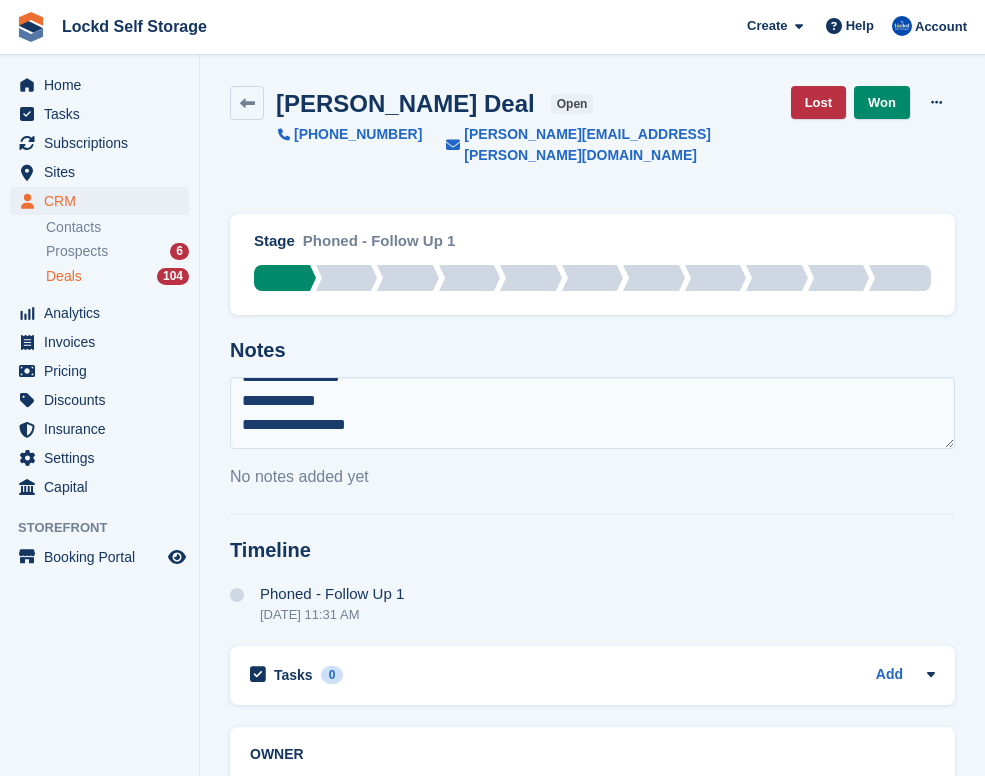 scroll, scrollTop: 120, scrollLeft: 0, axis: vertical 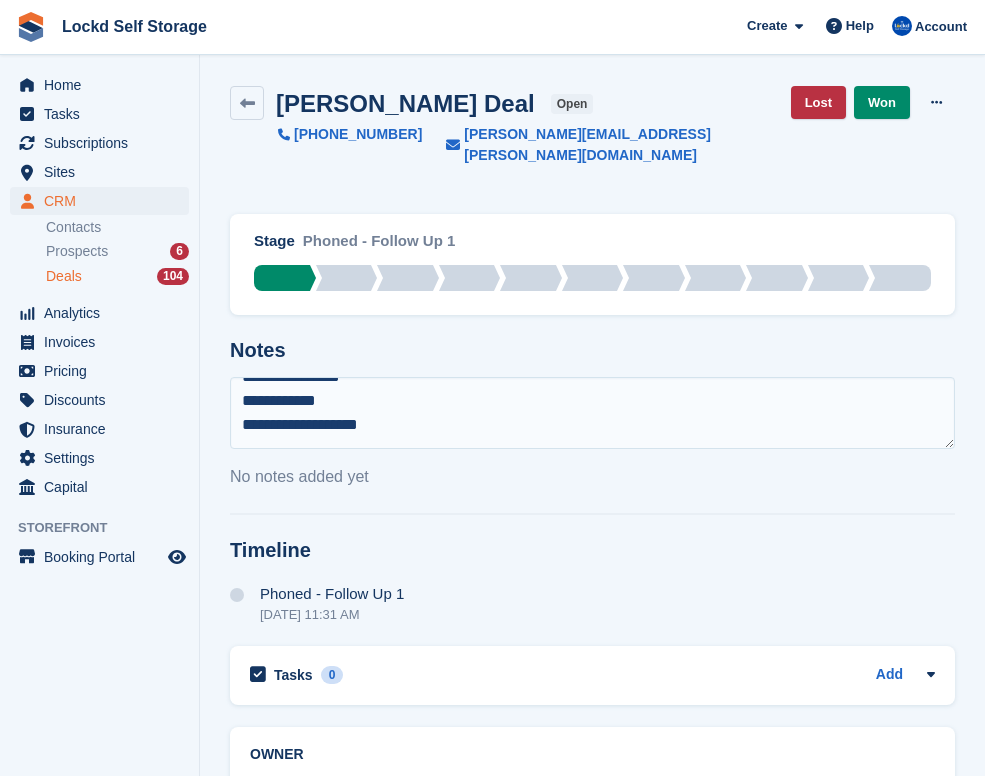 click on "**********" at bounding box center [592, 413] 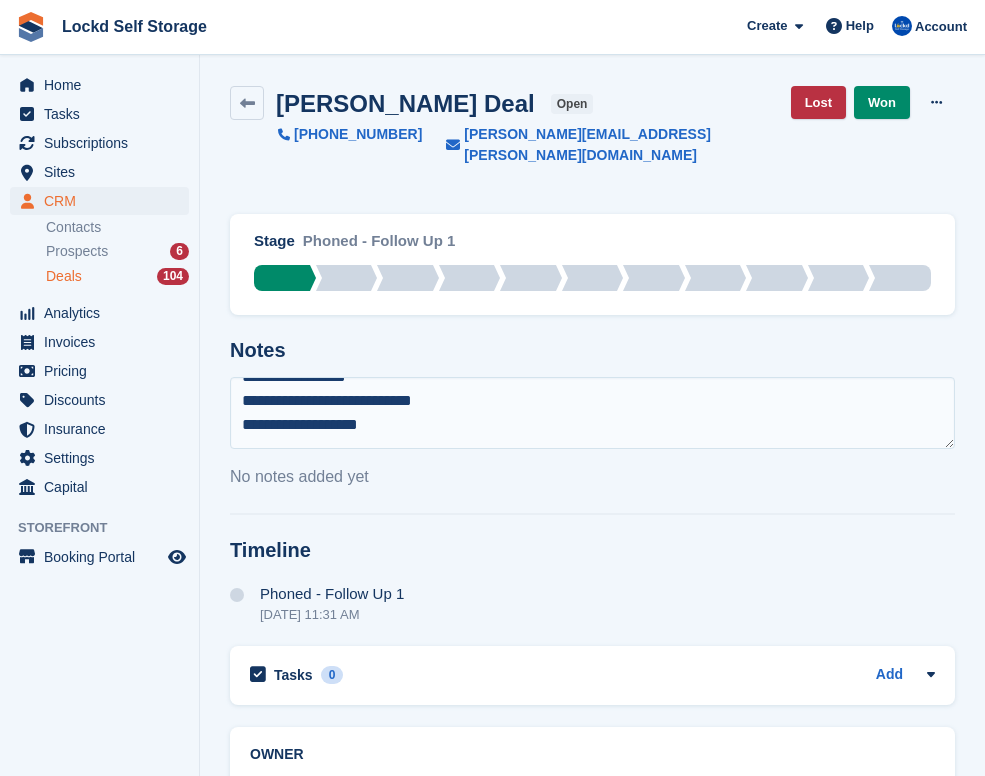 scroll, scrollTop: 96, scrollLeft: 0, axis: vertical 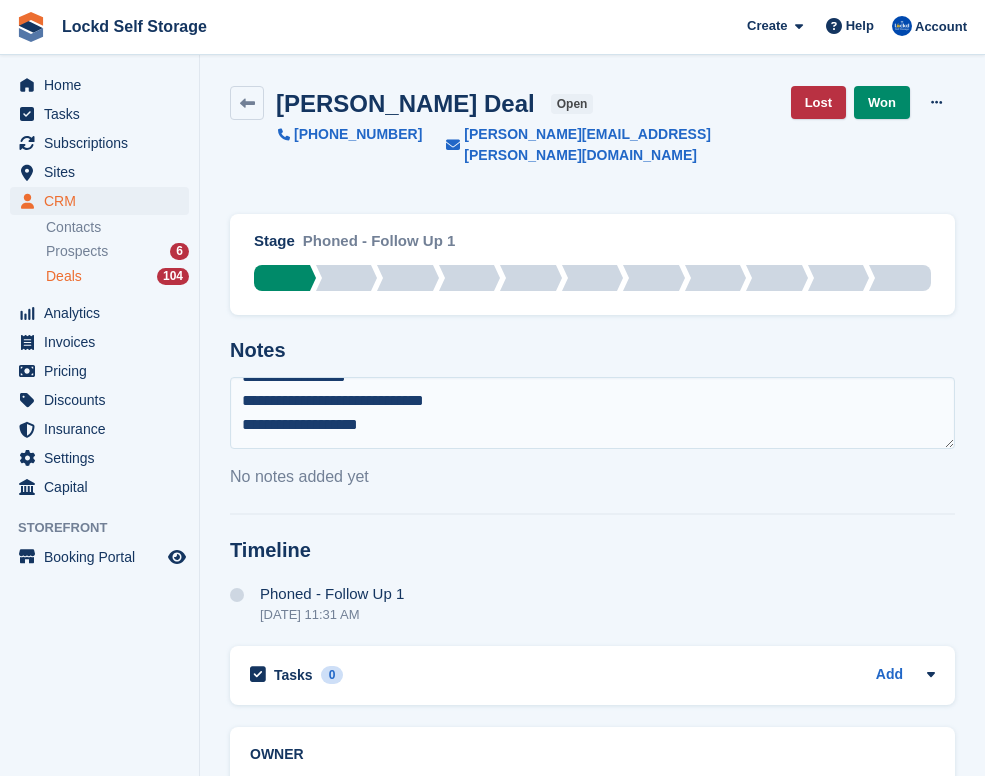 click on "**********" at bounding box center (592, 413) 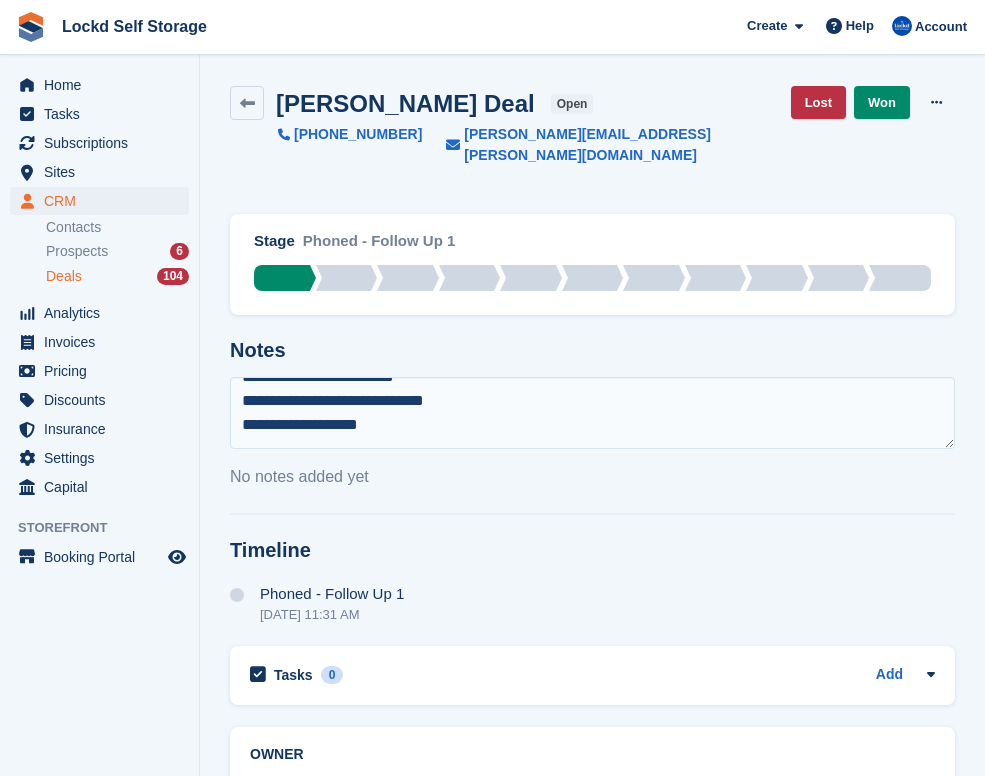 scroll, scrollTop: 56, scrollLeft: 0, axis: vertical 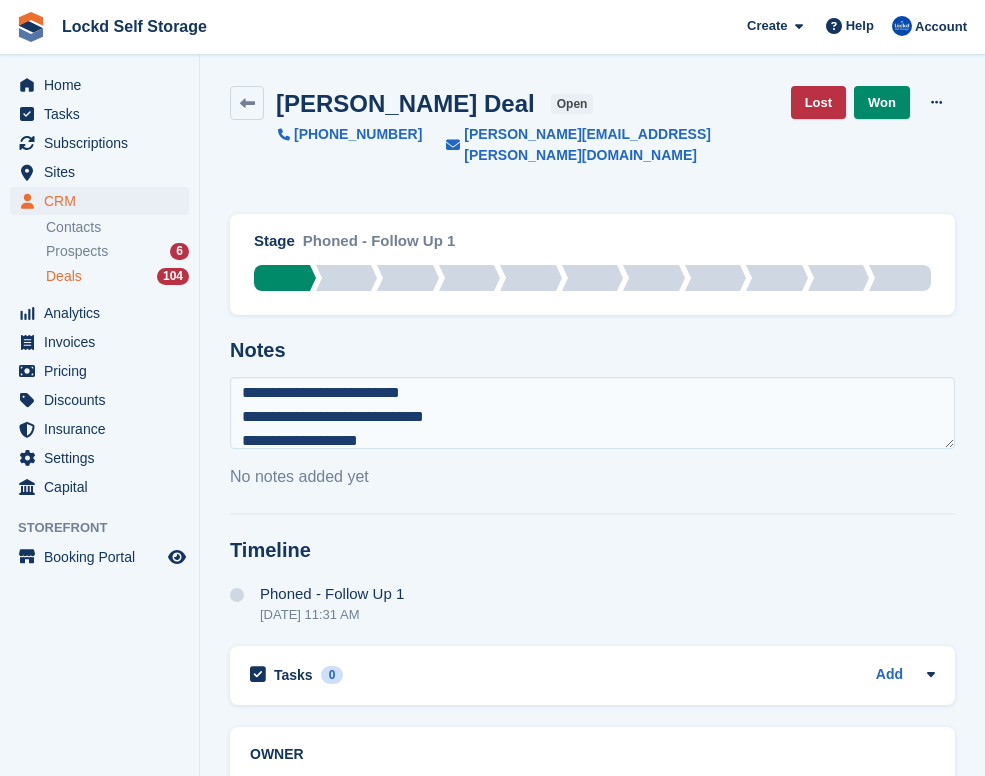 type on "**********" 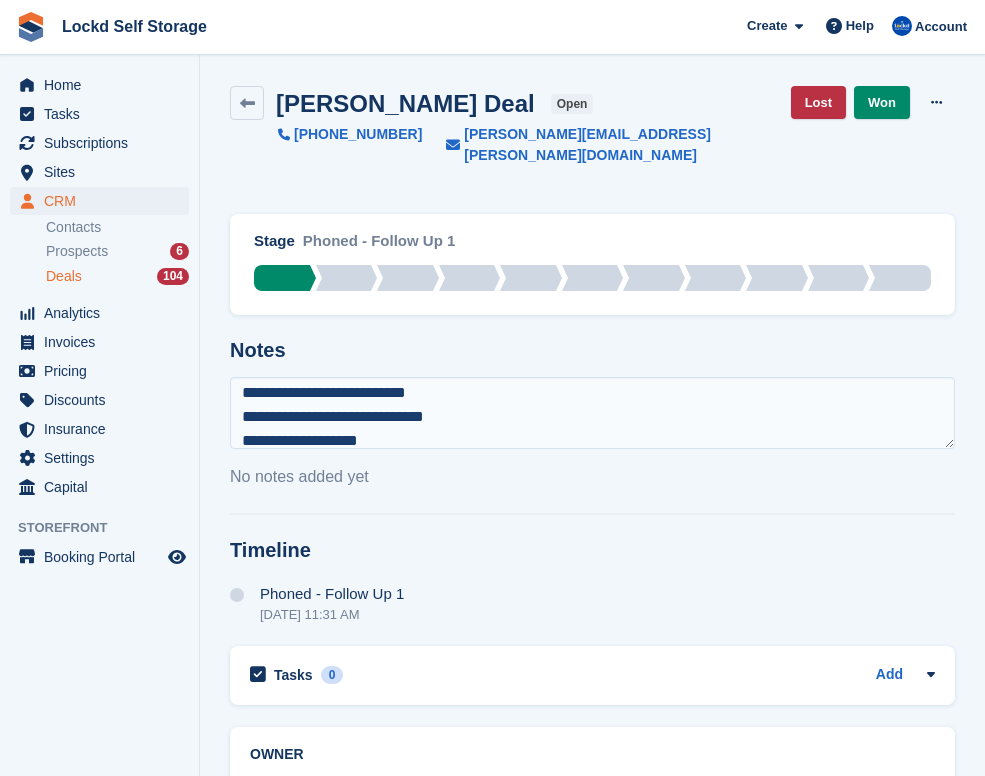 type 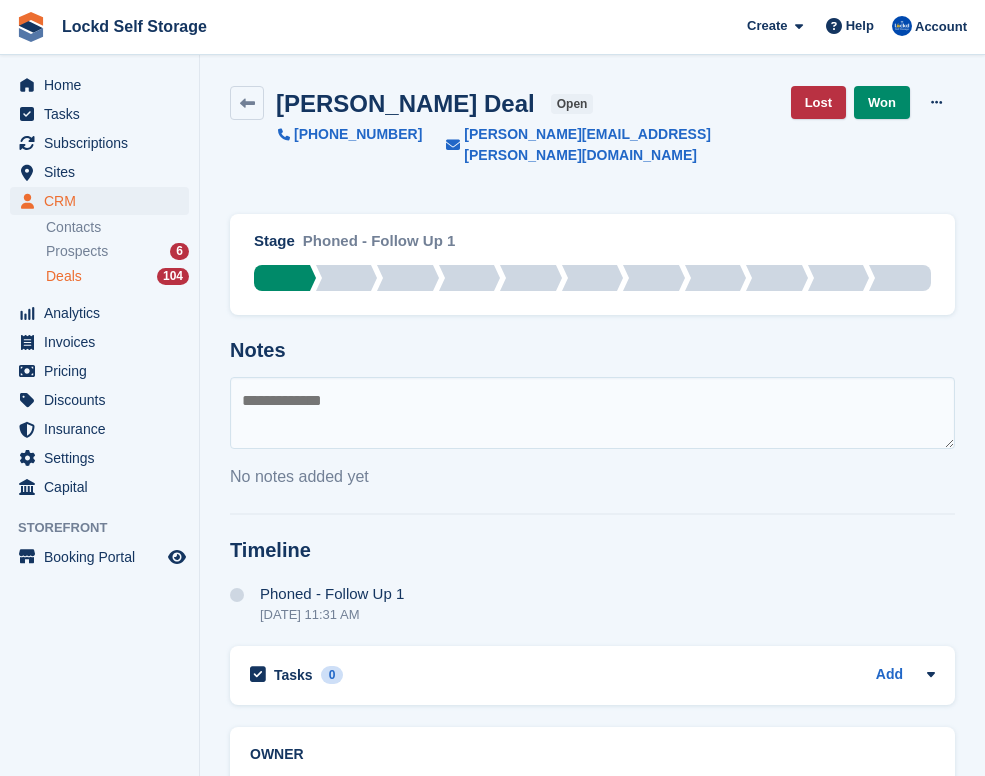 scroll, scrollTop: 0, scrollLeft: 0, axis: both 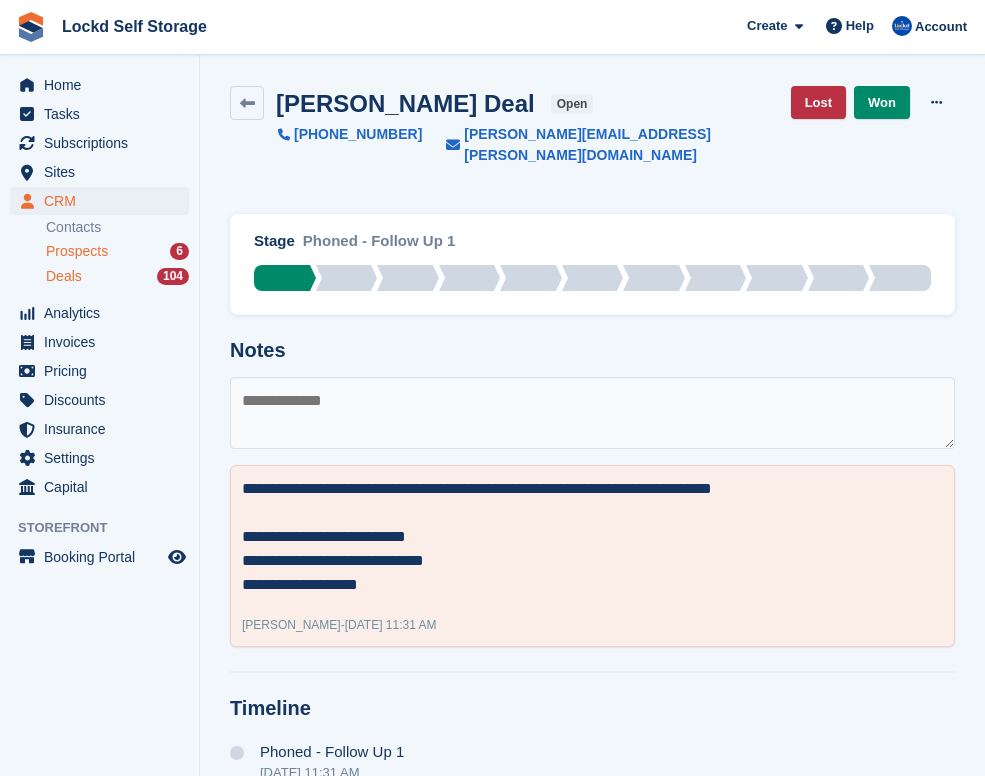click on "Prospects
6" at bounding box center [117, 251] 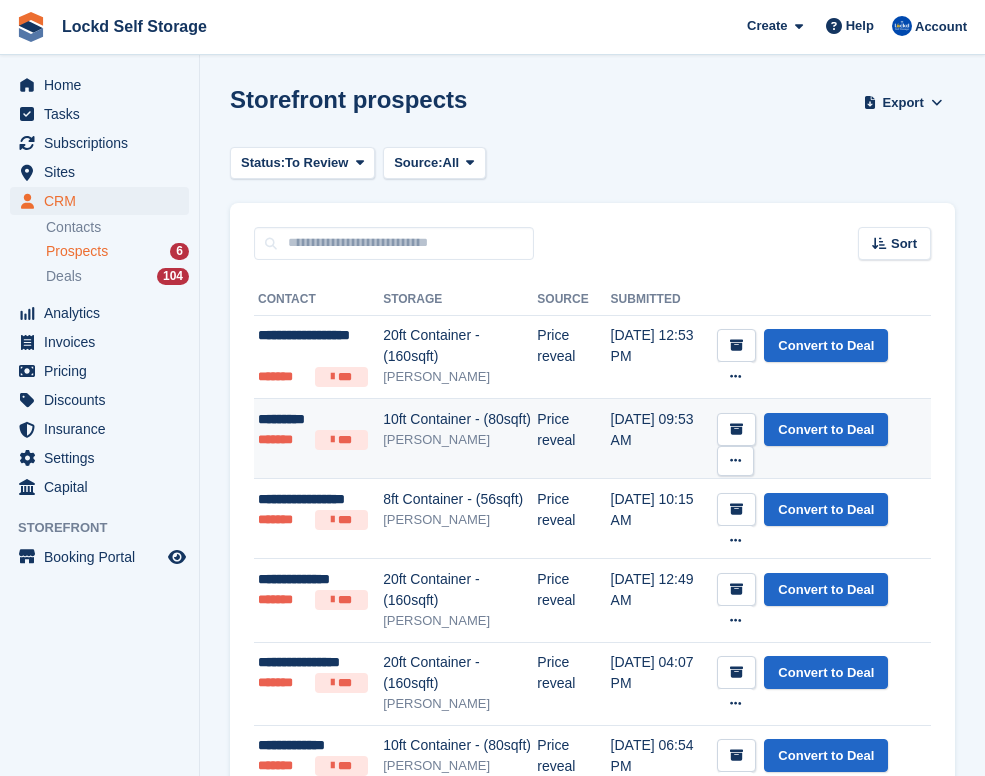 click on "10ft Container - (80sqft)" at bounding box center [460, 419] 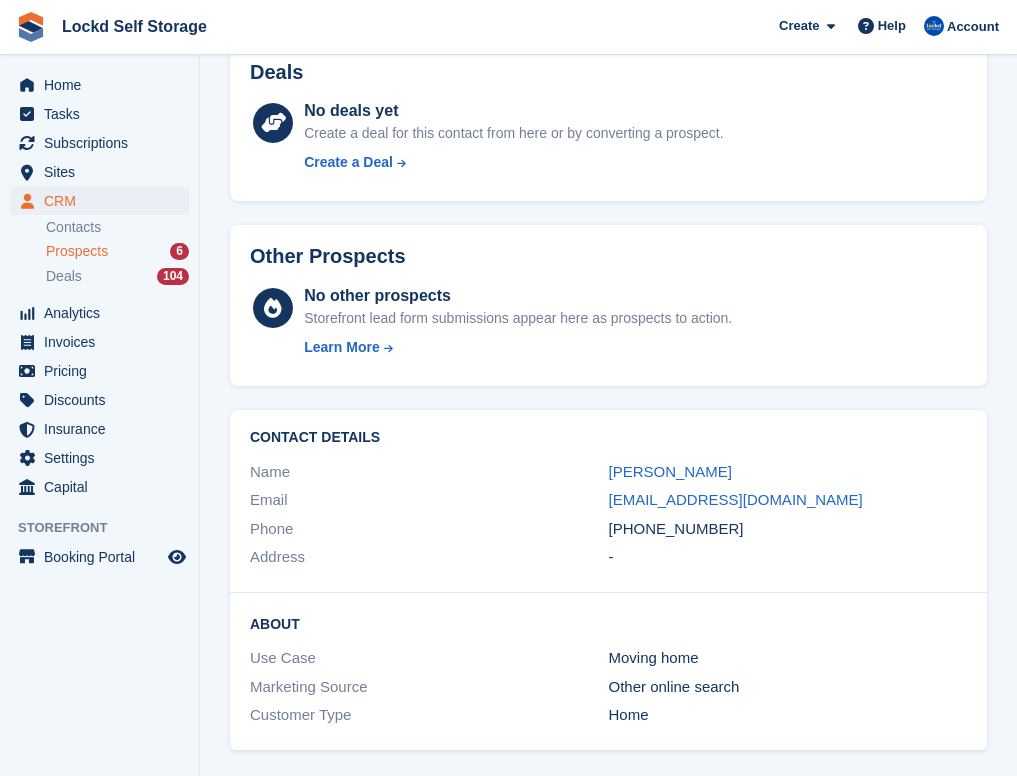 scroll, scrollTop: 645, scrollLeft: 0, axis: vertical 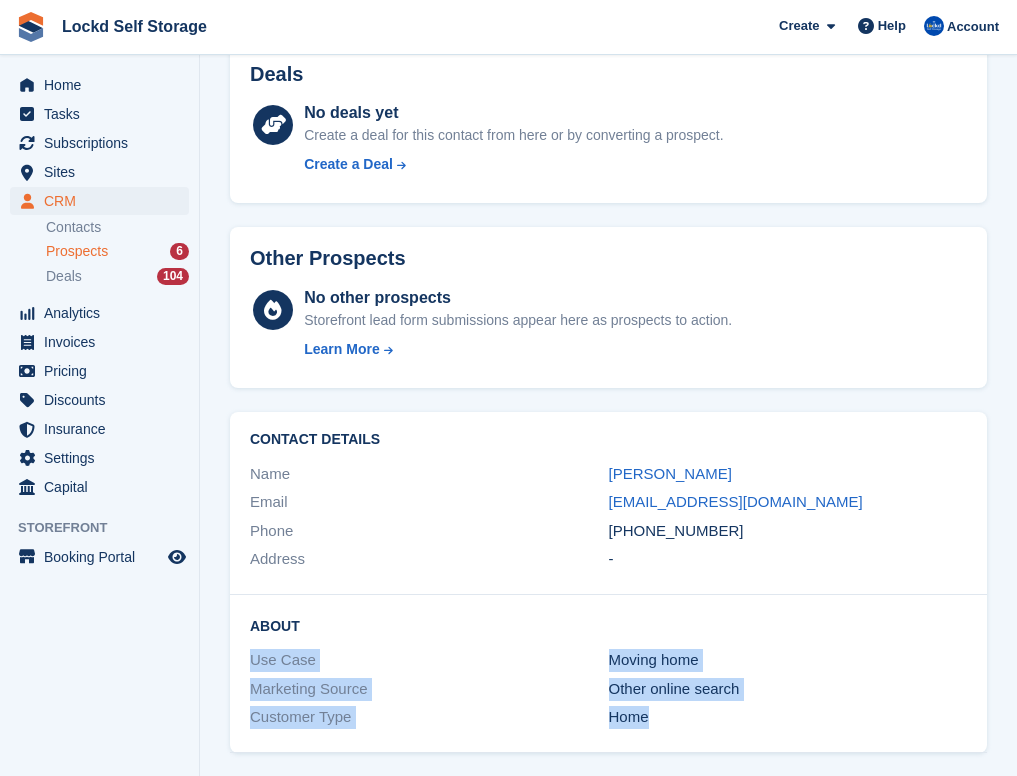 drag, startPoint x: 673, startPoint y: 711, endPoint x: 250, endPoint y: 655, distance: 426.69077 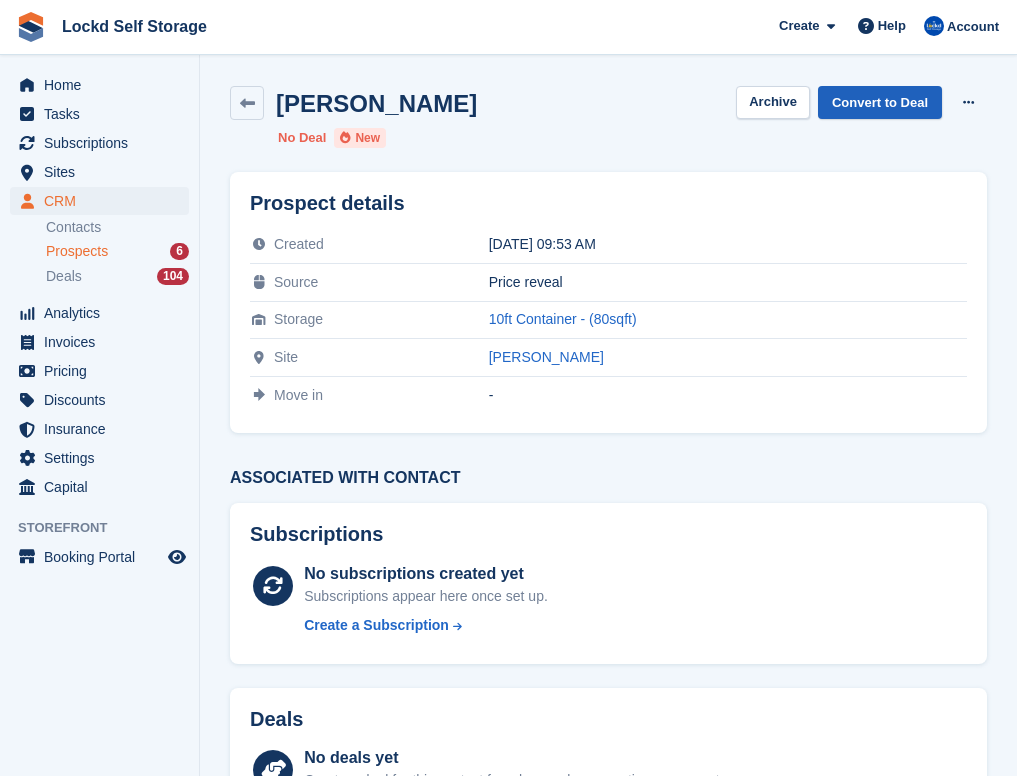 scroll, scrollTop: 0, scrollLeft: 0, axis: both 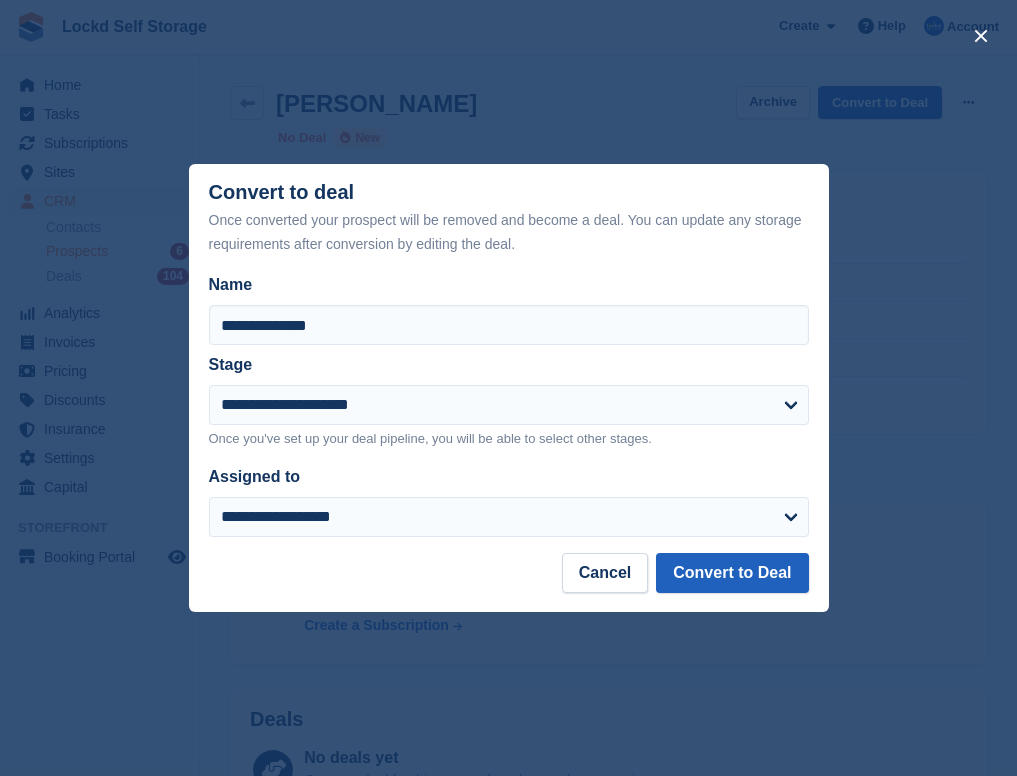 click on "Convert to Deal" at bounding box center [732, 573] 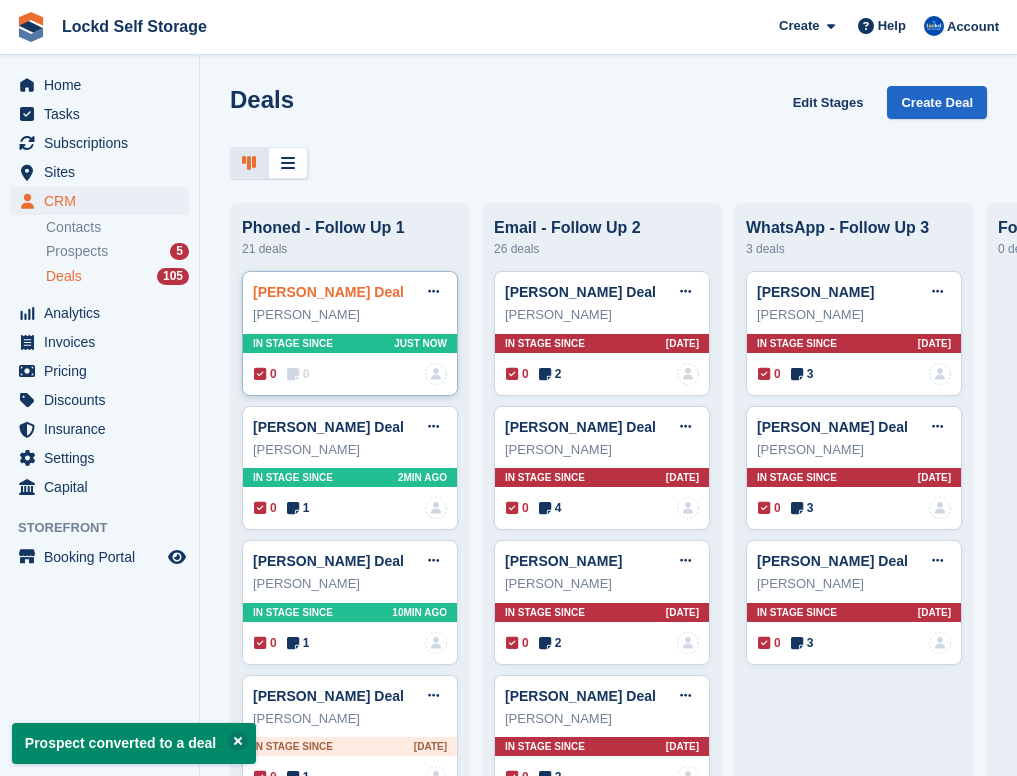 click on "[PERSON_NAME] Deal" at bounding box center (328, 292) 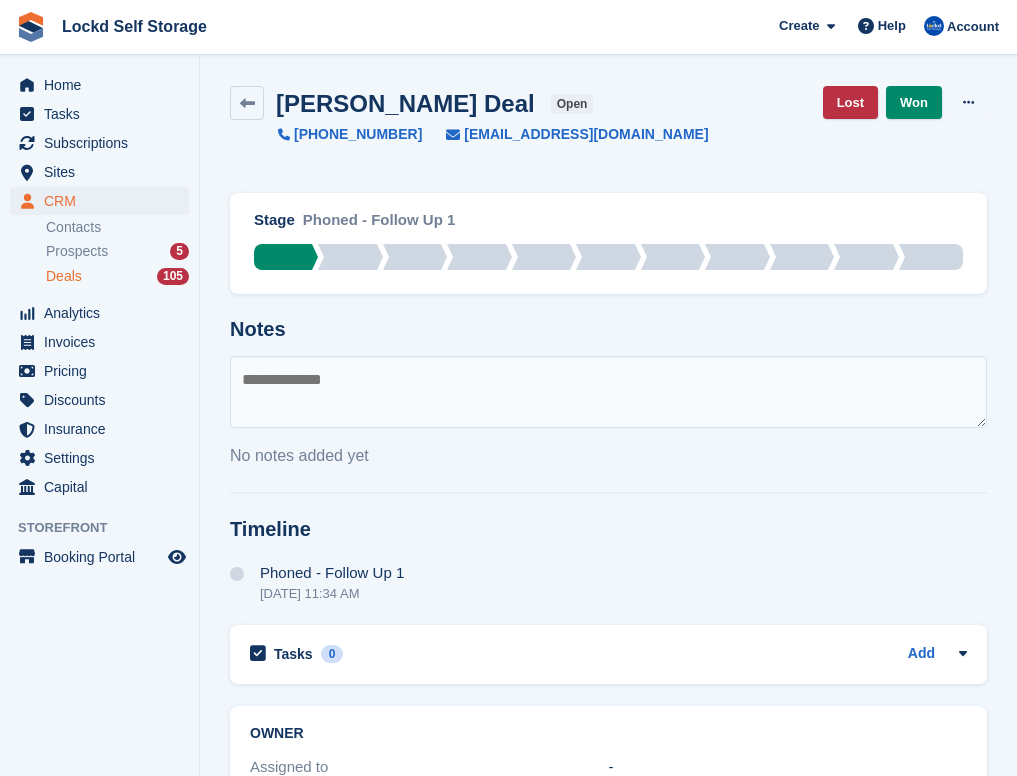 click at bounding box center (608, 392) 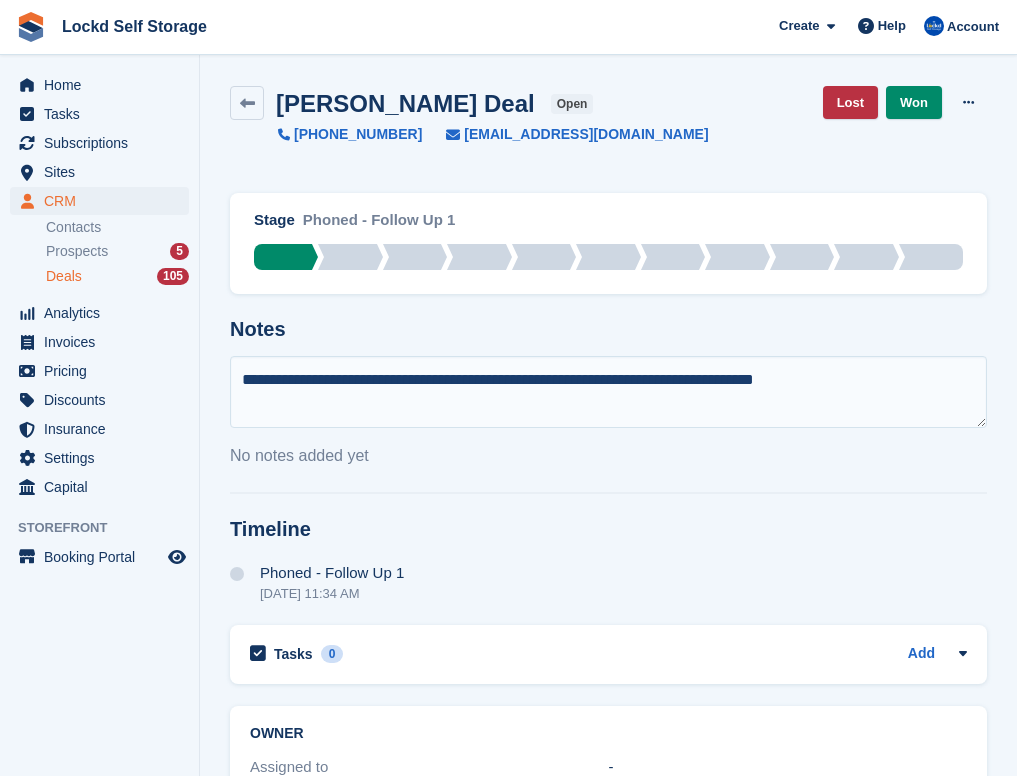 type on "**********" 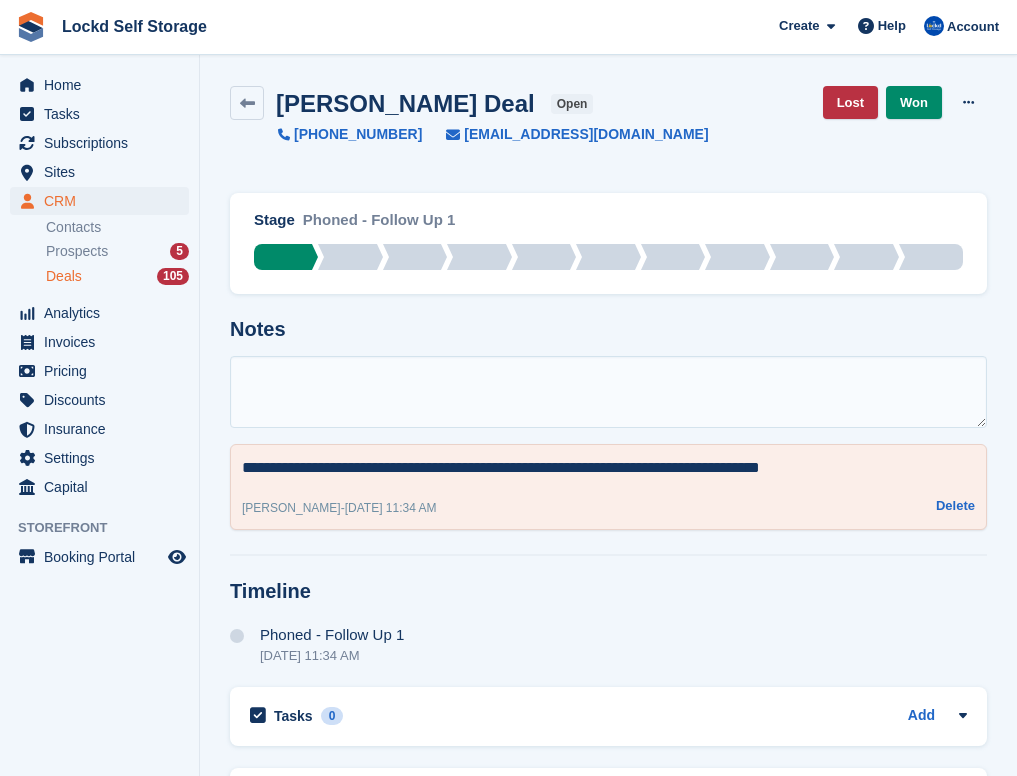 type 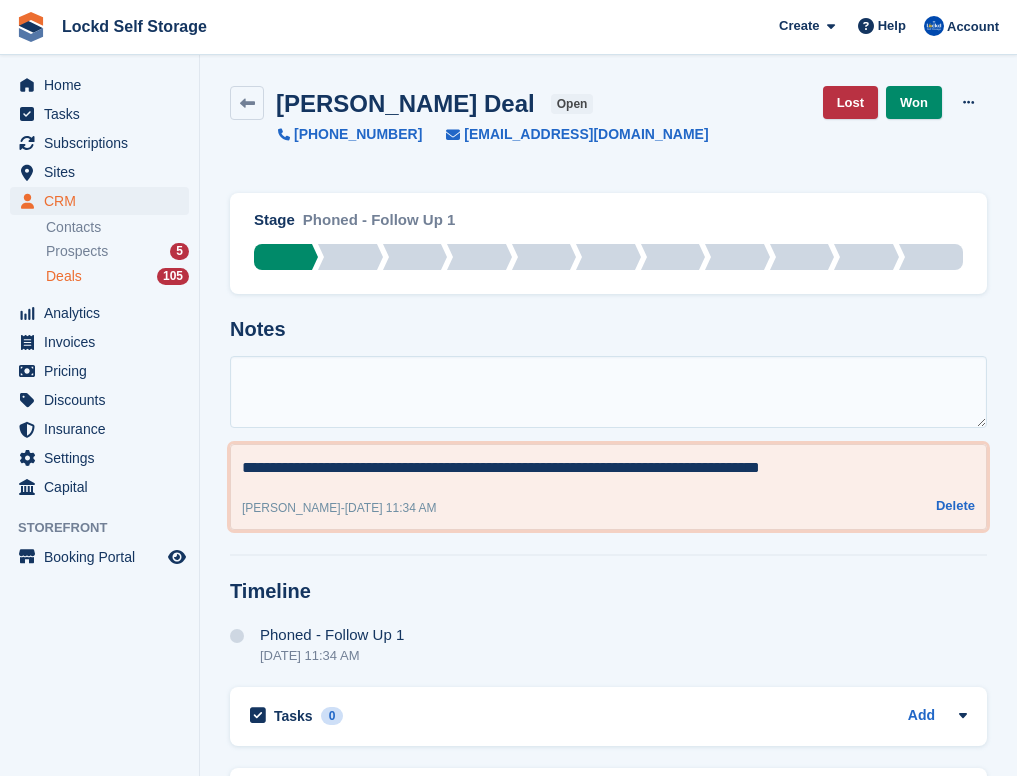 click on "**********" at bounding box center [608, 468] 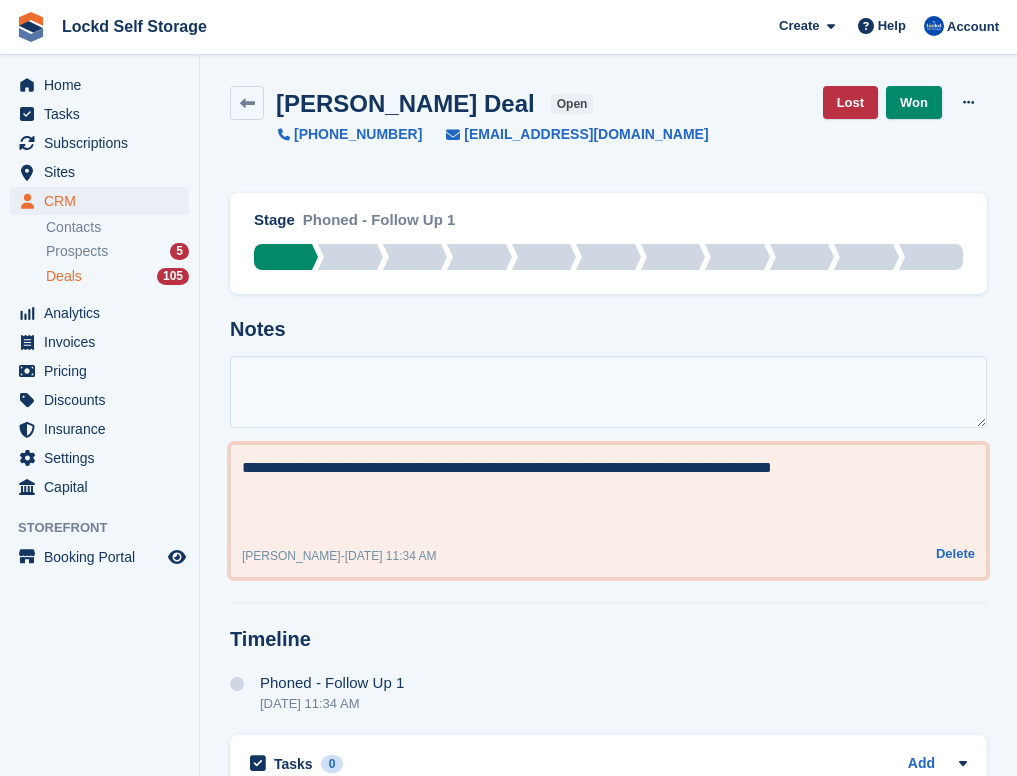 paste on "**********" 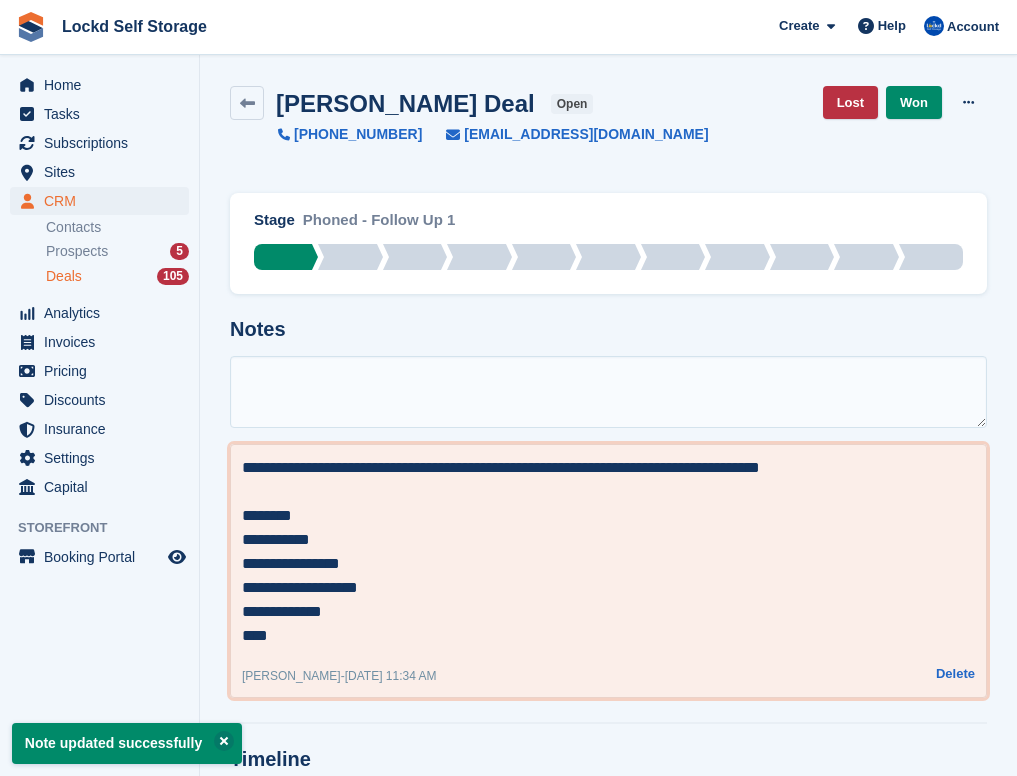 click on "**********" at bounding box center (608, 552) 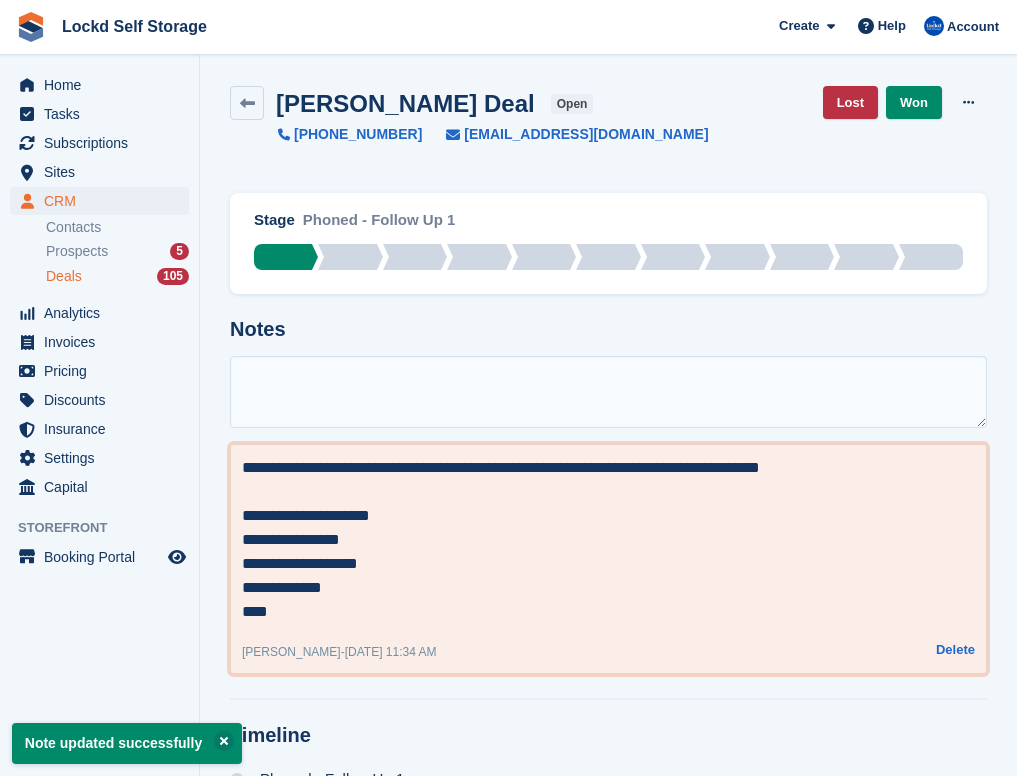 click on "**********" at bounding box center [608, 540] 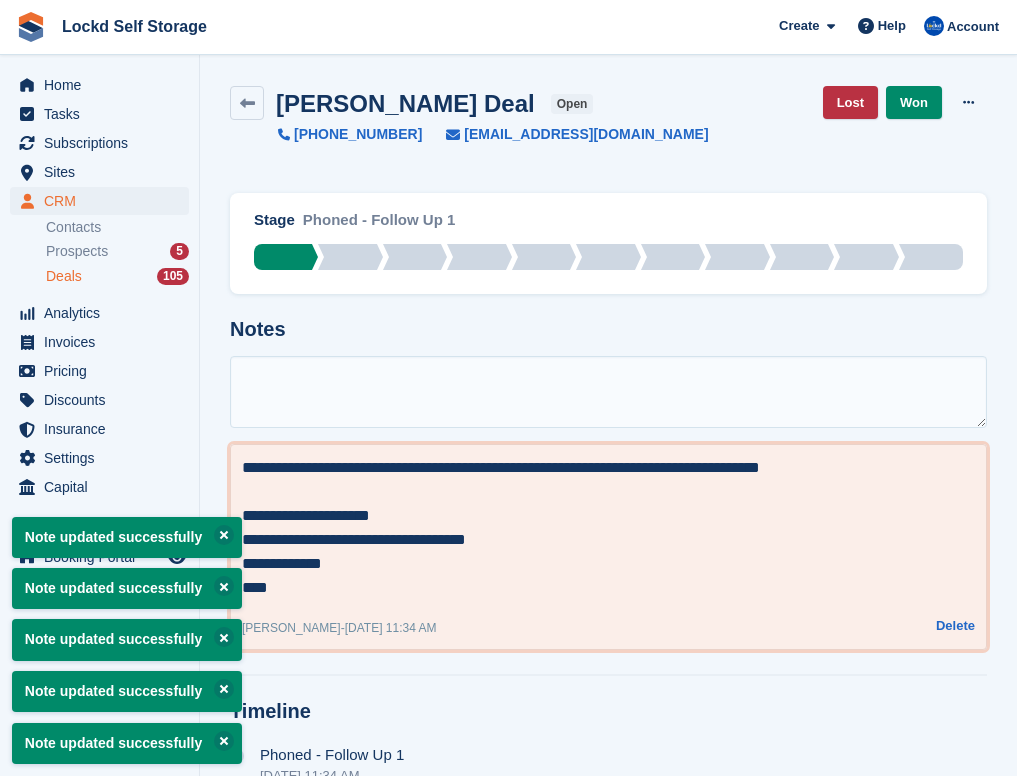 click on "**********" at bounding box center (608, 528) 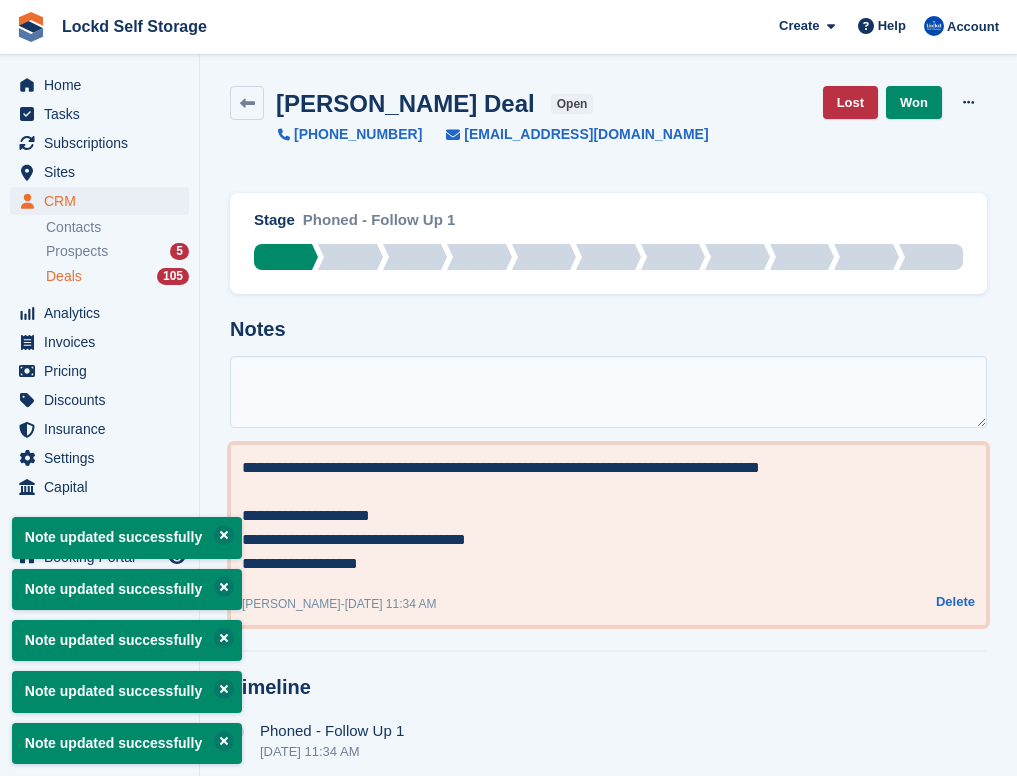 type on "**********" 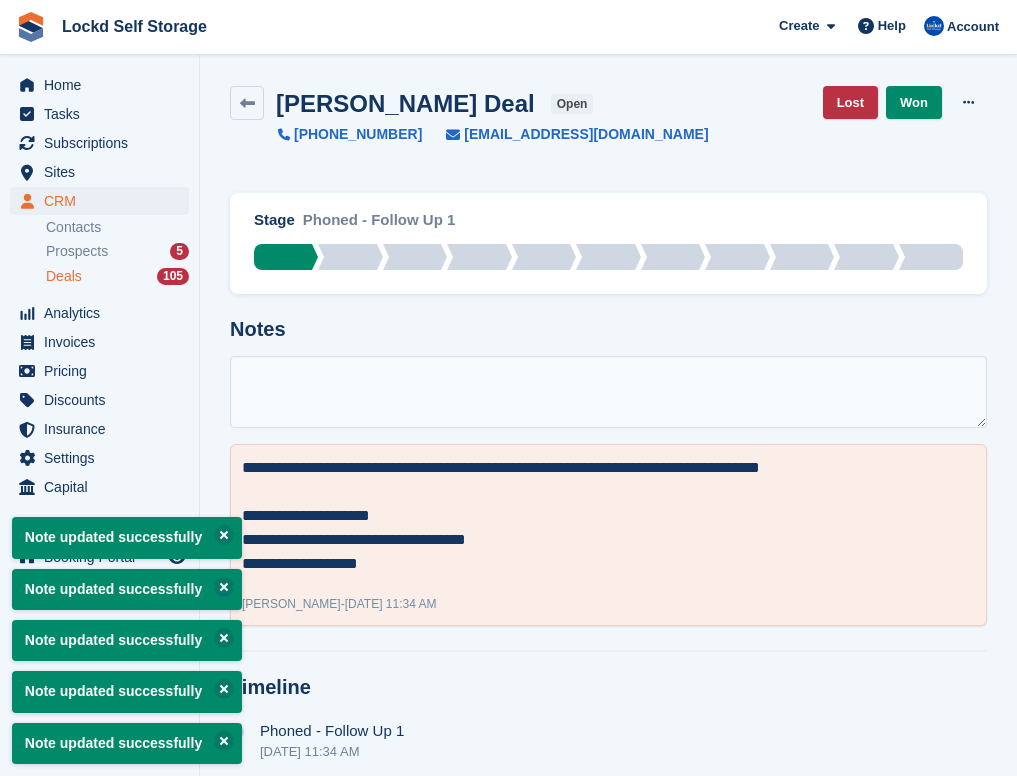 click at bounding box center [608, 392] 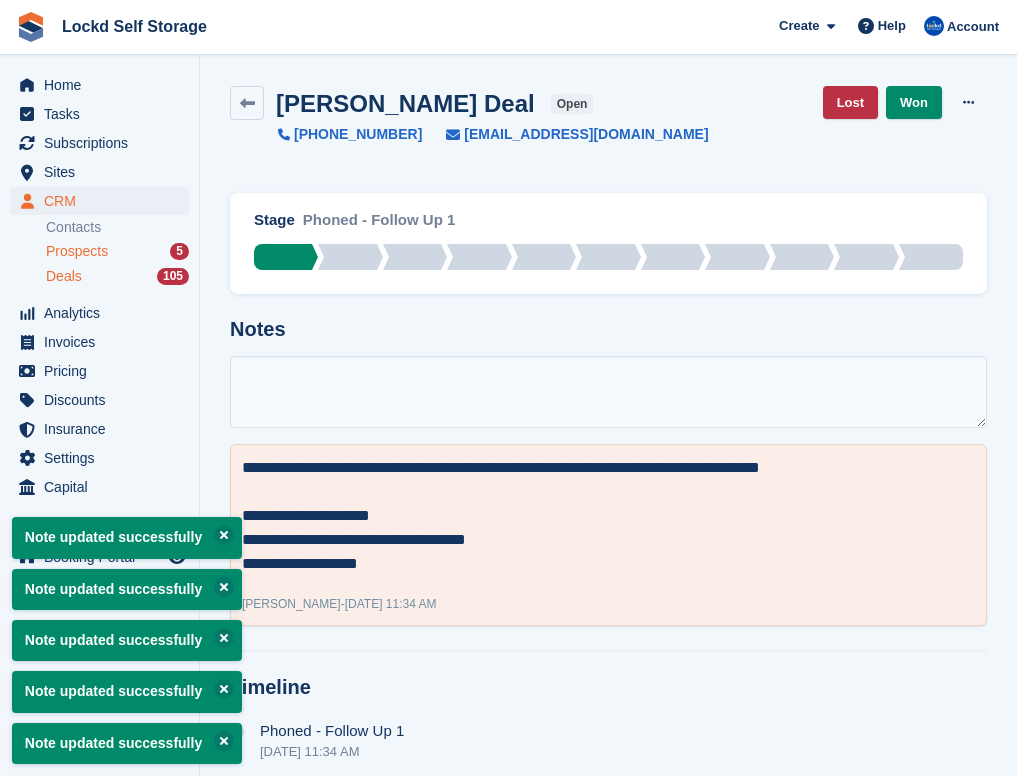 click on "Prospects
5" at bounding box center (117, 251) 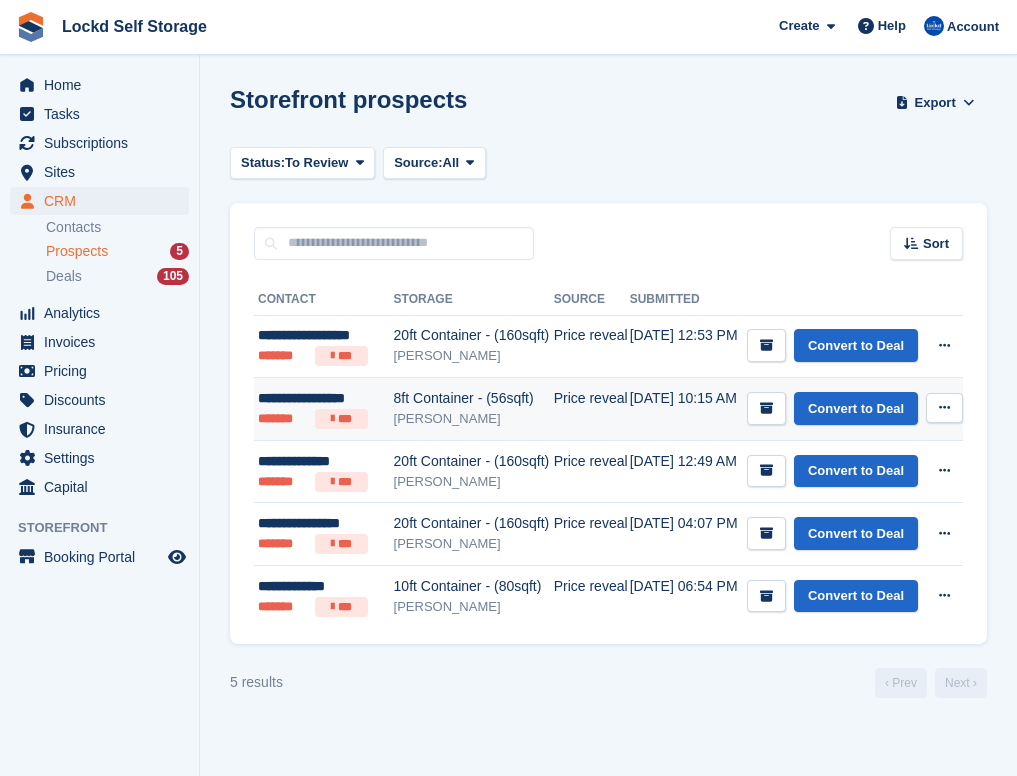 click on "[PERSON_NAME]" at bounding box center (474, 419) 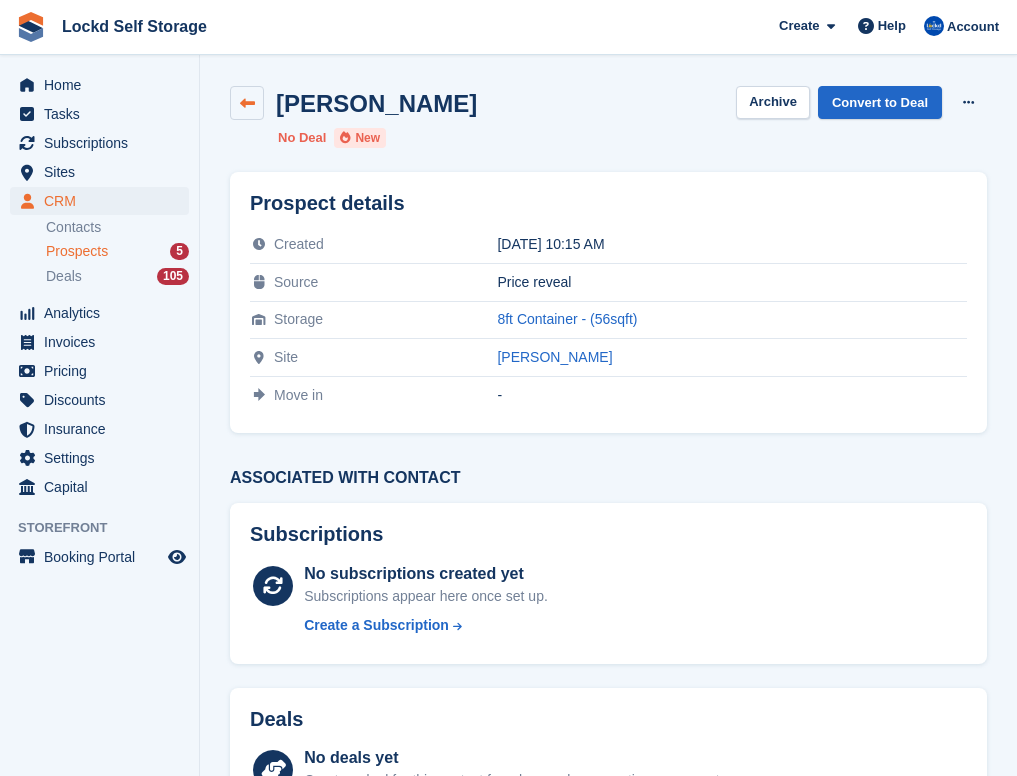 scroll, scrollTop: -1, scrollLeft: 0, axis: vertical 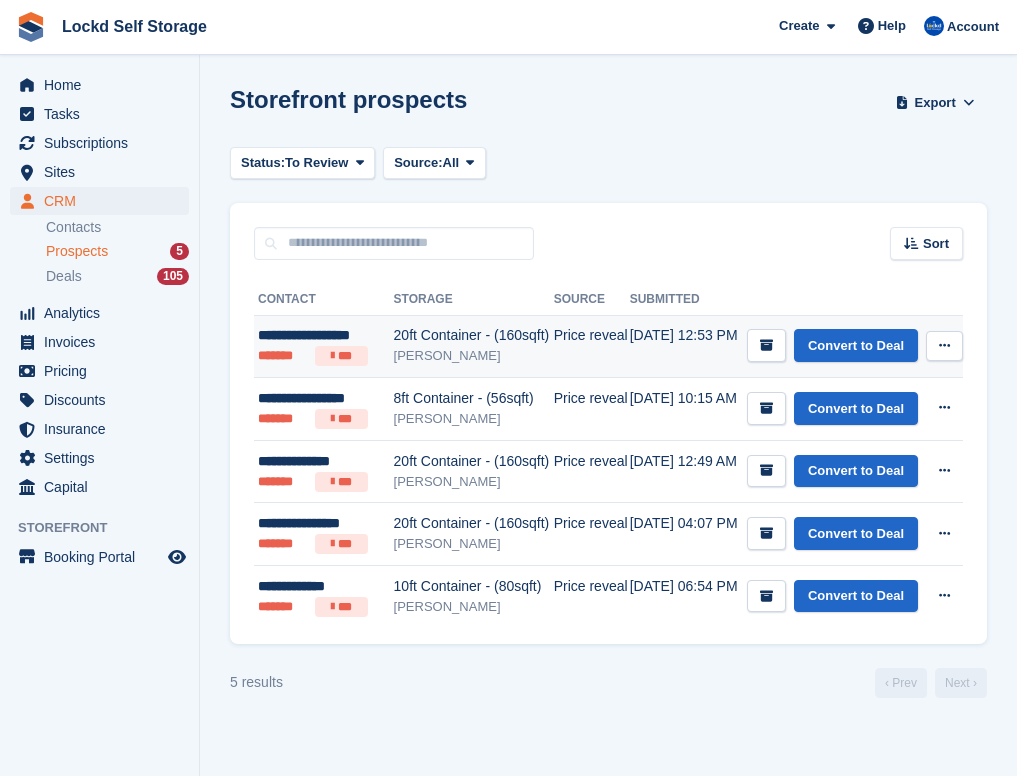 click on "[PERSON_NAME]" at bounding box center (474, 356) 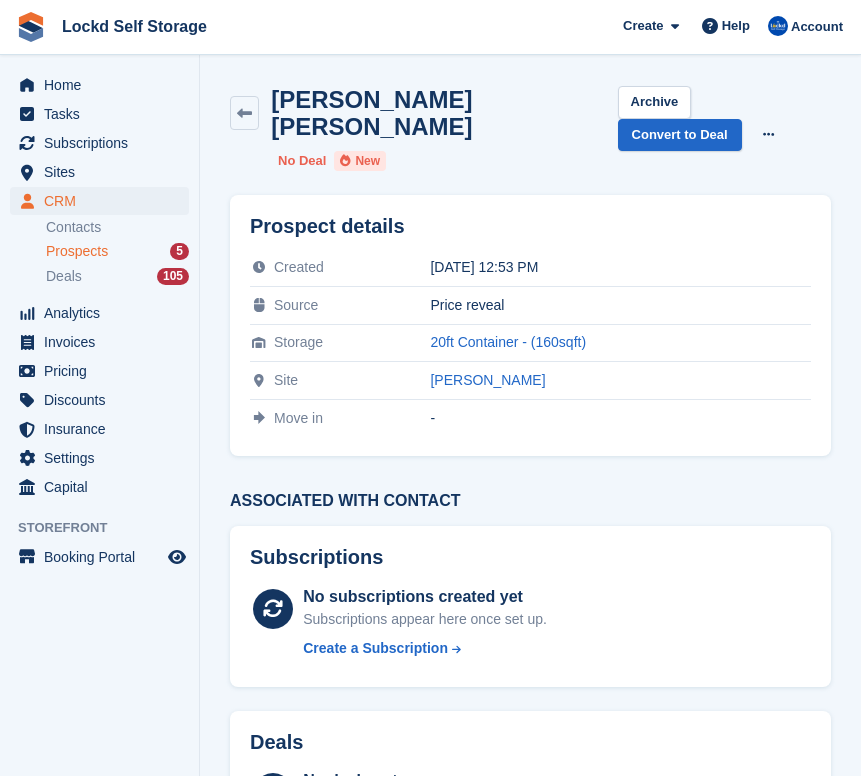 scroll, scrollTop: 0, scrollLeft: 0, axis: both 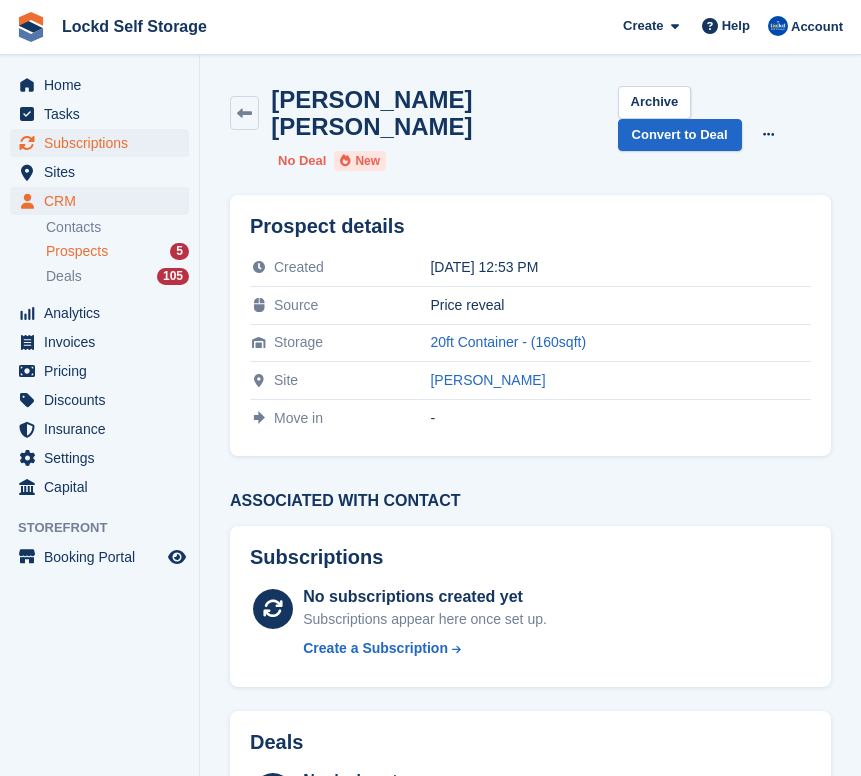 click on "Subscriptions" at bounding box center (104, 143) 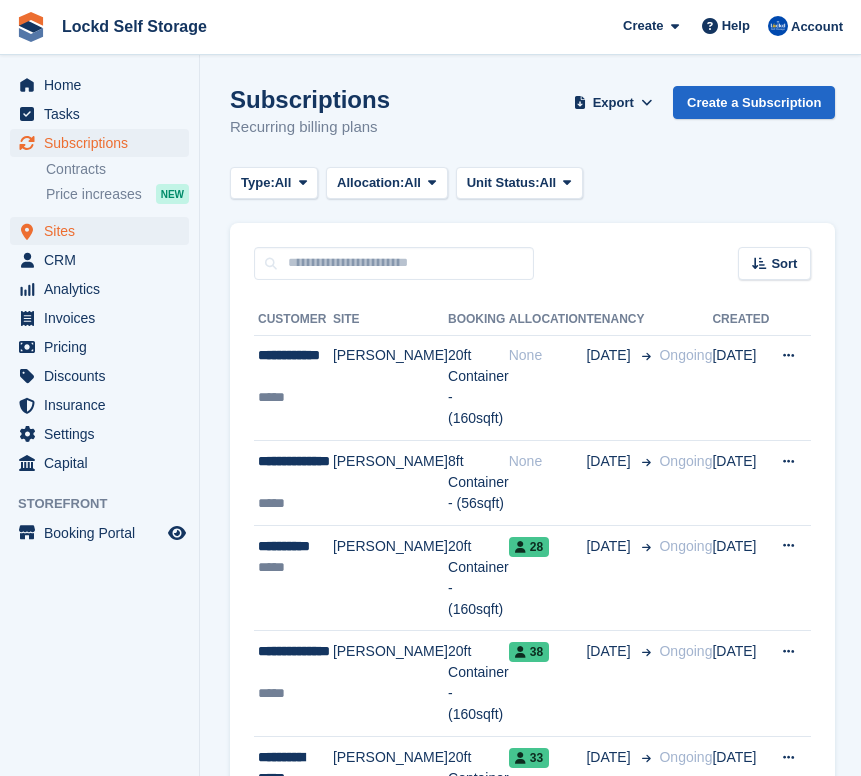 click on "Sites" at bounding box center (104, 231) 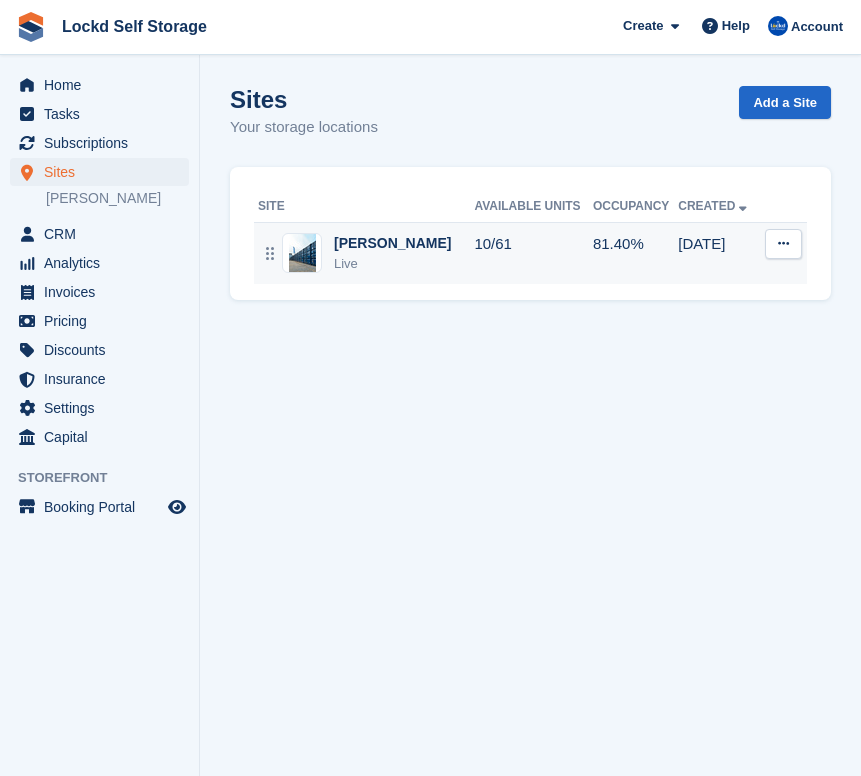click on "10/61" at bounding box center [533, 253] 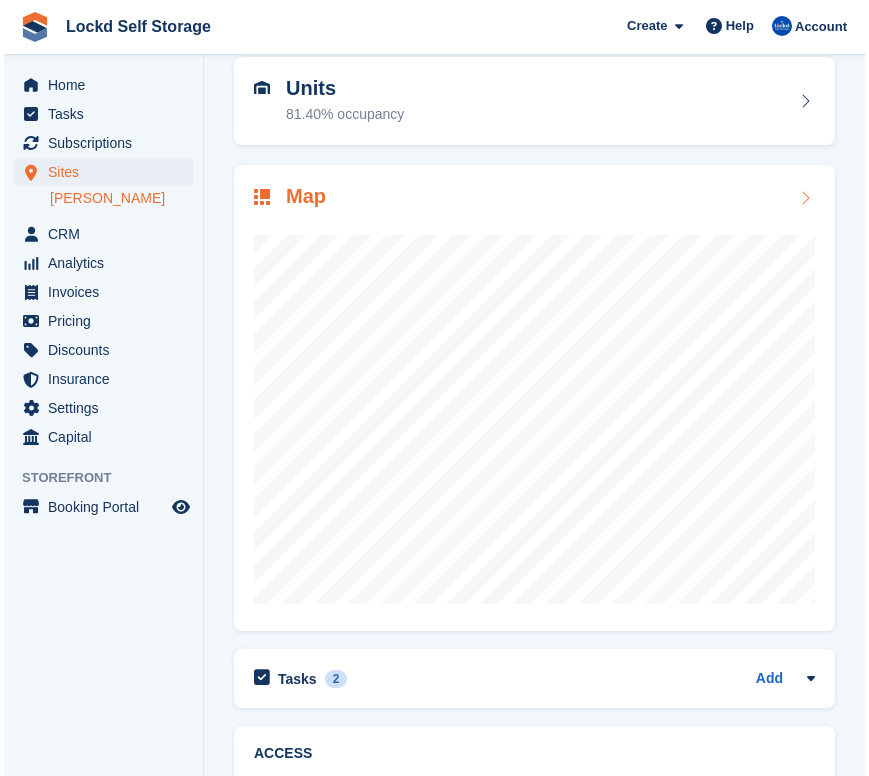 scroll, scrollTop: 211, scrollLeft: 0, axis: vertical 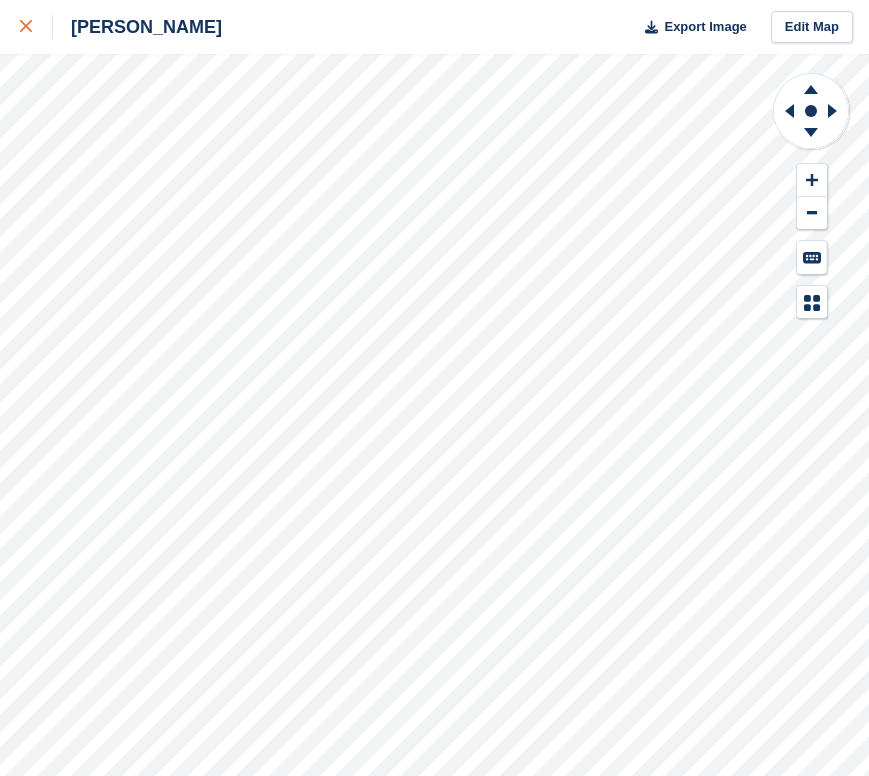 click at bounding box center (36, 27) 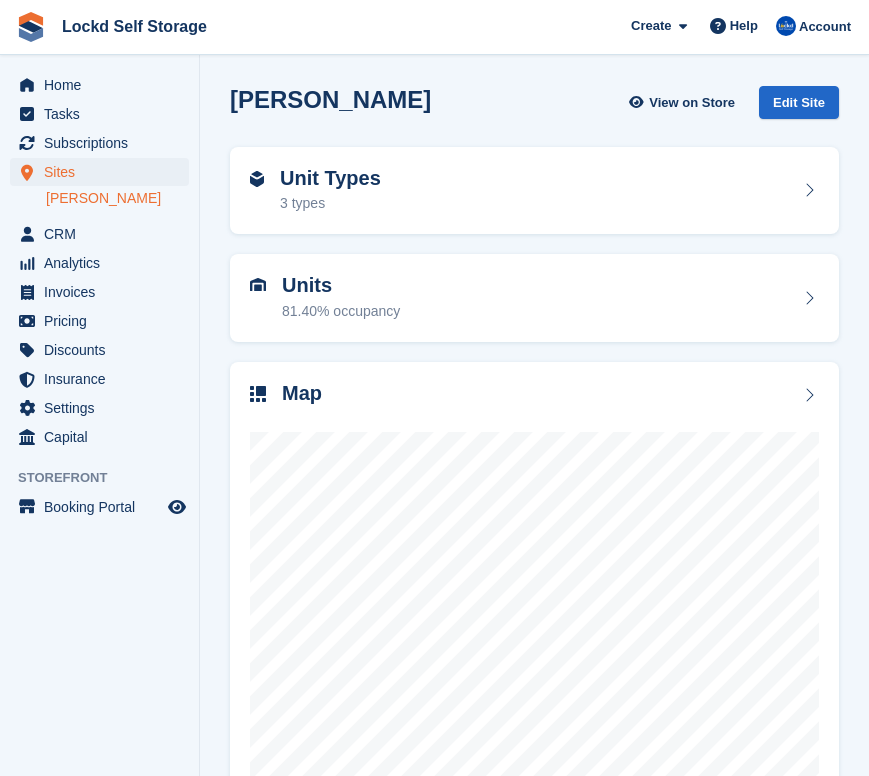 scroll, scrollTop: 0, scrollLeft: 0, axis: both 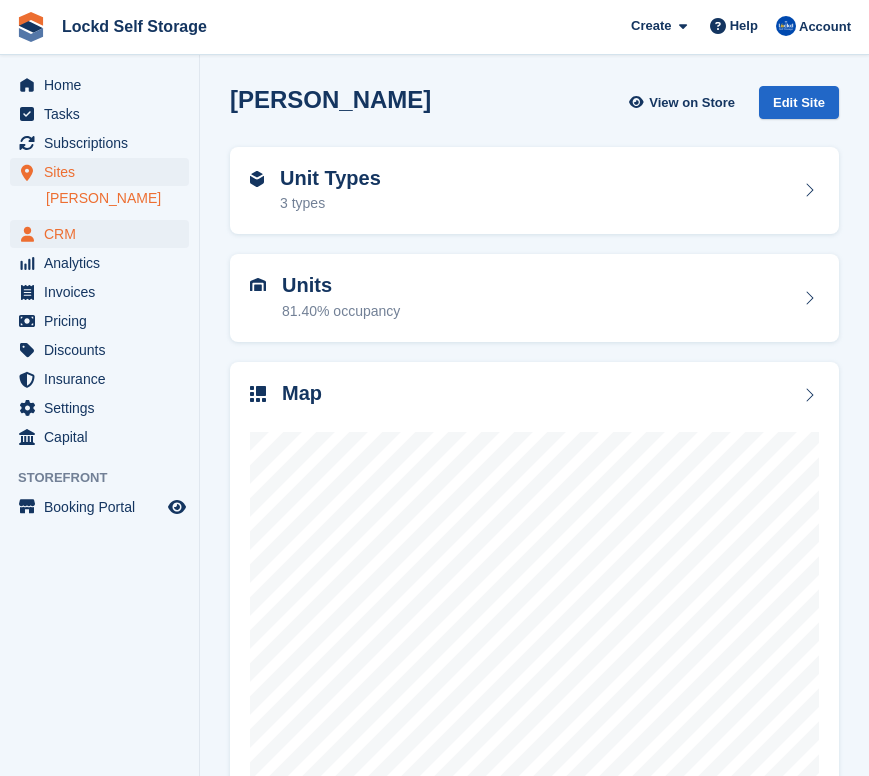 click on "CRM" at bounding box center [104, 234] 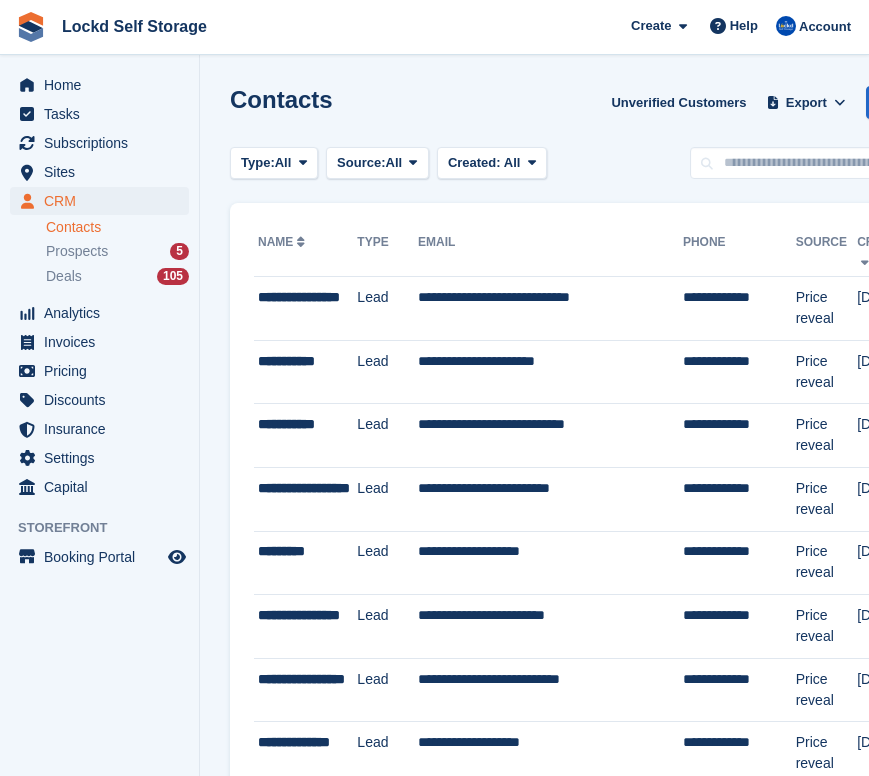 scroll, scrollTop: 0, scrollLeft: 0, axis: both 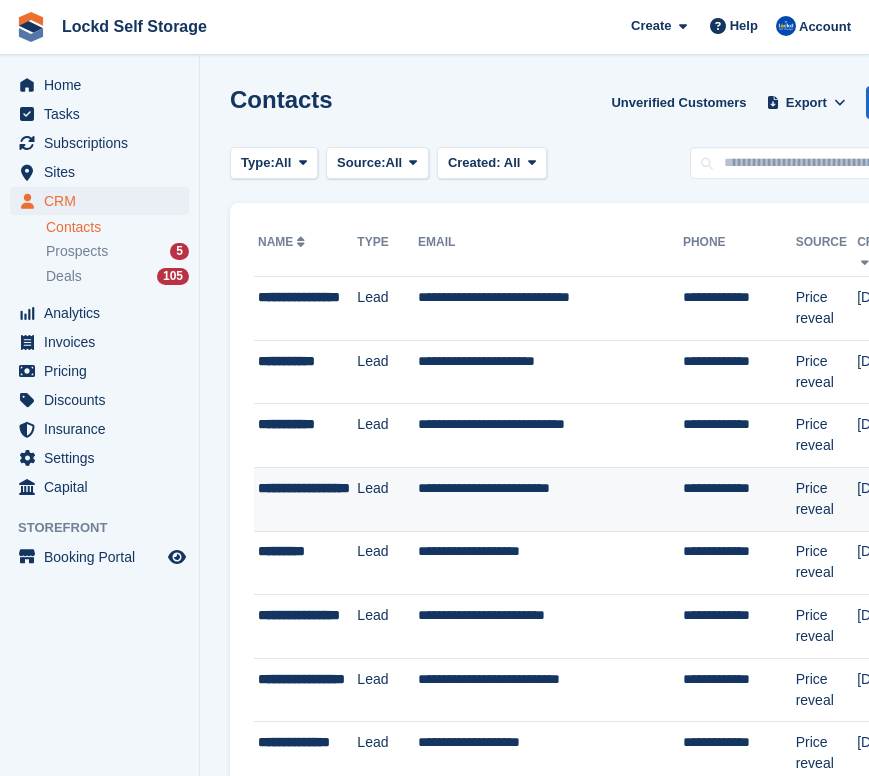 click on "Lead" at bounding box center [387, 499] 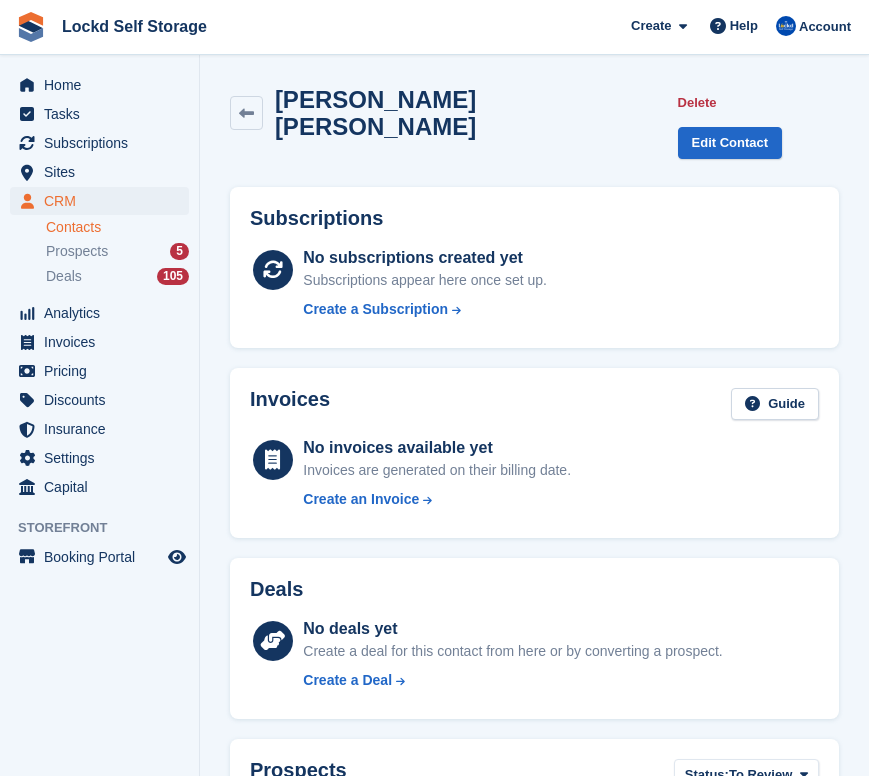scroll, scrollTop: 0, scrollLeft: 0, axis: both 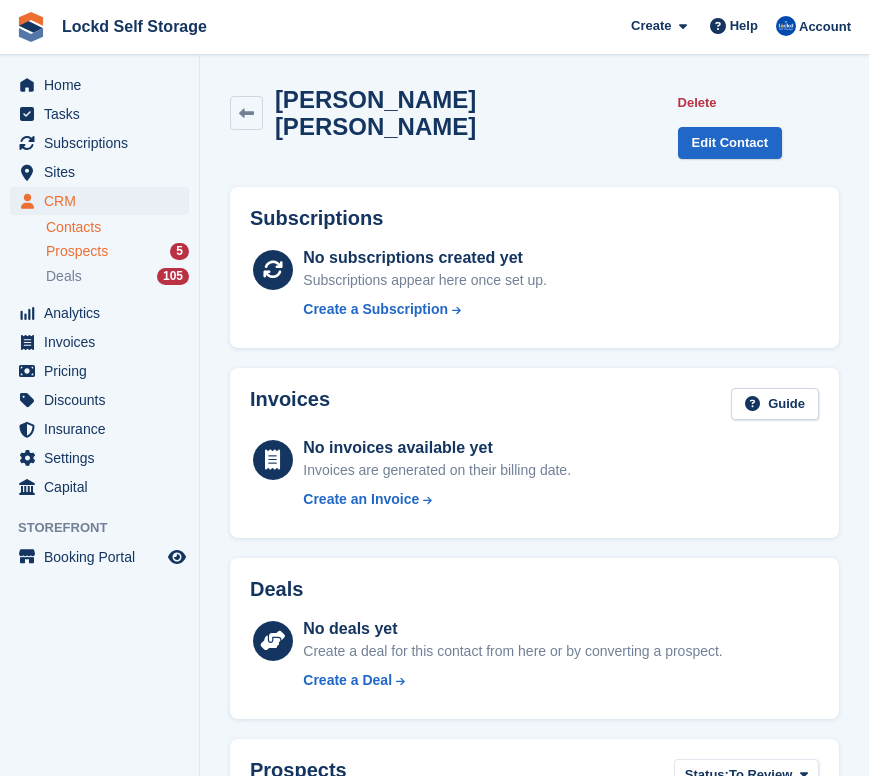 click on "Prospects
5" at bounding box center [117, 251] 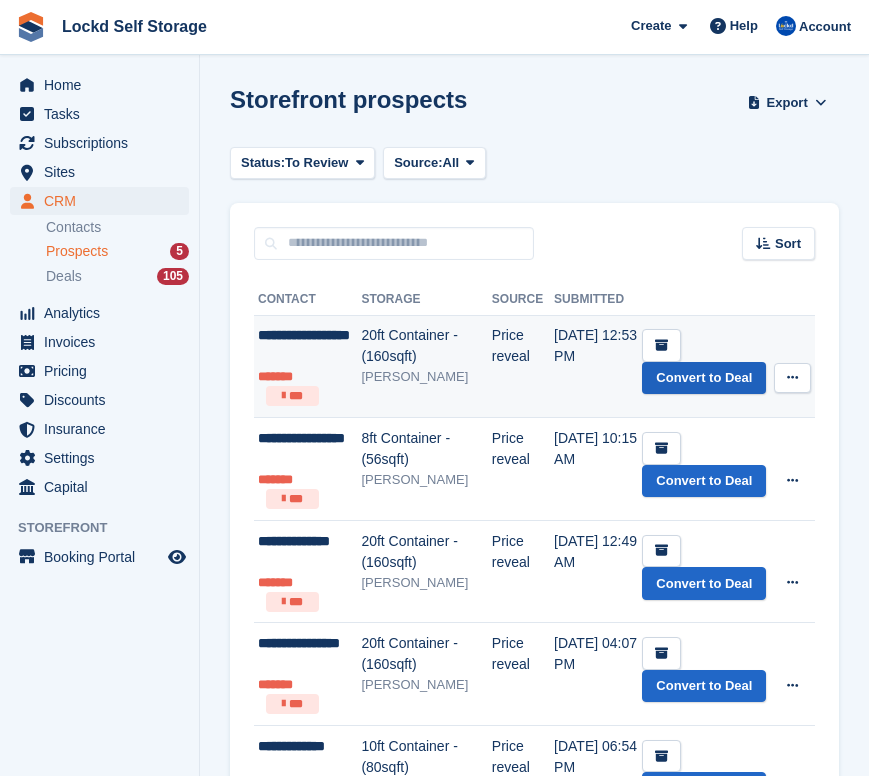 click on "Convert to Deal" at bounding box center (704, 378) 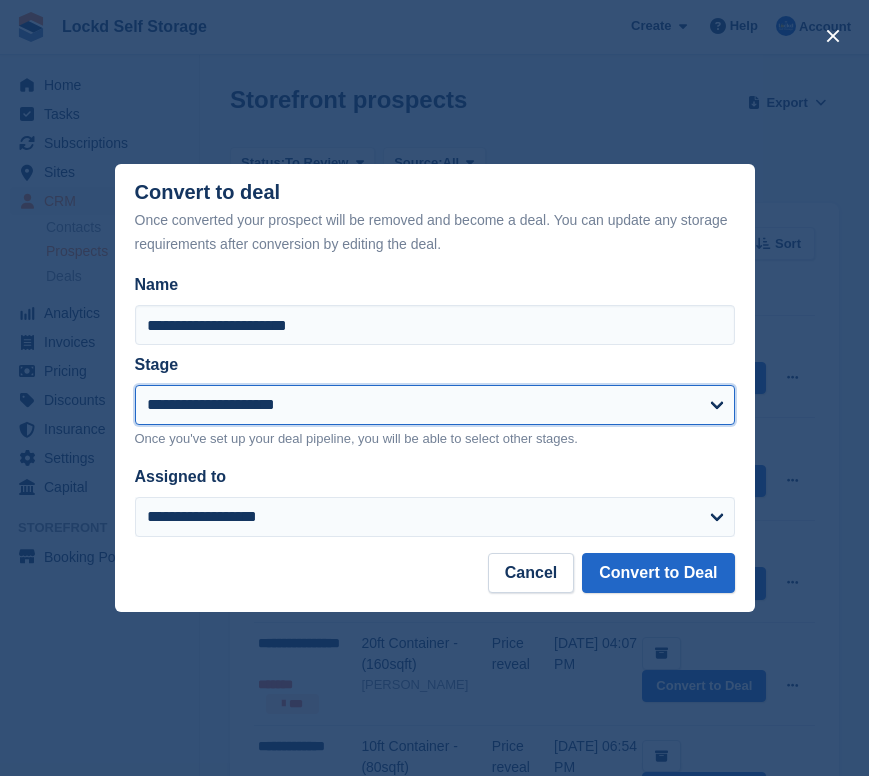 select on "****" 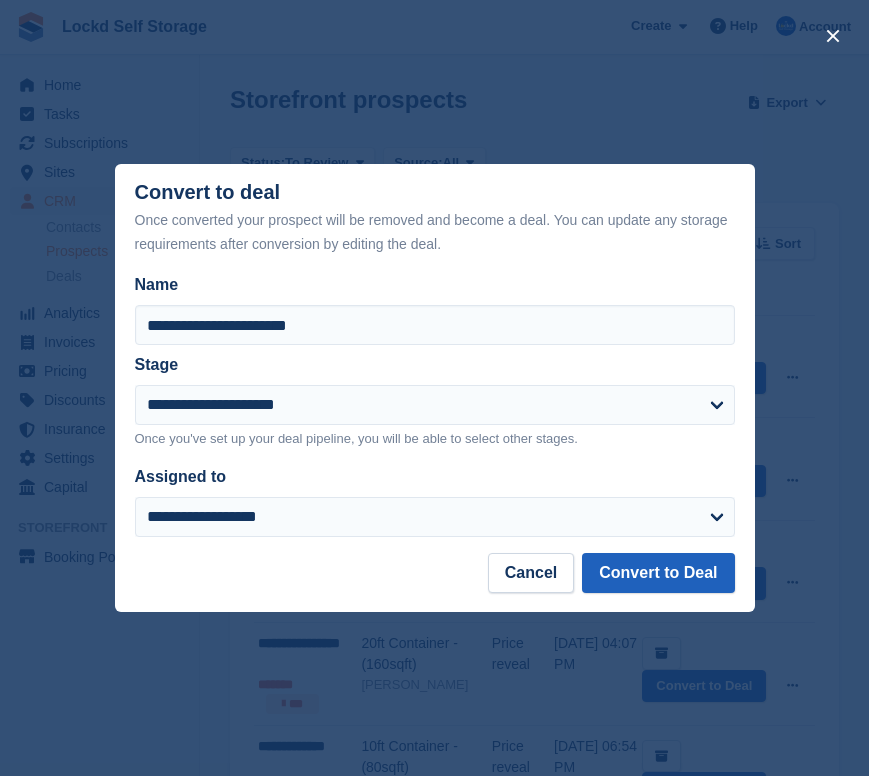 click on "Convert to Deal" at bounding box center [658, 573] 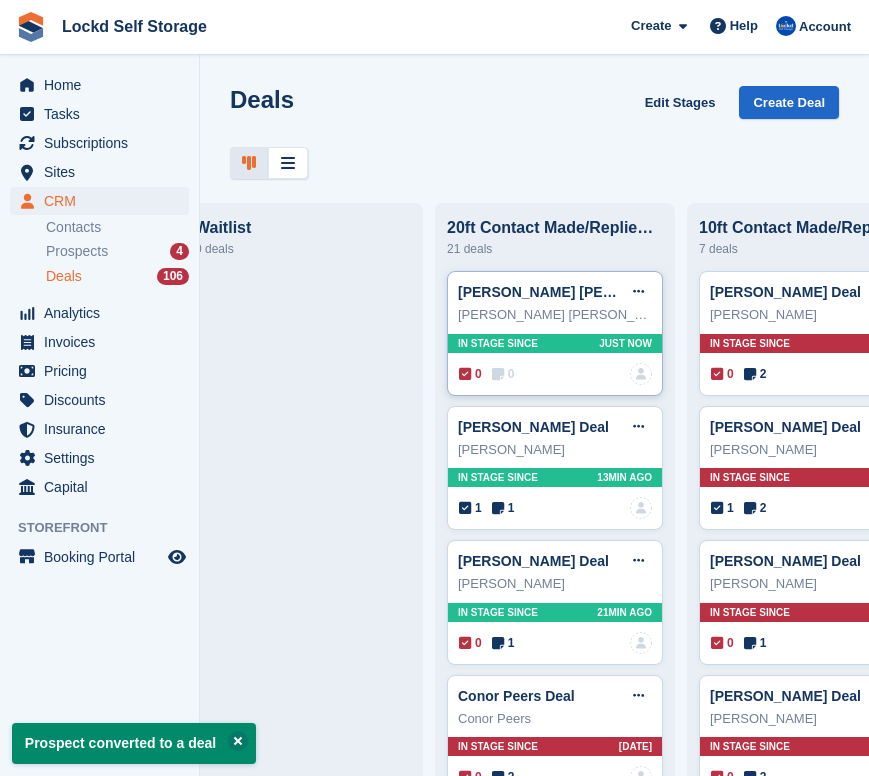 scroll, scrollTop: 0, scrollLeft: 1056, axis: horizontal 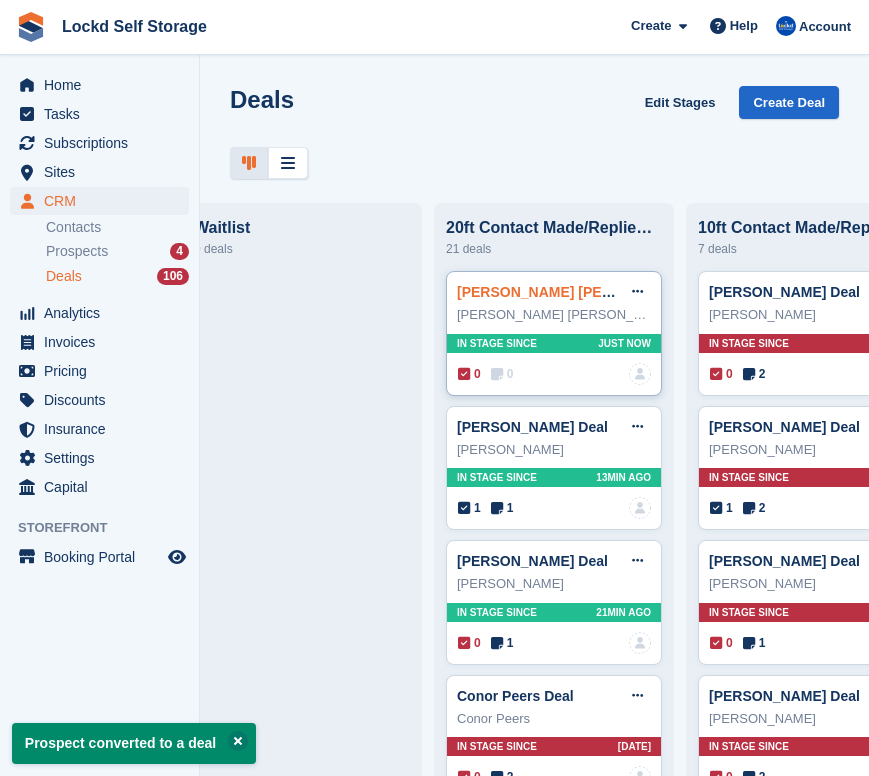click on "[PERSON_NAME] [PERSON_NAME] Deal" at bounding box center (593, 292) 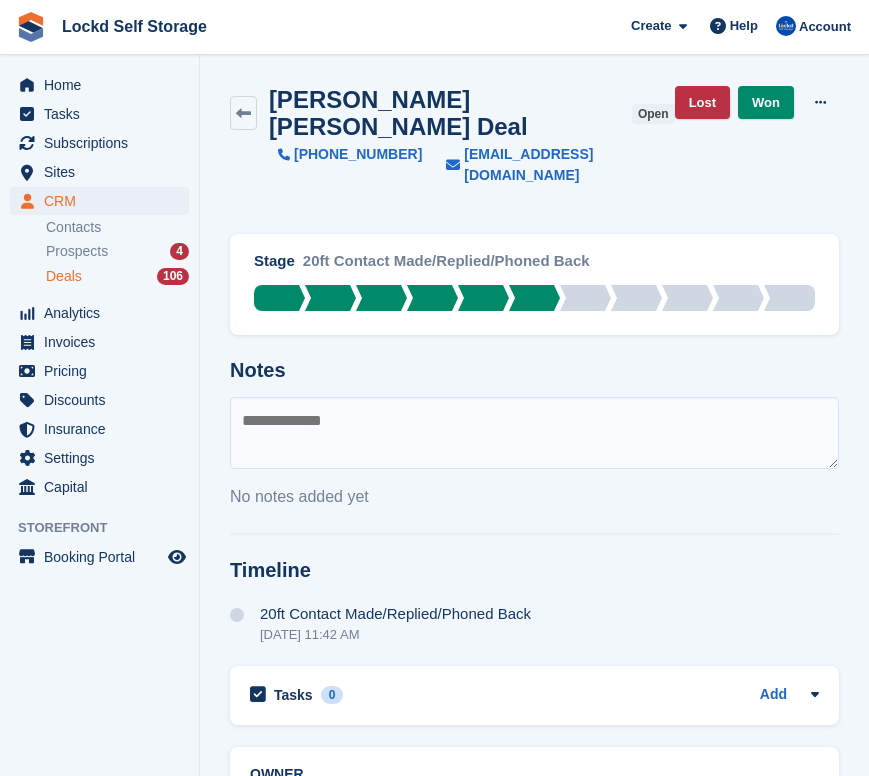 click at bounding box center [534, 433] 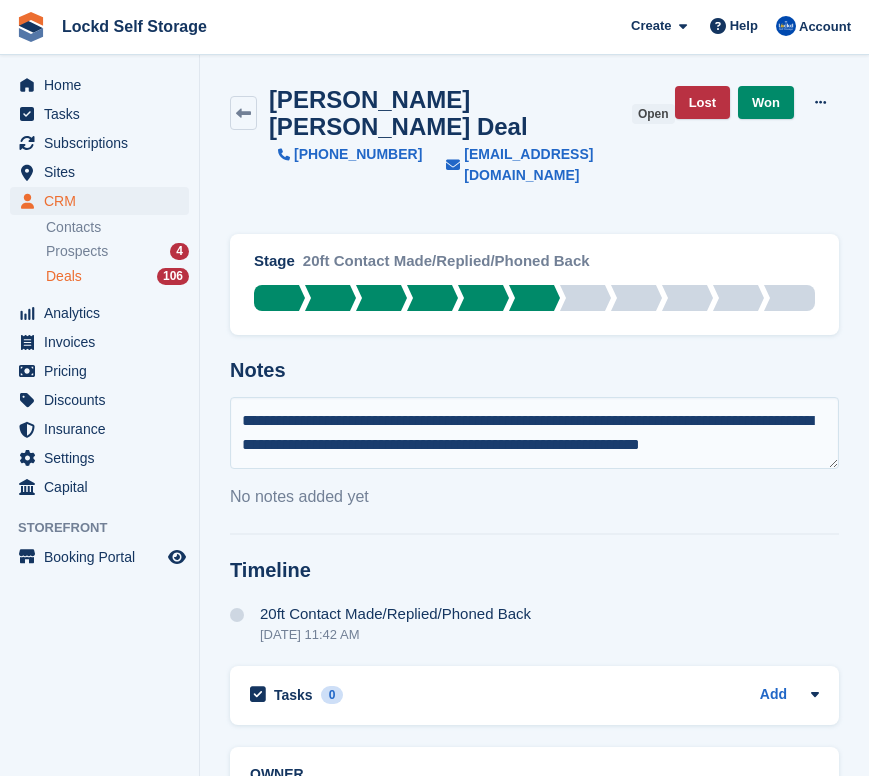 scroll, scrollTop: 10, scrollLeft: 0, axis: vertical 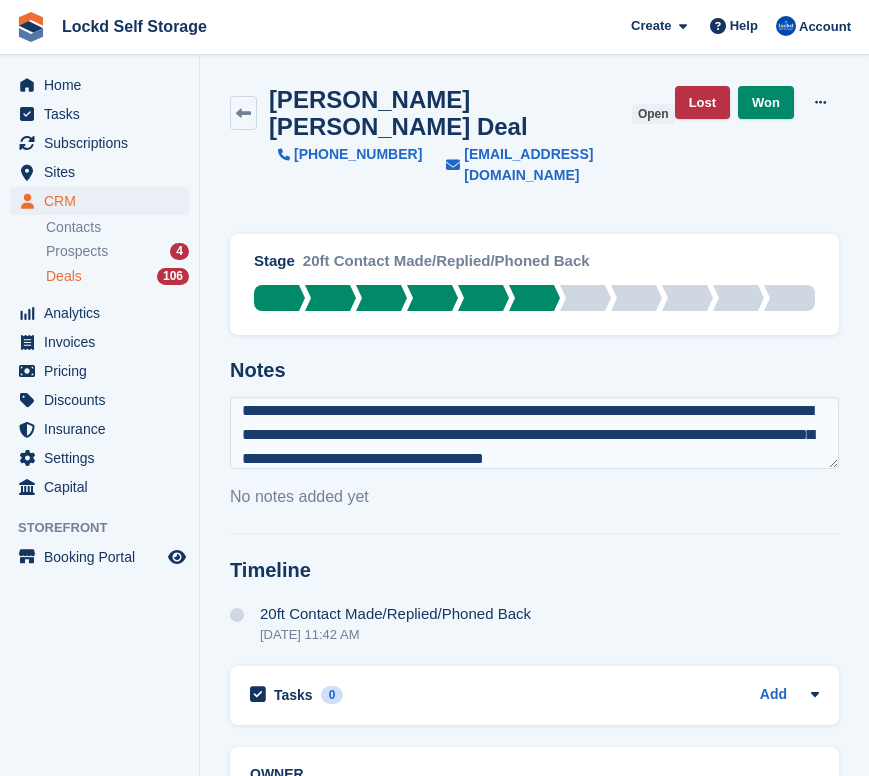 type on "**********" 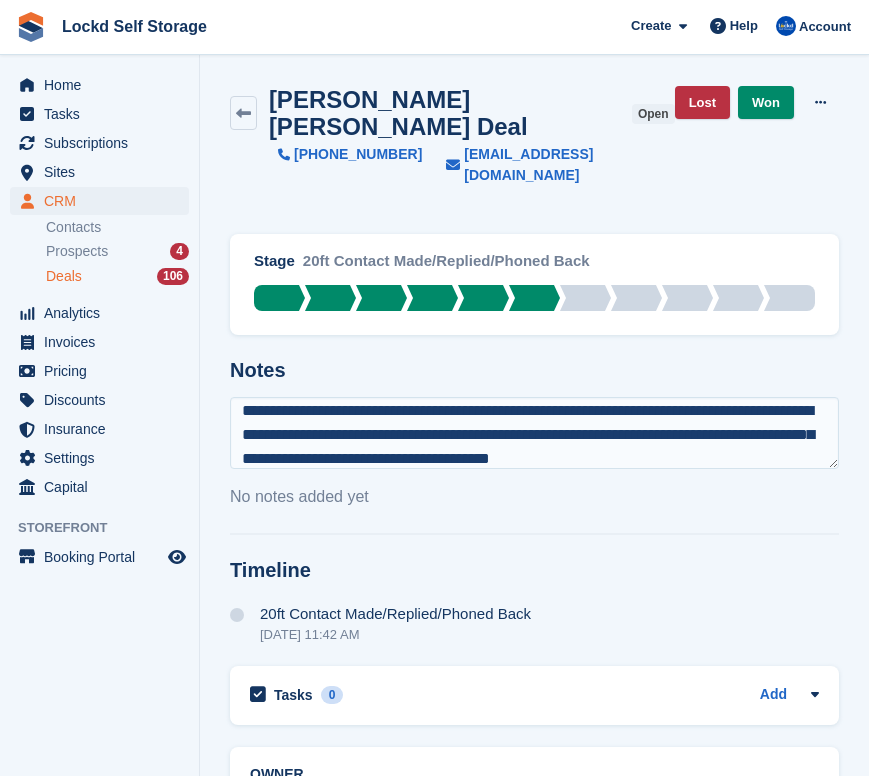 type 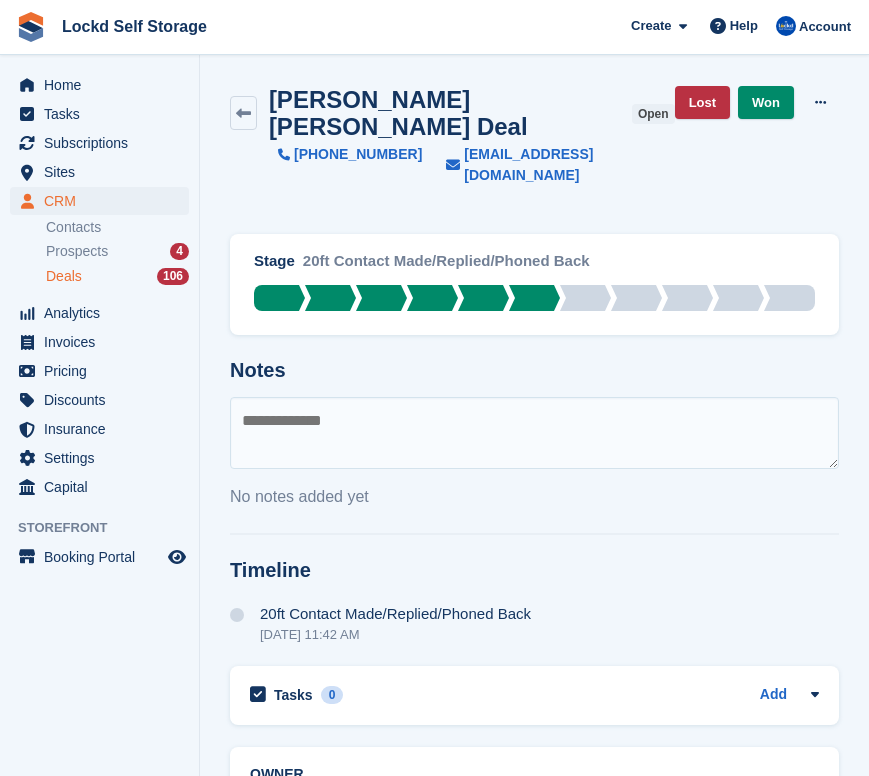 scroll, scrollTop: 0, scrollLeft: 0, axis: both 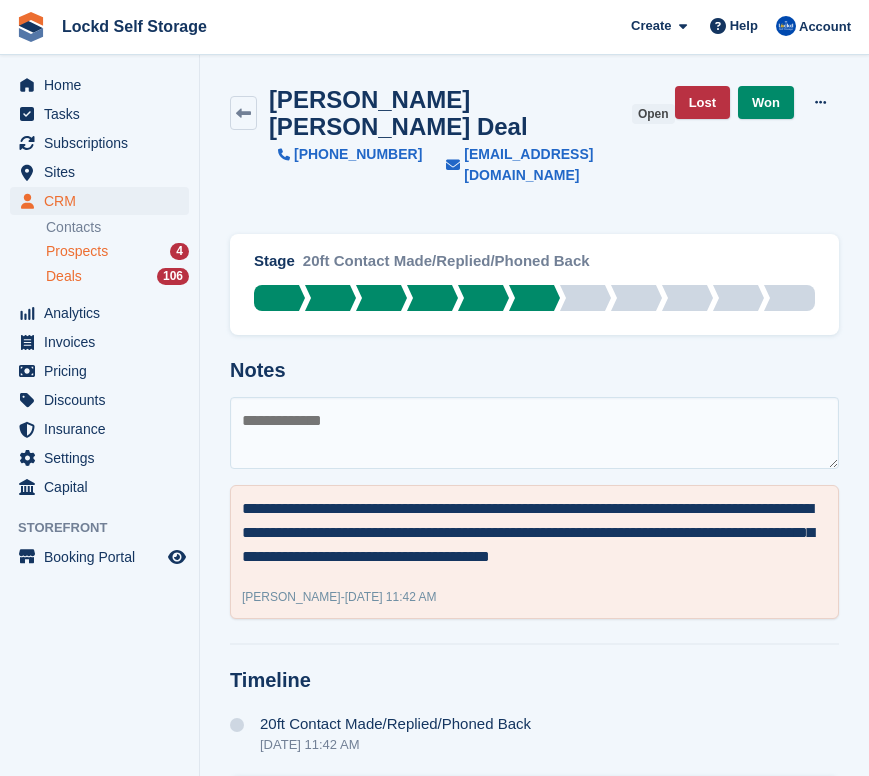 click on "Prospects" at bounding box center (77, 251) 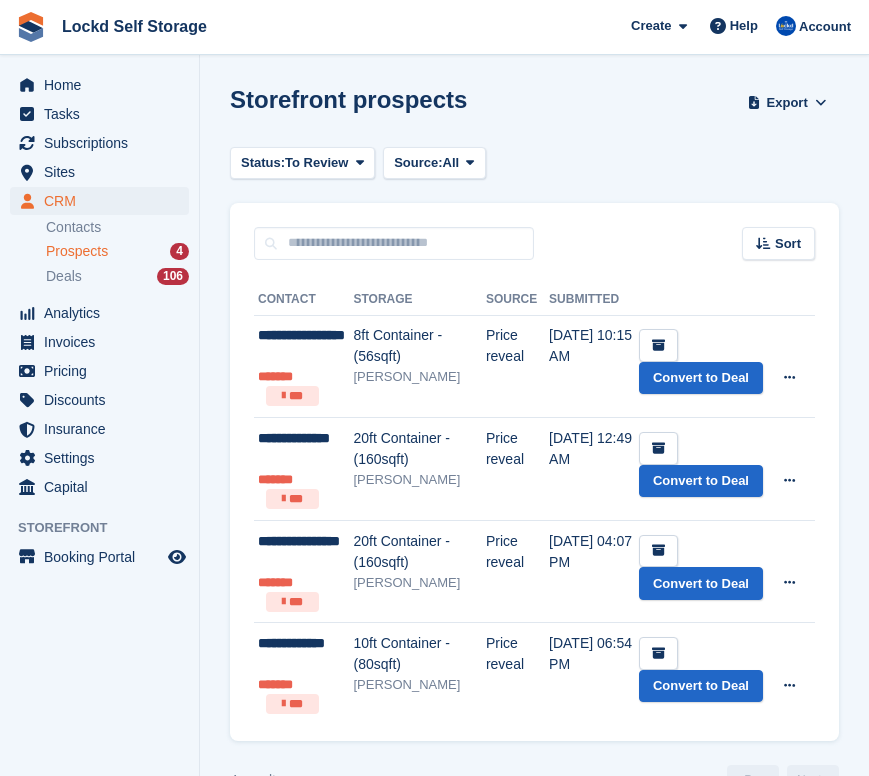 click on "Prospects
4" at bounding box center (117, 251) 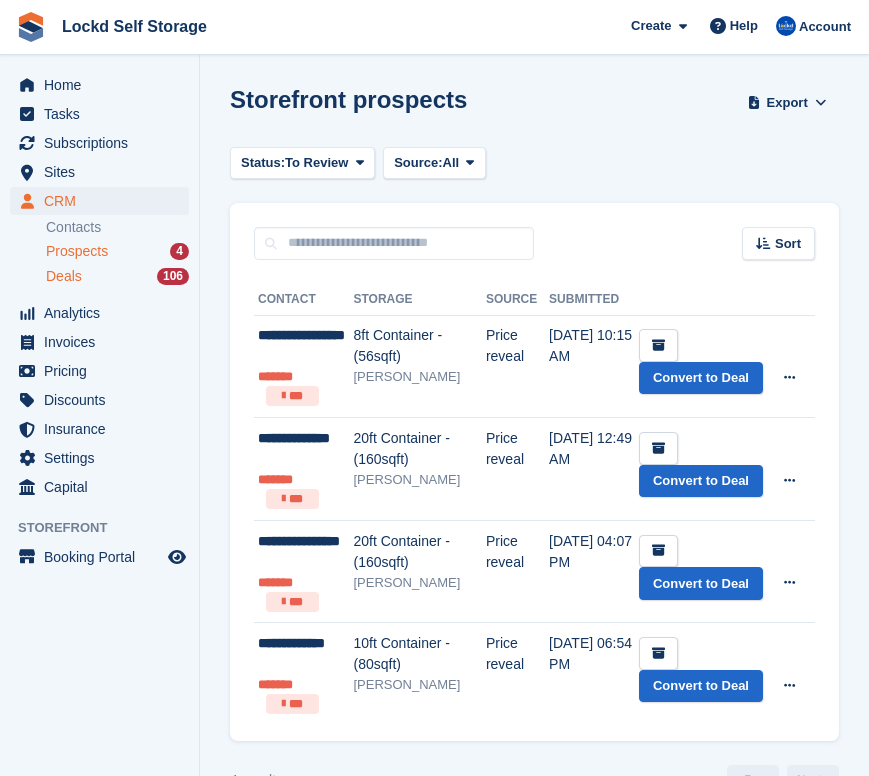 click on "Deals
106" at bounding box center (117, 276) 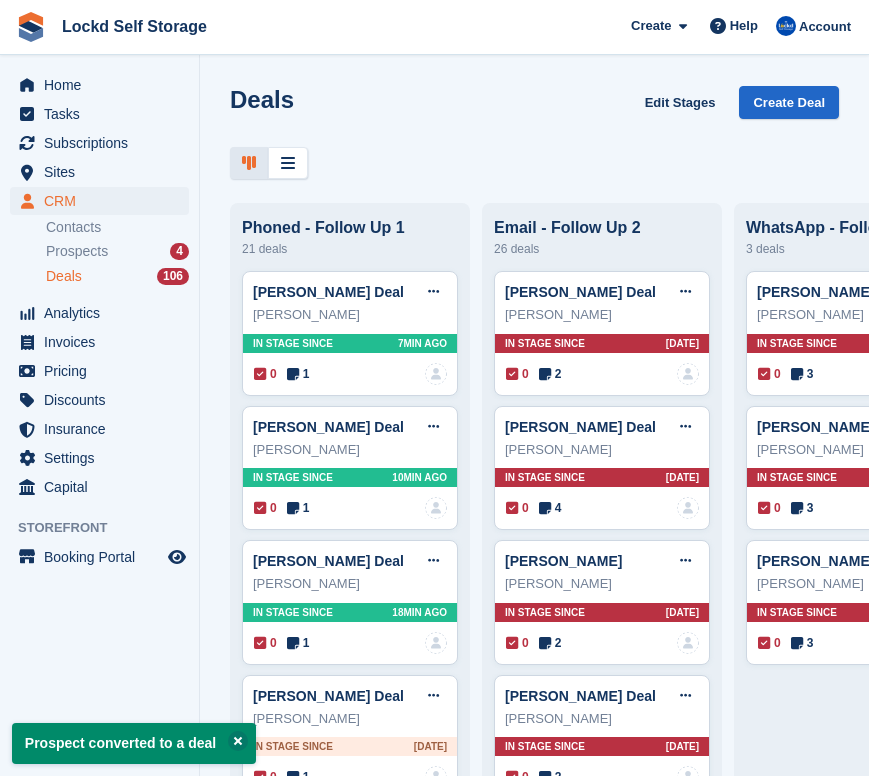 click on "Deals
106" at bounding box center [117, 276] 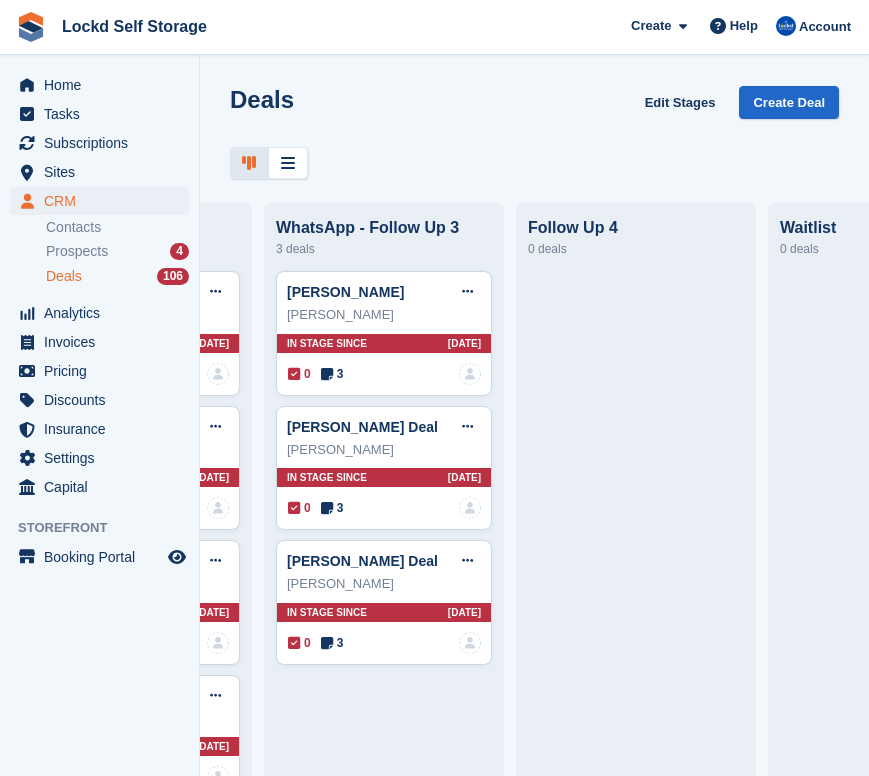 scroll, scrollTop: 0, scrollLeft: 475, axis: horizontal 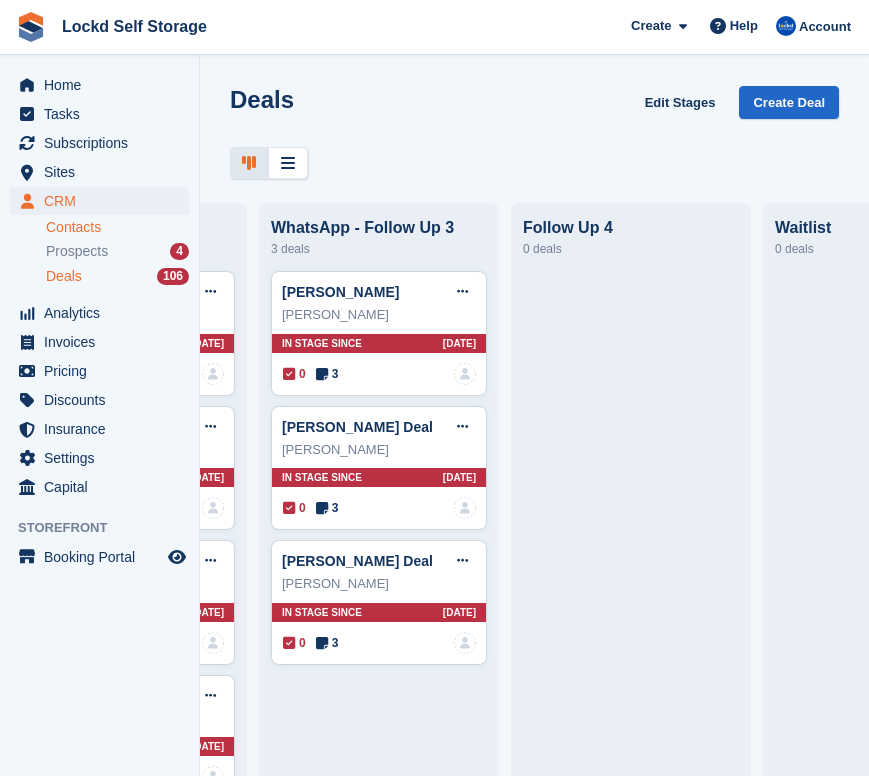 click on "Contacts" at bounding box center (117, 227) 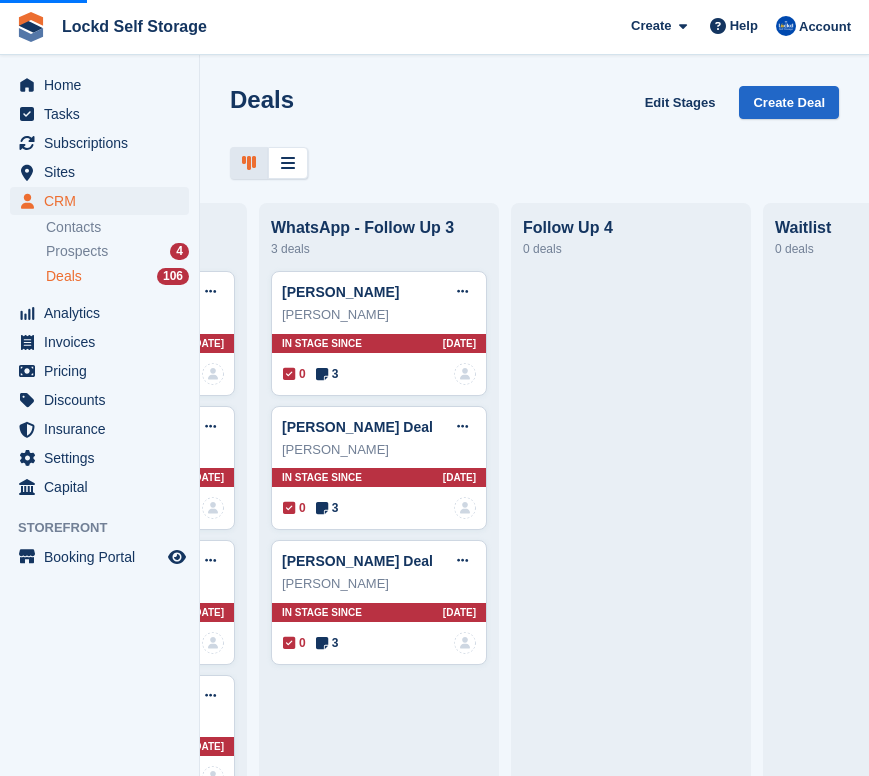 click on "CRM" at bounding box center [104, 201] 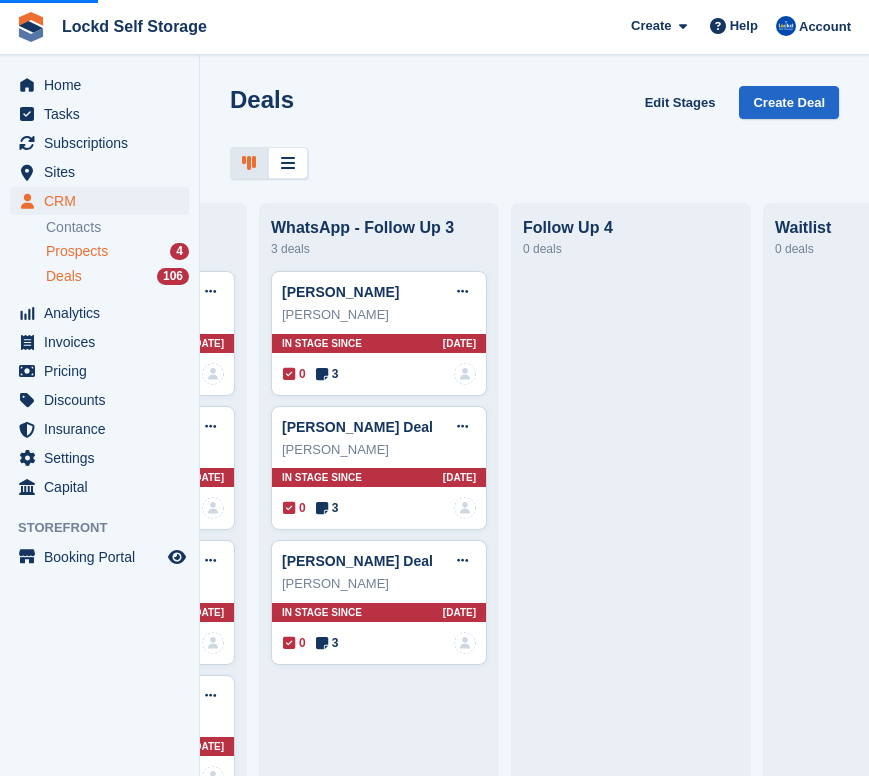 click on "Prospects
4" at bounding box center [117, 251] 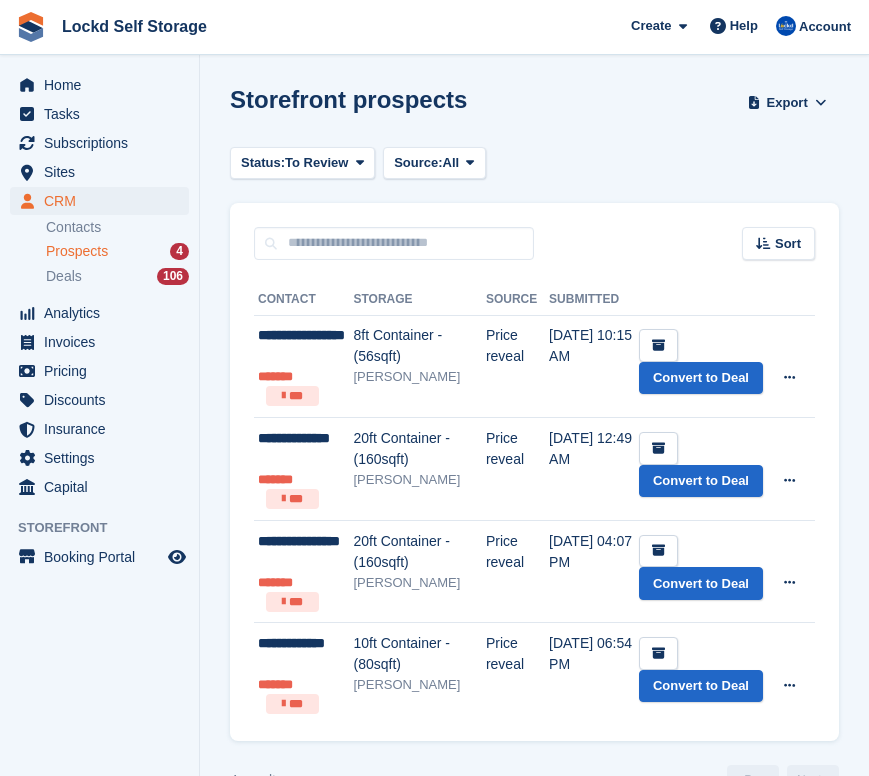 click on "CRM
CRM
CRM
Contacts
Prospects
4
Deals
106
Contacts
Prospects
4
Deals
106" at bounding box center (99, 243) 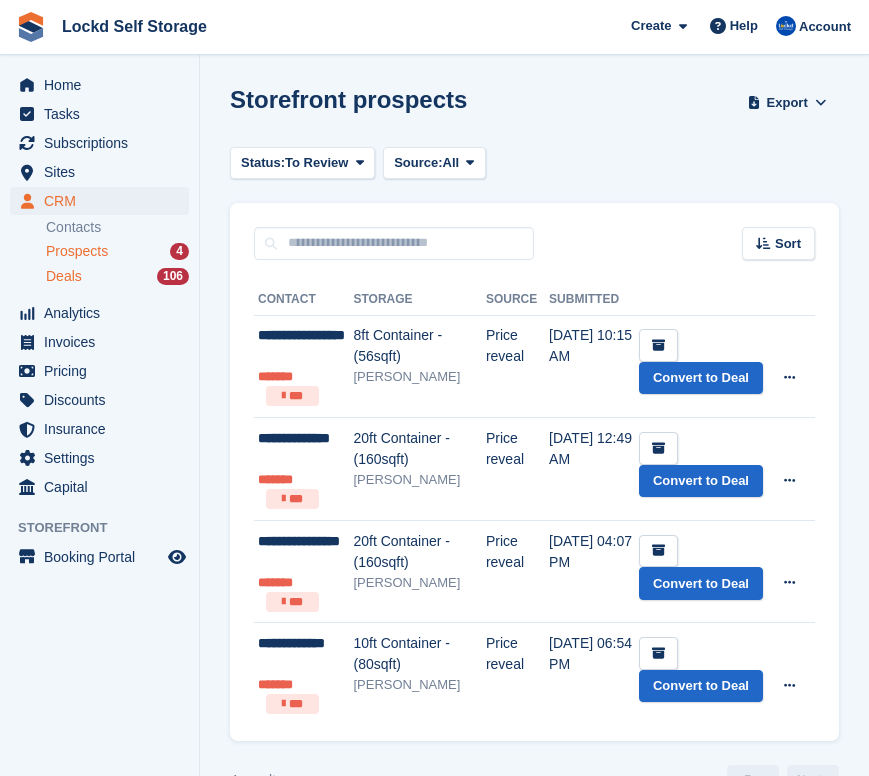 click on "Deals
106" at bounding box center [117, 276] 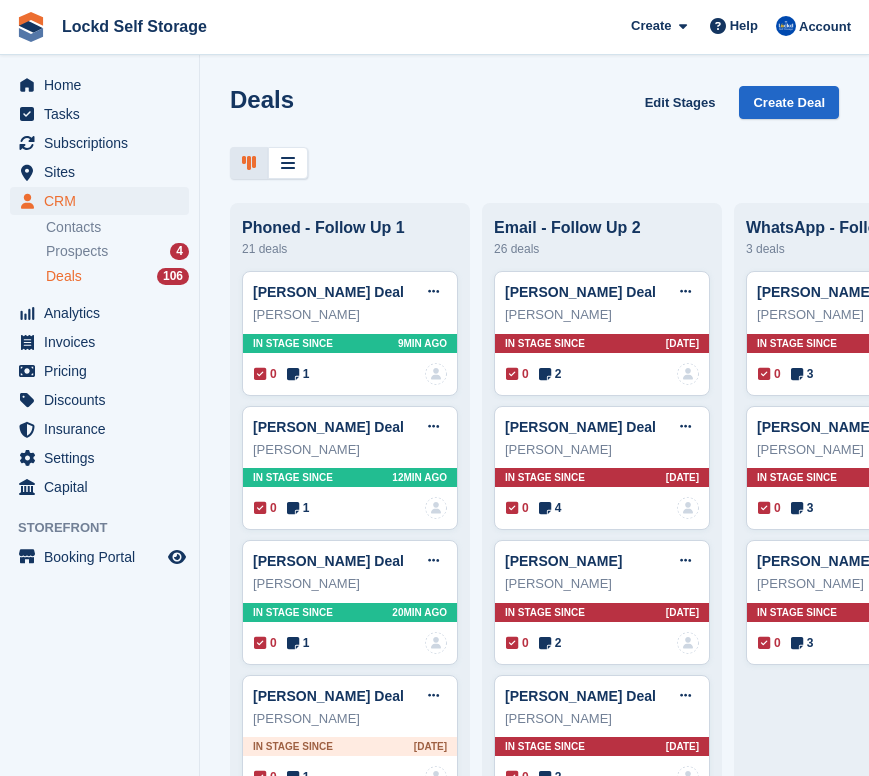 click on "Contacts" at bounding box center (122, 227) 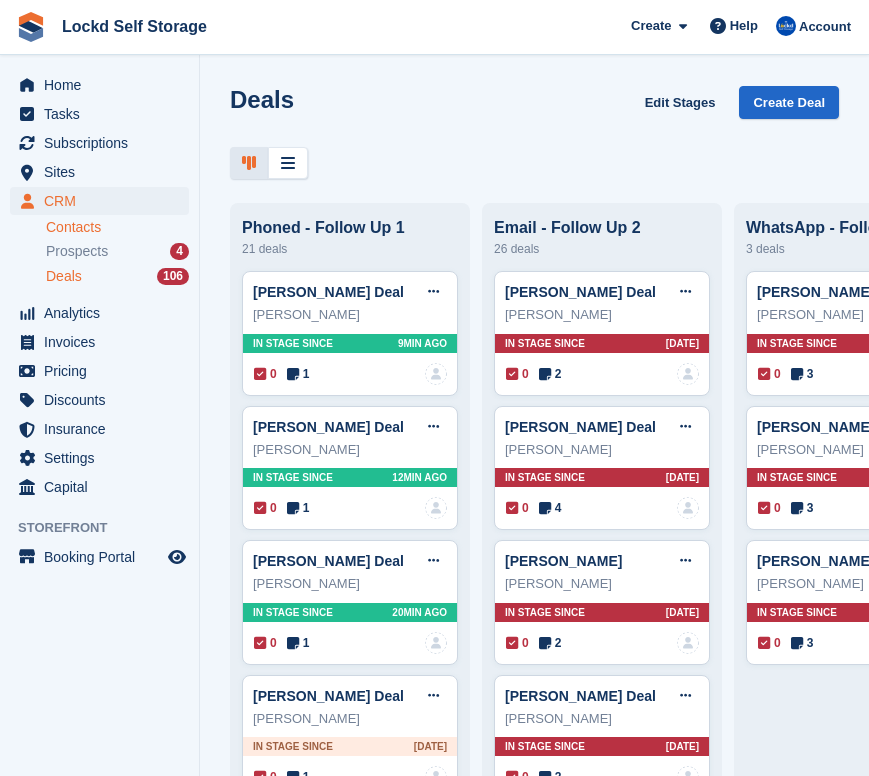 click on "Contacts" at bounding box center (117, 227) 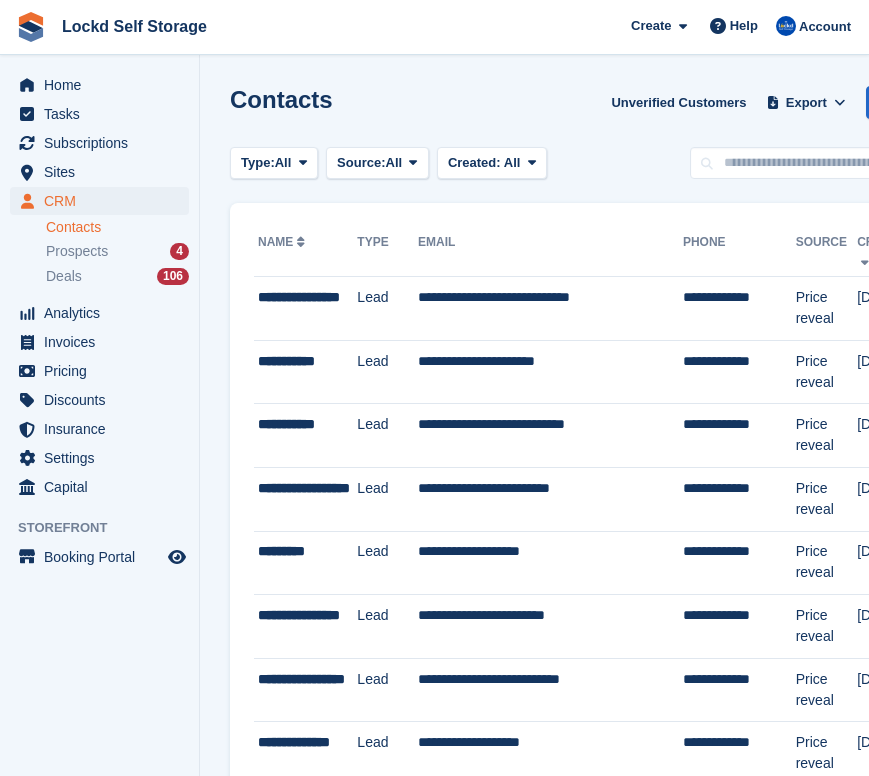 click on "Contacts" at bounding box center (117, 227) 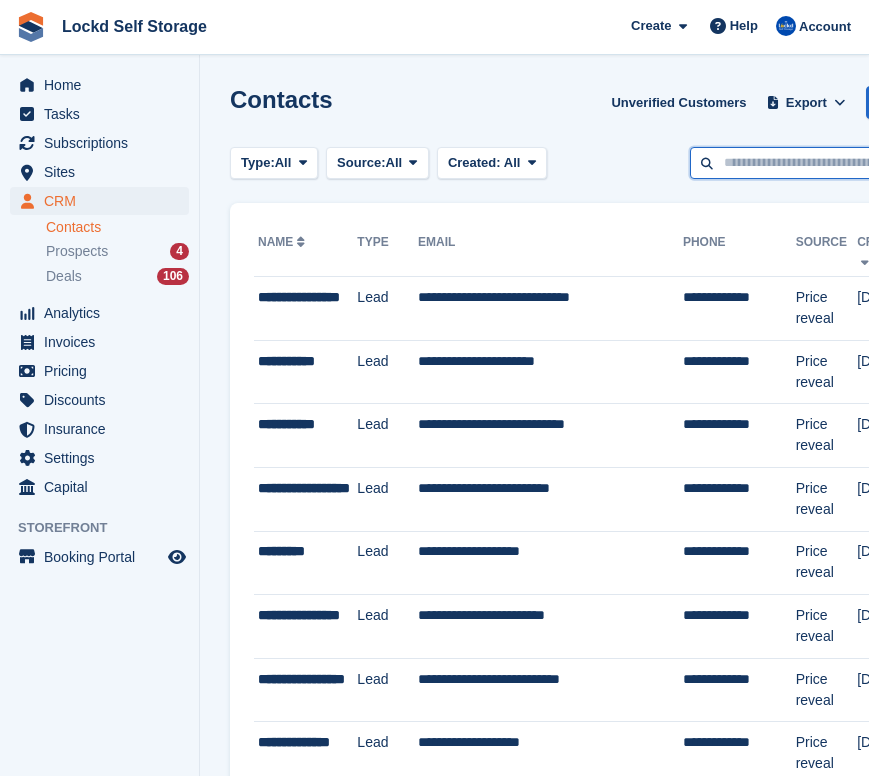 click at bounding box center [835, 163] 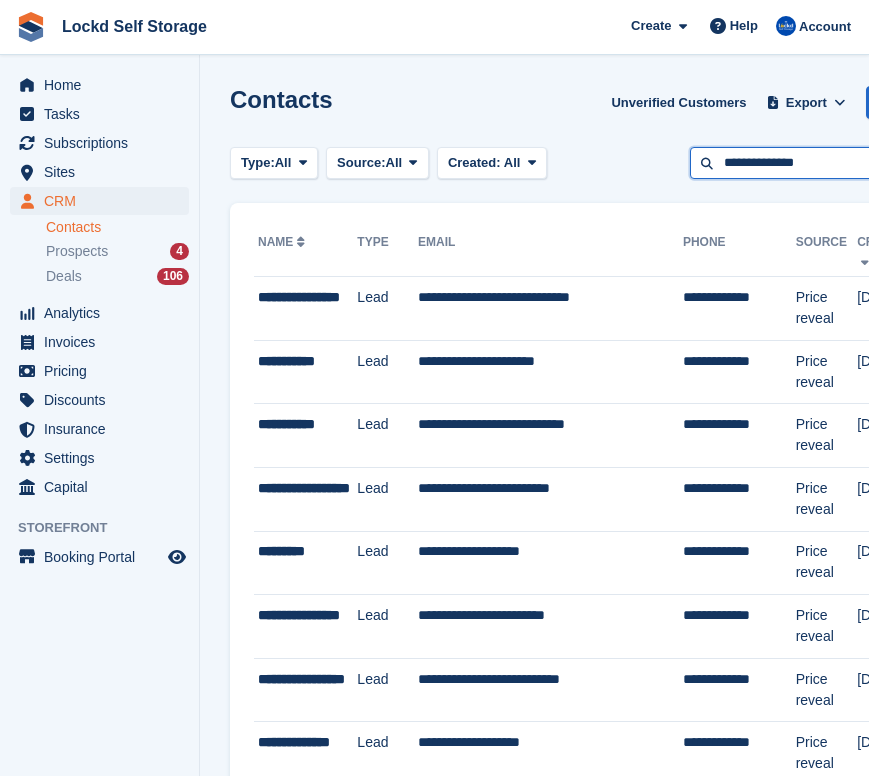 click on "**********" at bounding box center (835, 163) 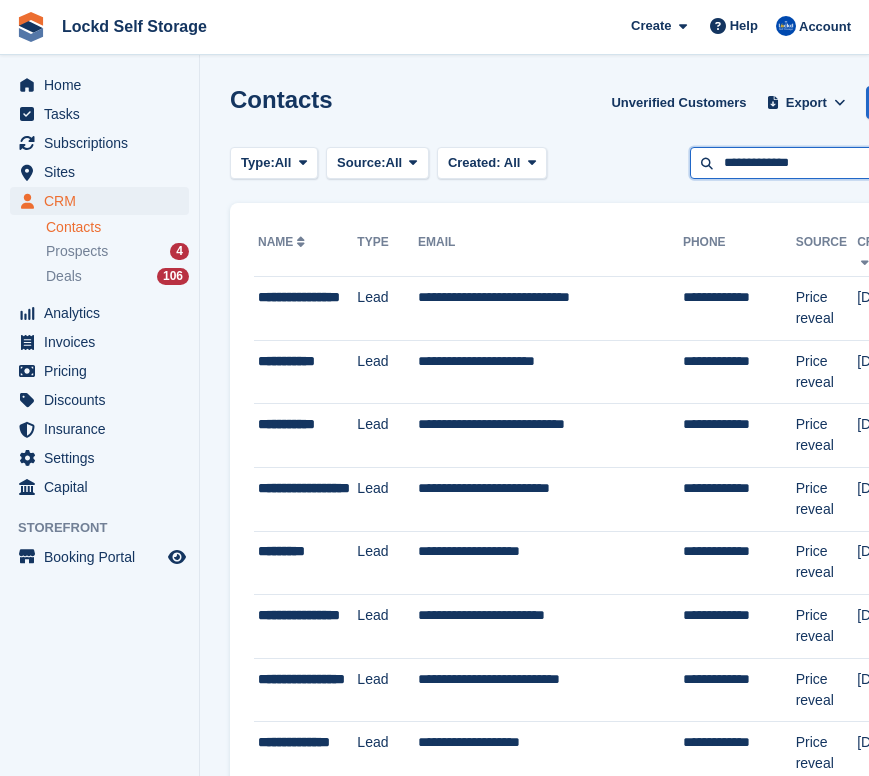click on "**********" at bounding box center (835, 163) 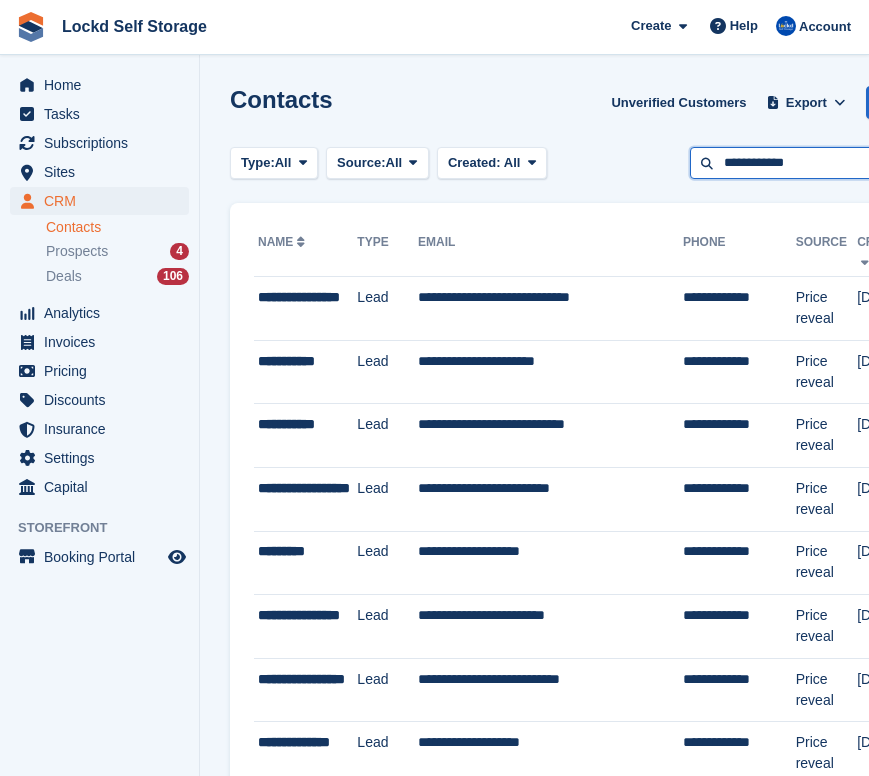 type on "**********" 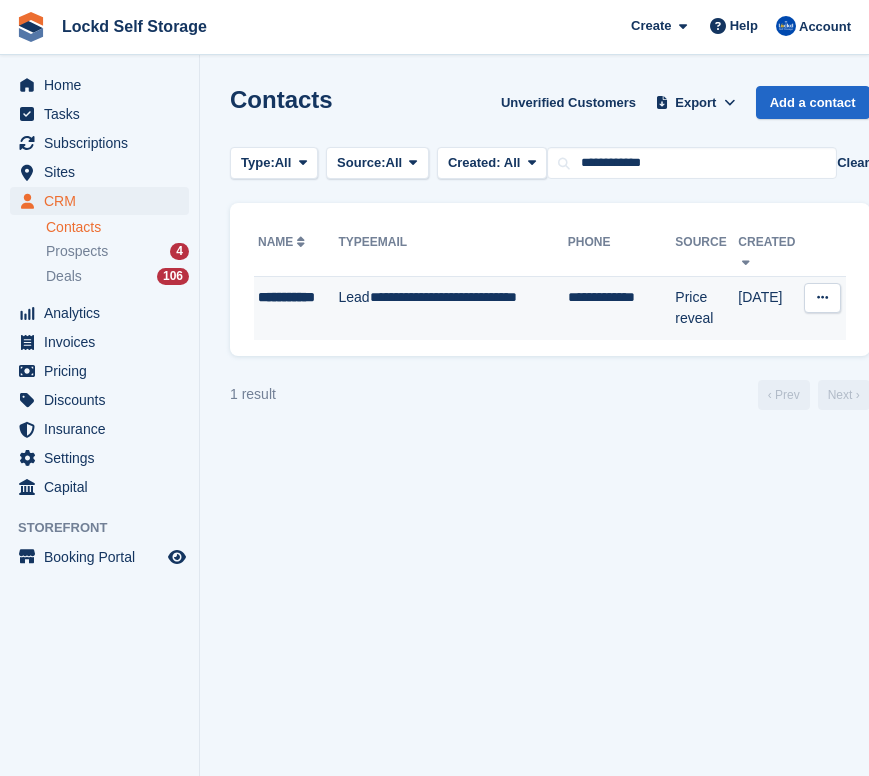 click on "**********" at bounding box center (469, 308) 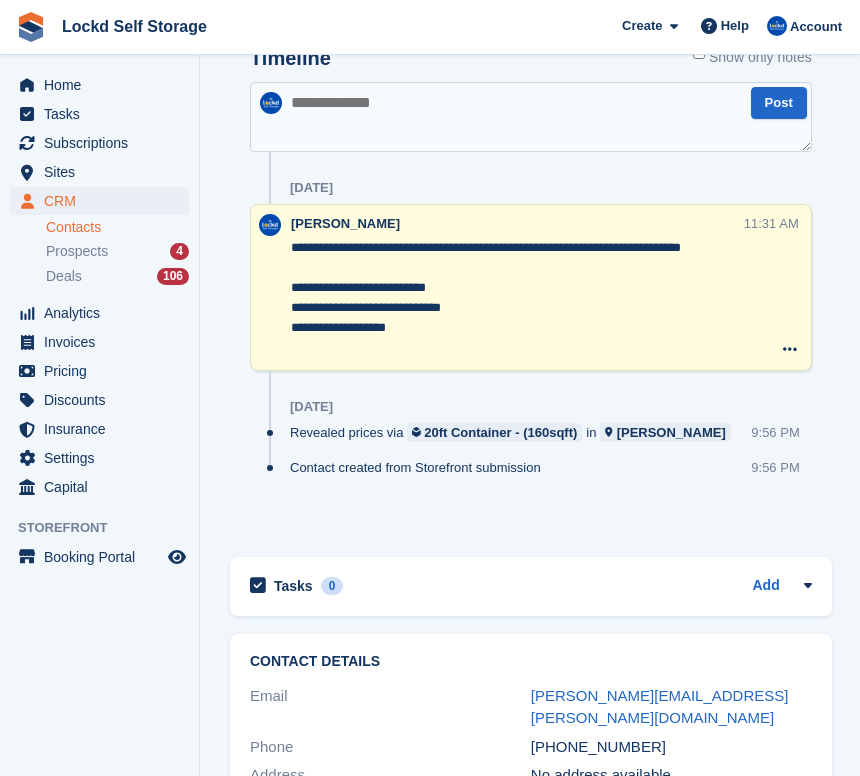 scroll, scrollTop: 612, scrollLeft: 0, axis: vertical 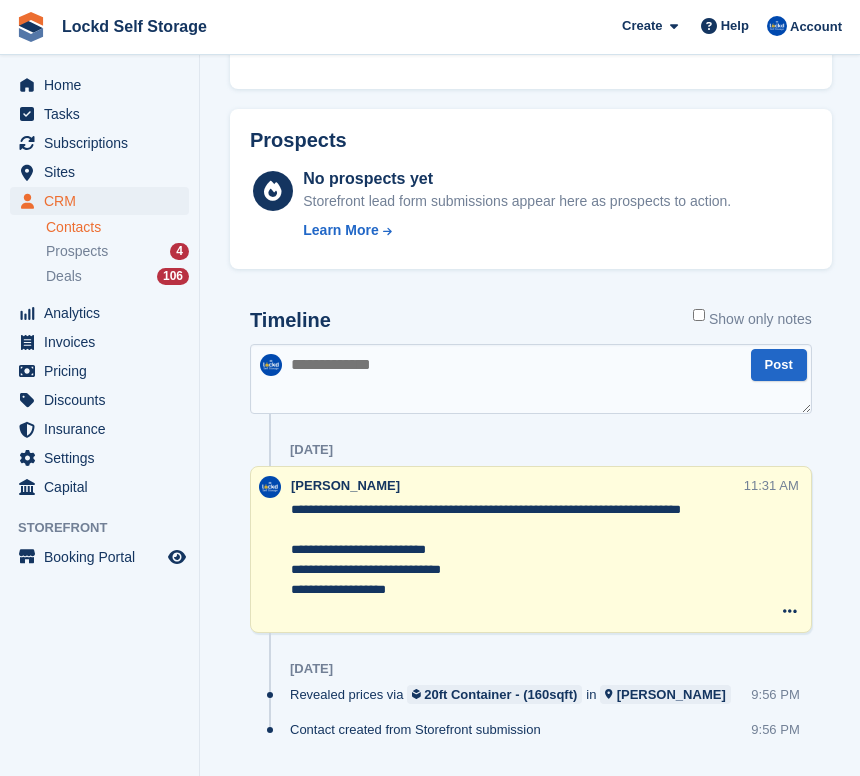 click at bounding box center (531, 379) 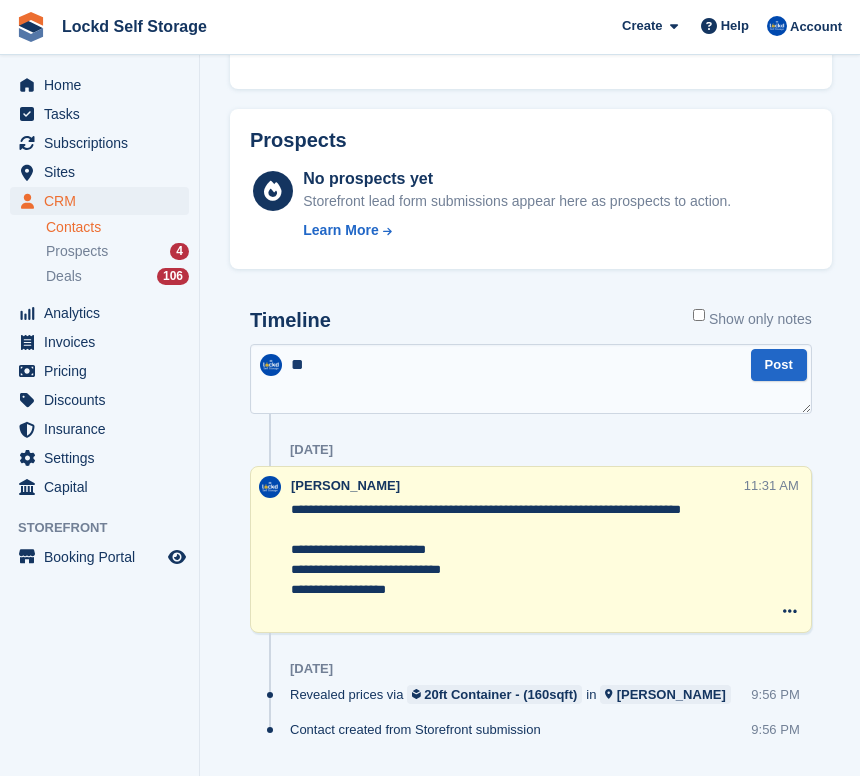 type on "*" 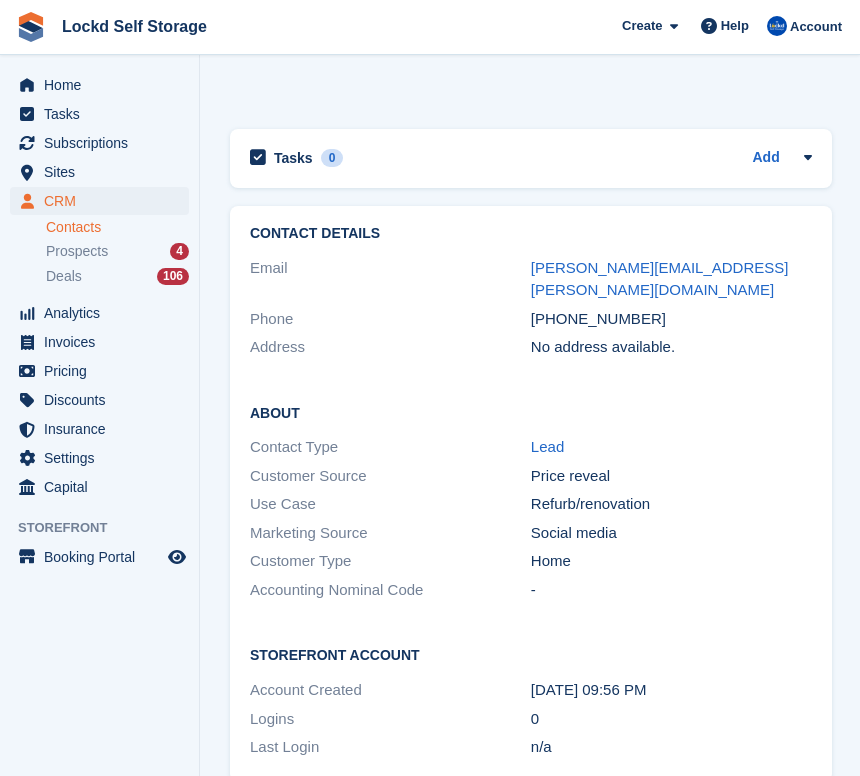 scroll, scrollTop: 1301, scrollLeft: 0, axis: vertical 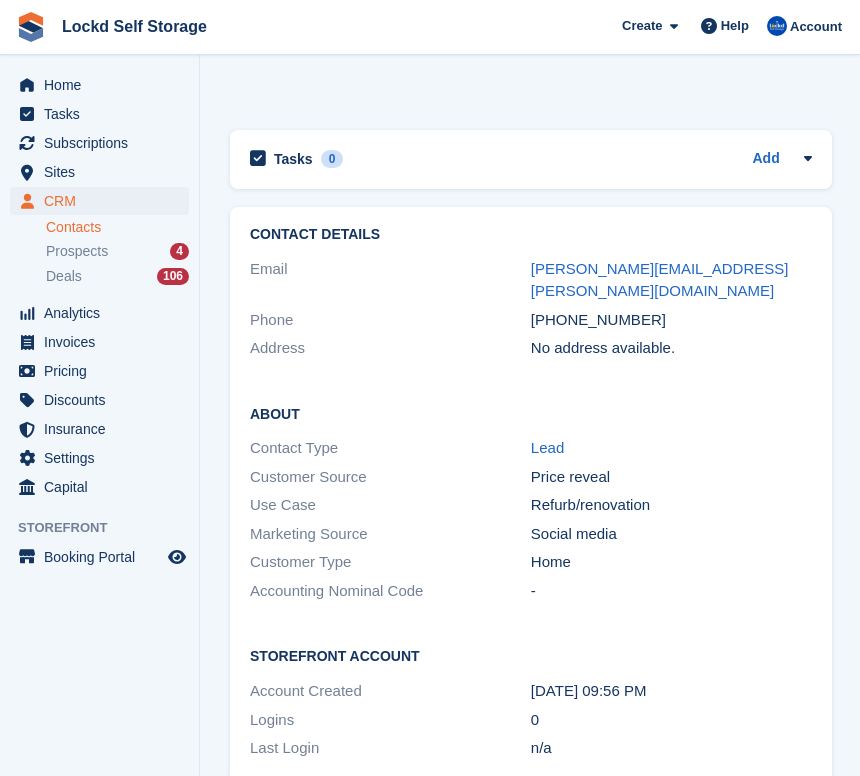 type on "**********" 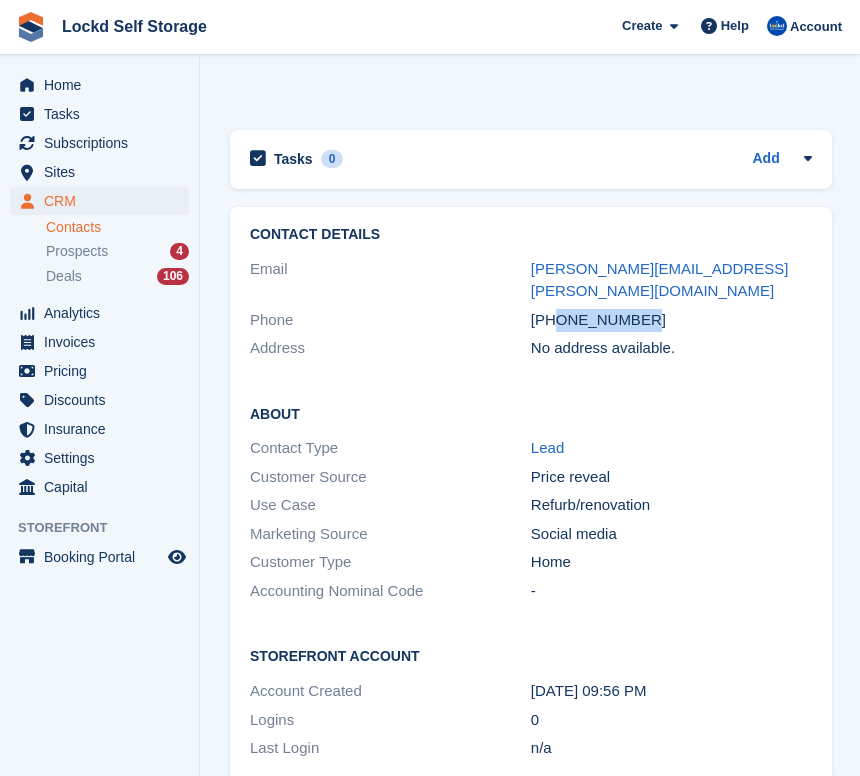 drag, startPoint x: 561, startPoint y: 294, endPoint x: 646, endPoint y: 303, distance: 85.47514 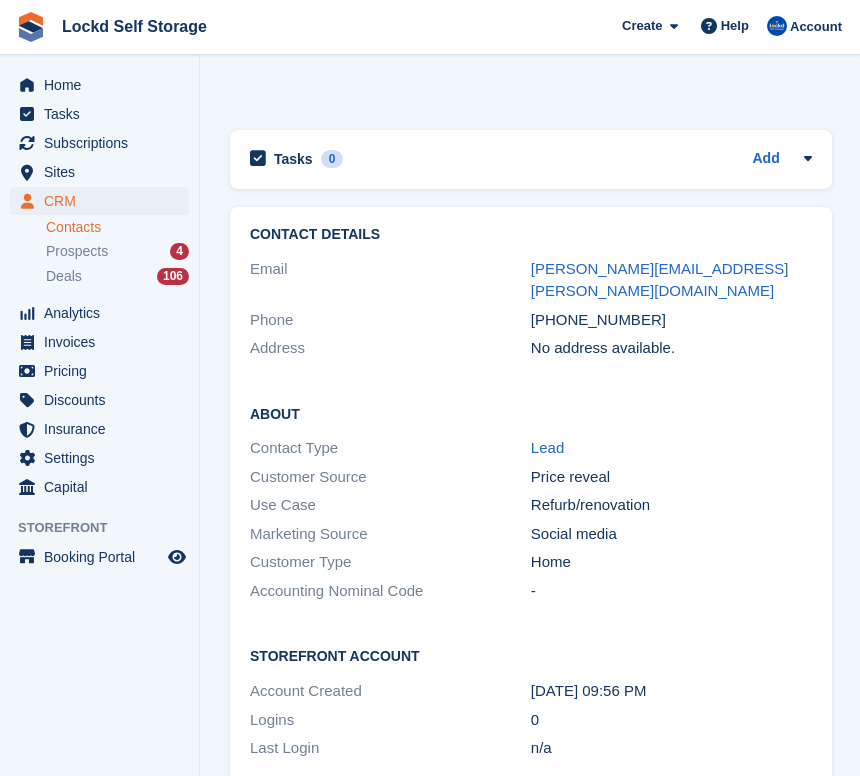 click on "Address
No address available." at bounding box center [531, 348] 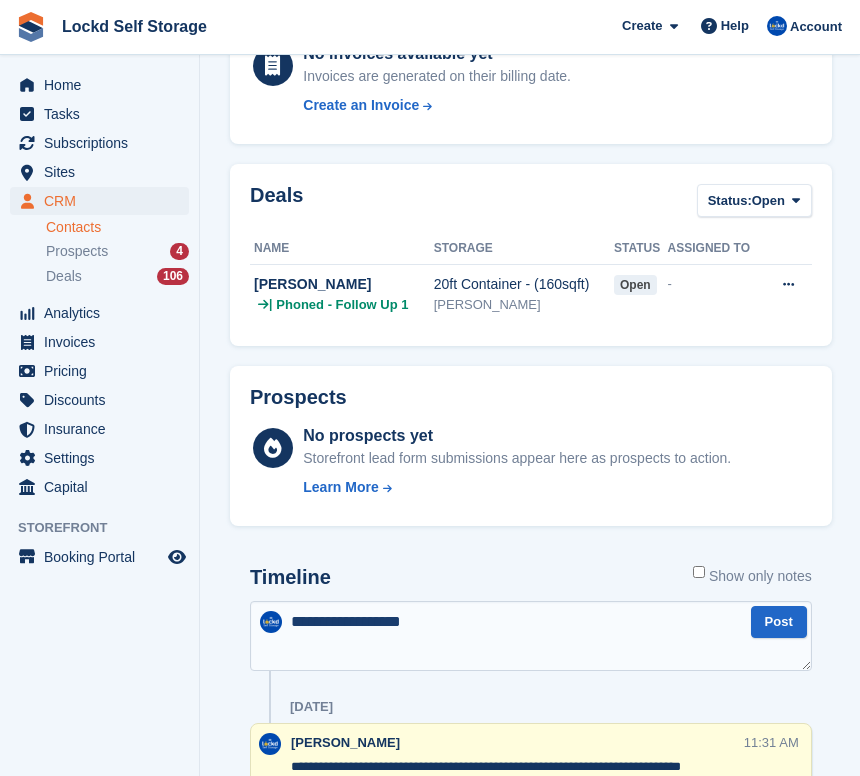 scroll, scrollTop: 709, scrollLeft: 0, axis: vertical 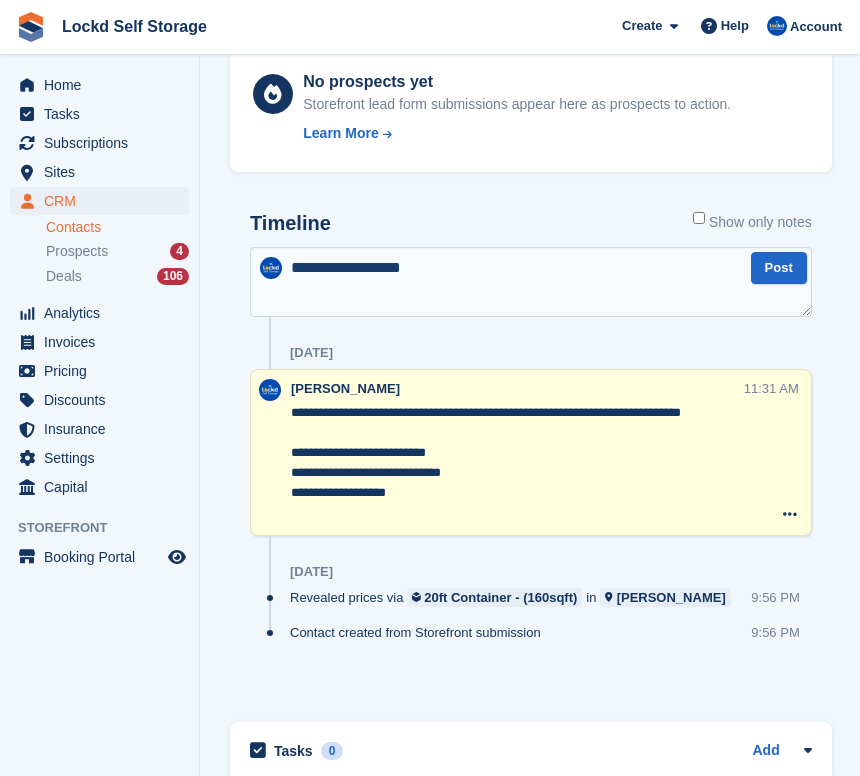 click on "**********" at bounding box center [531, 282] 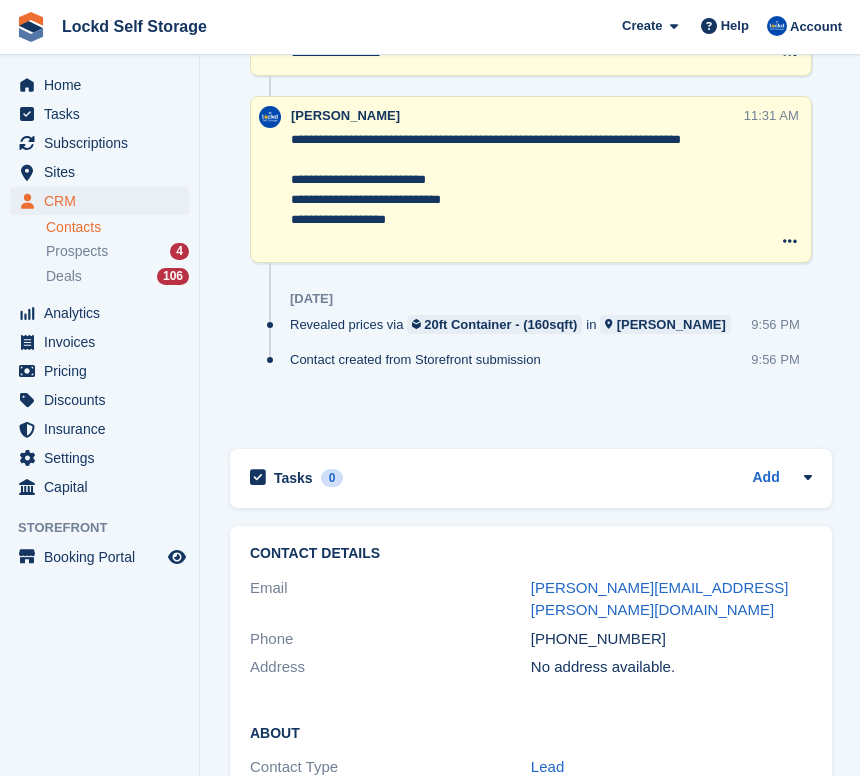 scroll, scrollTop: 1077, scrollLeft: 0, axis: vertical 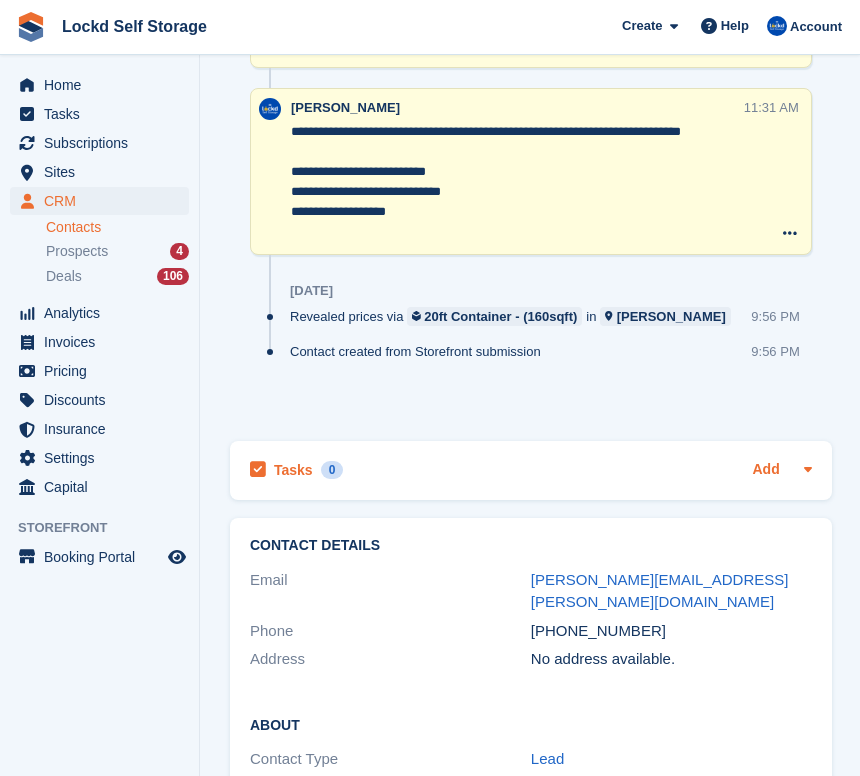 click on "Add" at bounding box center [766, 470] 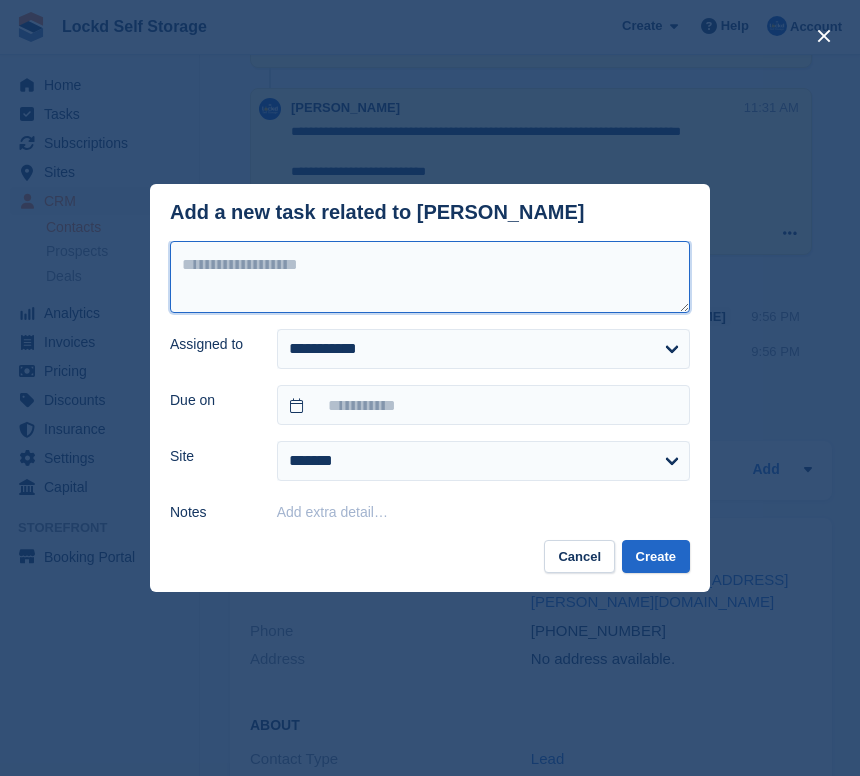 click at bounding box center (430, 277) 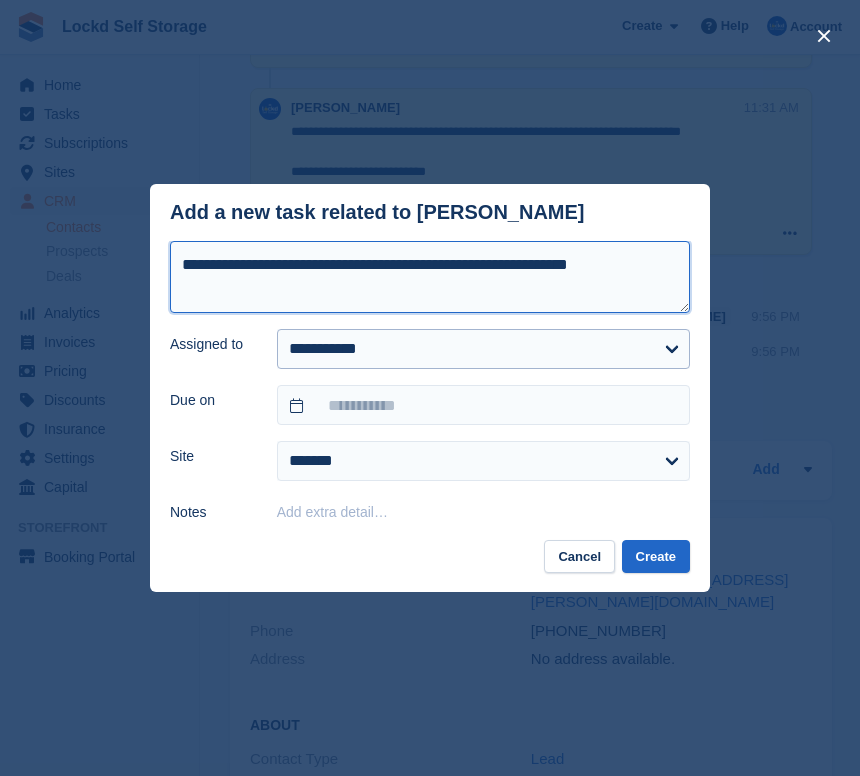 type on "**********" 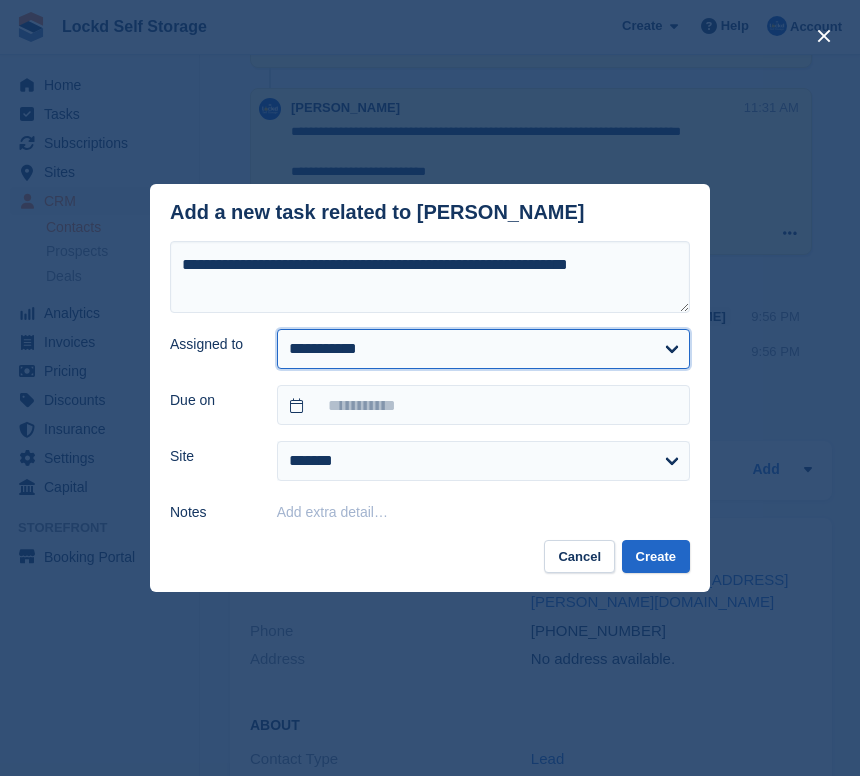 click on "**********" at bounding box center (483, 349) 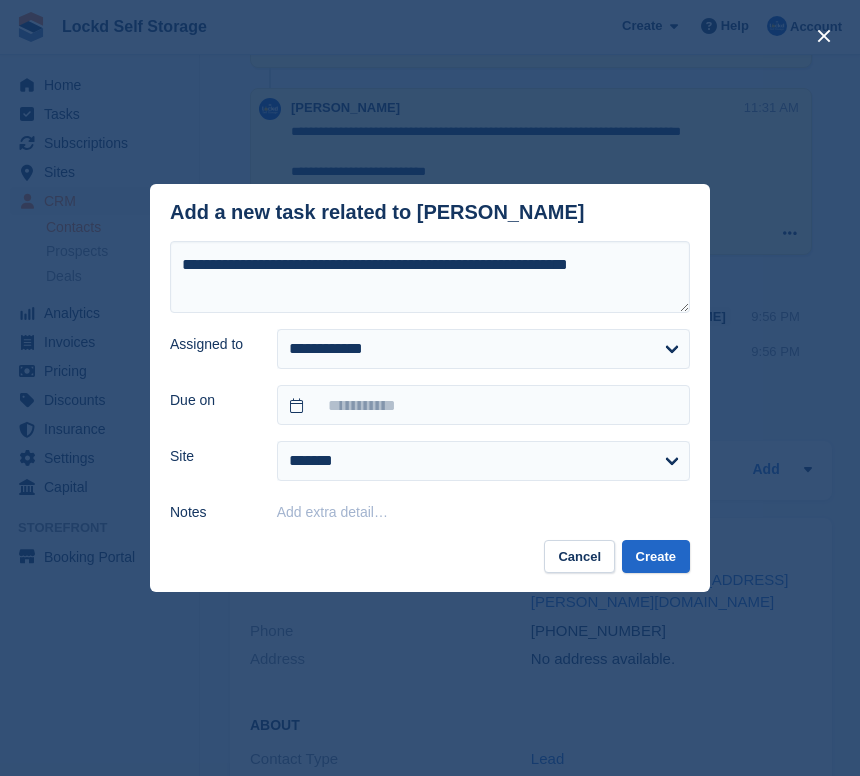 click on "**********" at bounding box center [430, 382] 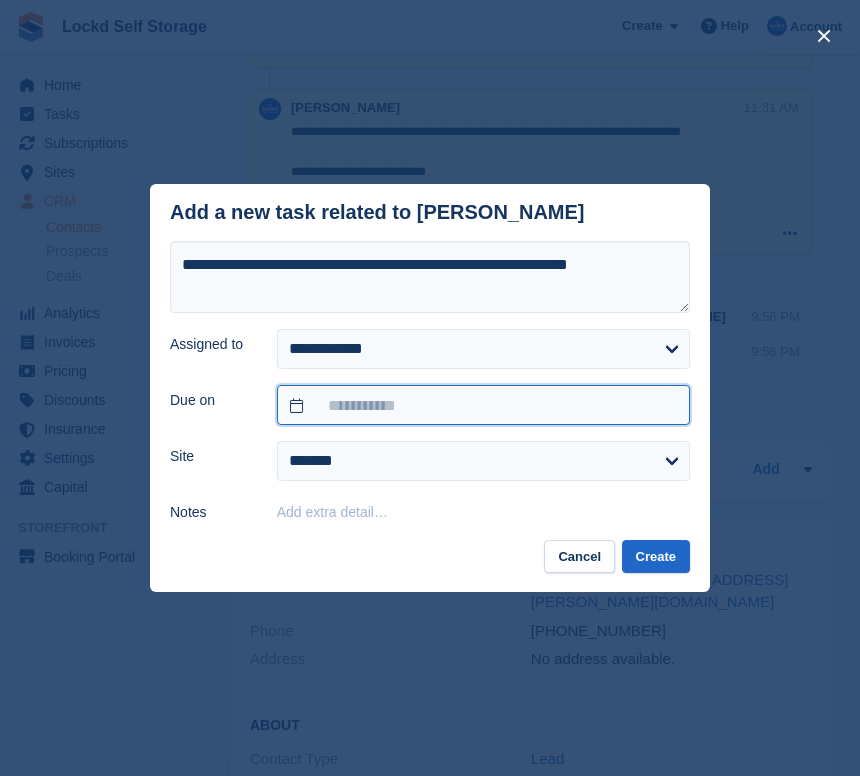 click at bounding box center [483, 405] 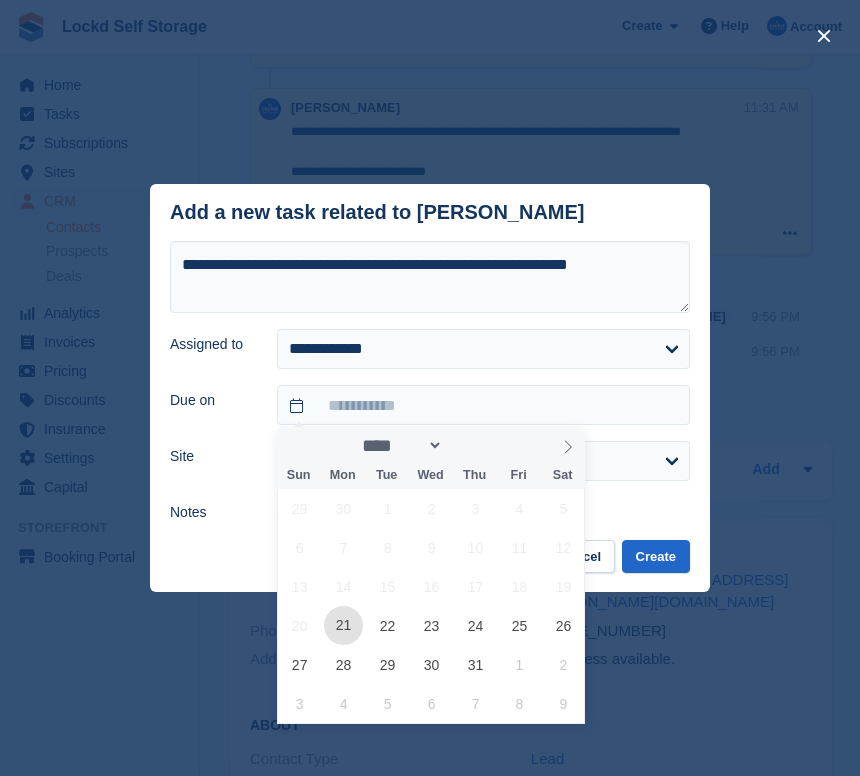 click on "21" at bounding box center (343, 625) 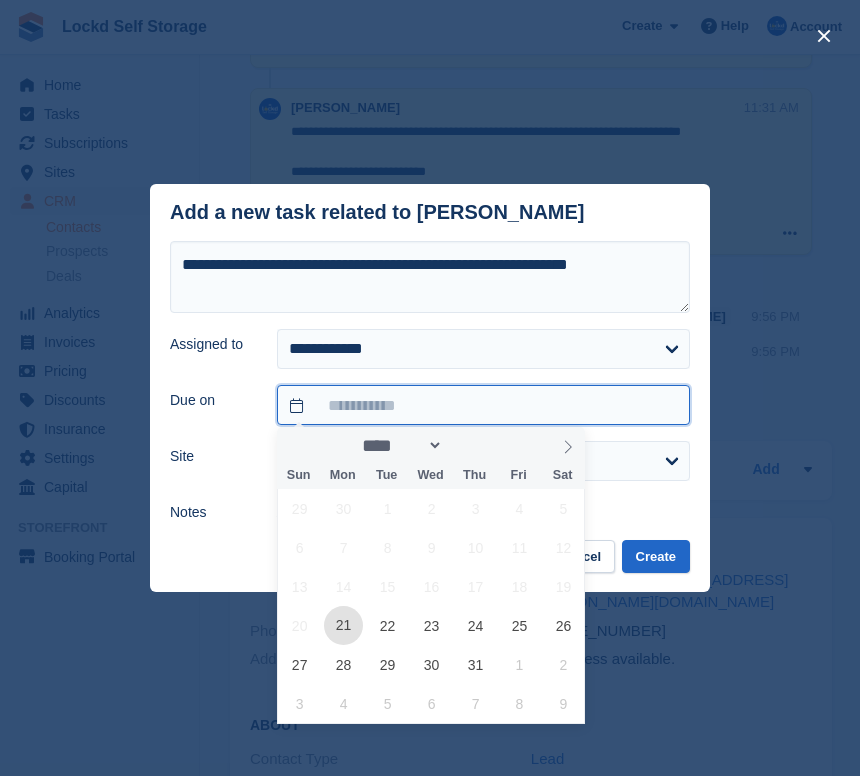 type on "**********" 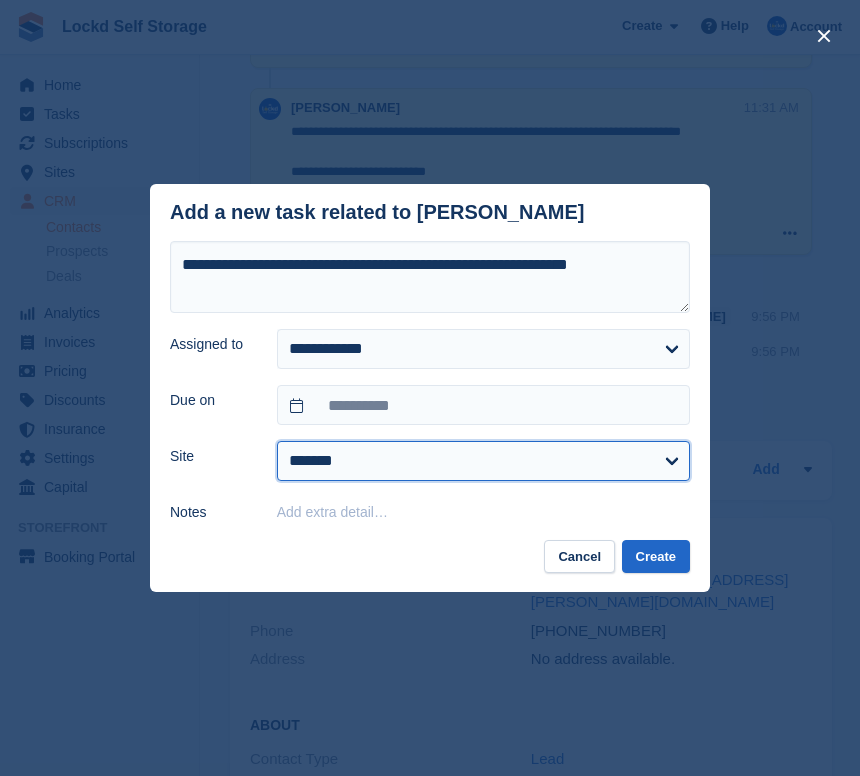 select on "****" 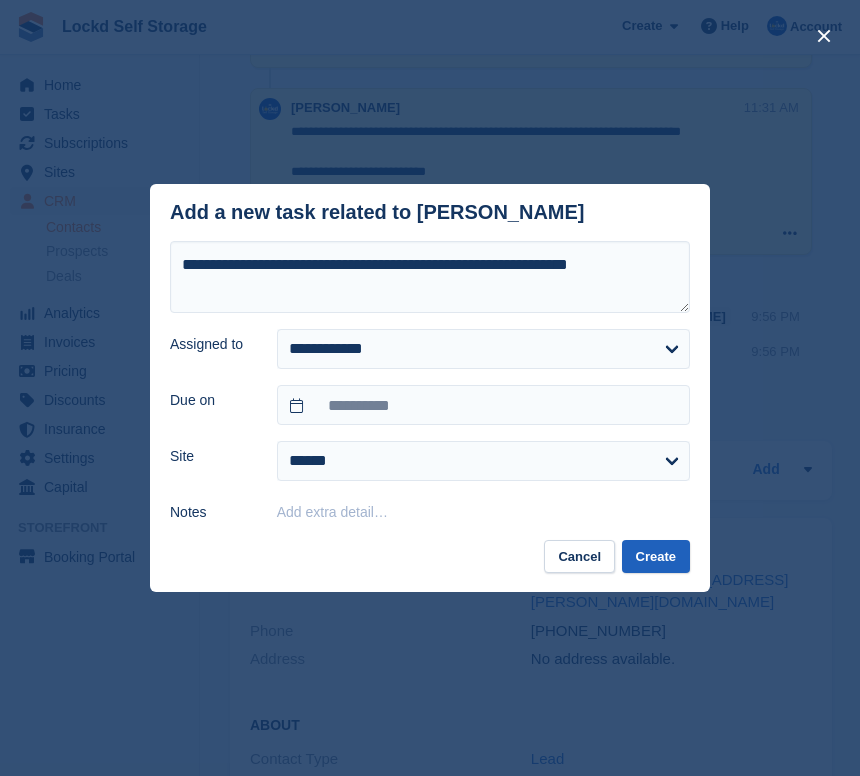click on "Create" at bounding box center [656, 556] 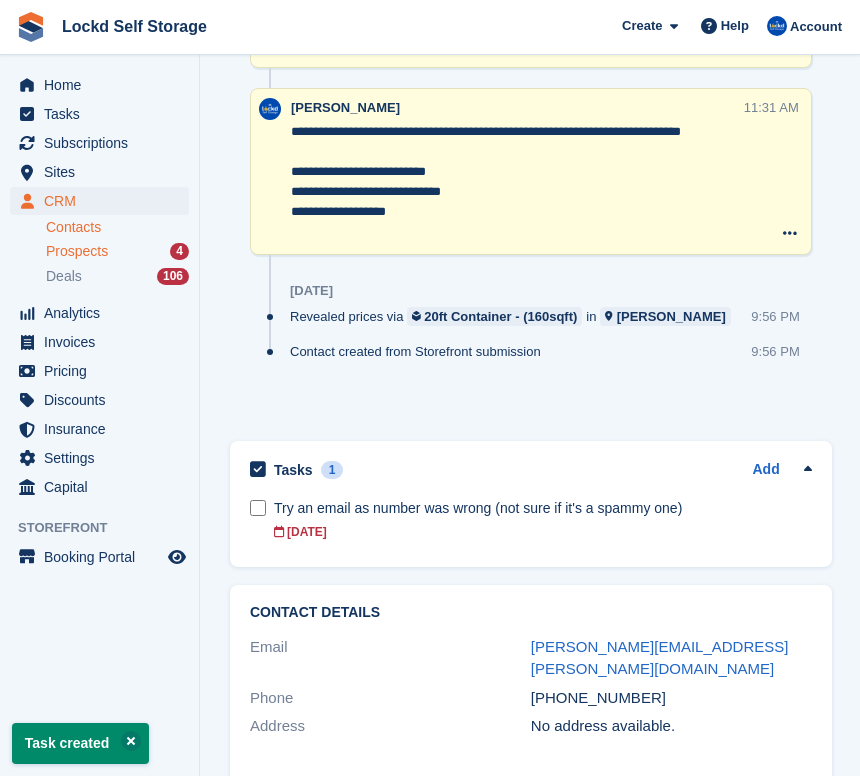 click on "Prospects
4" at bounding box center [117, 251] 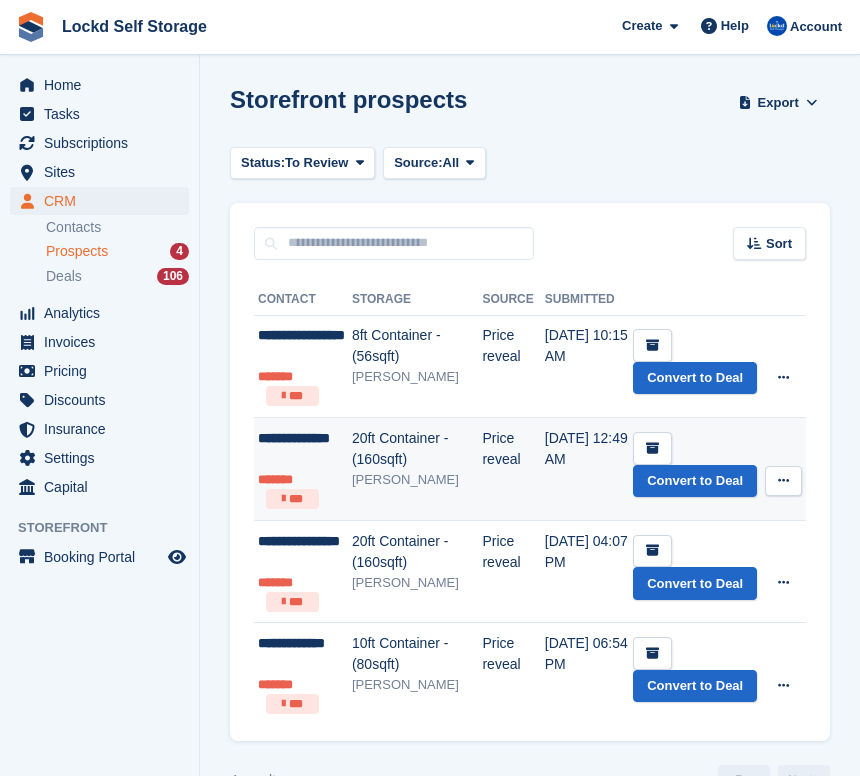 click on "20ft Container - (160sqft)" at bounding box center (417, 449) 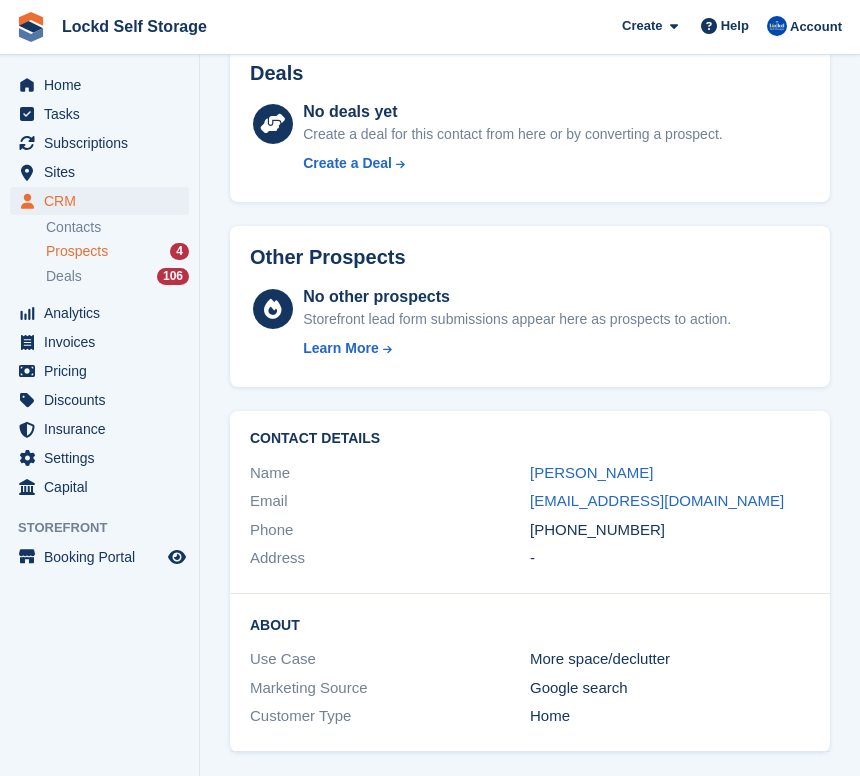scroll, scrollTop: 645, scrollLeft: 0, axis: vertical 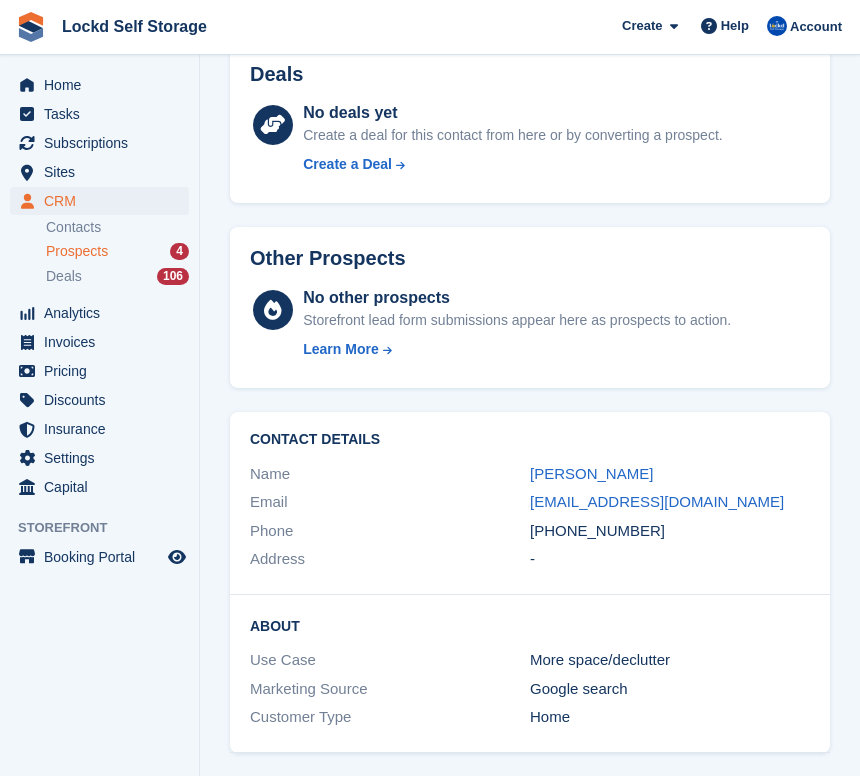 click on "Prospects
4" at bounding box center [117, 251] 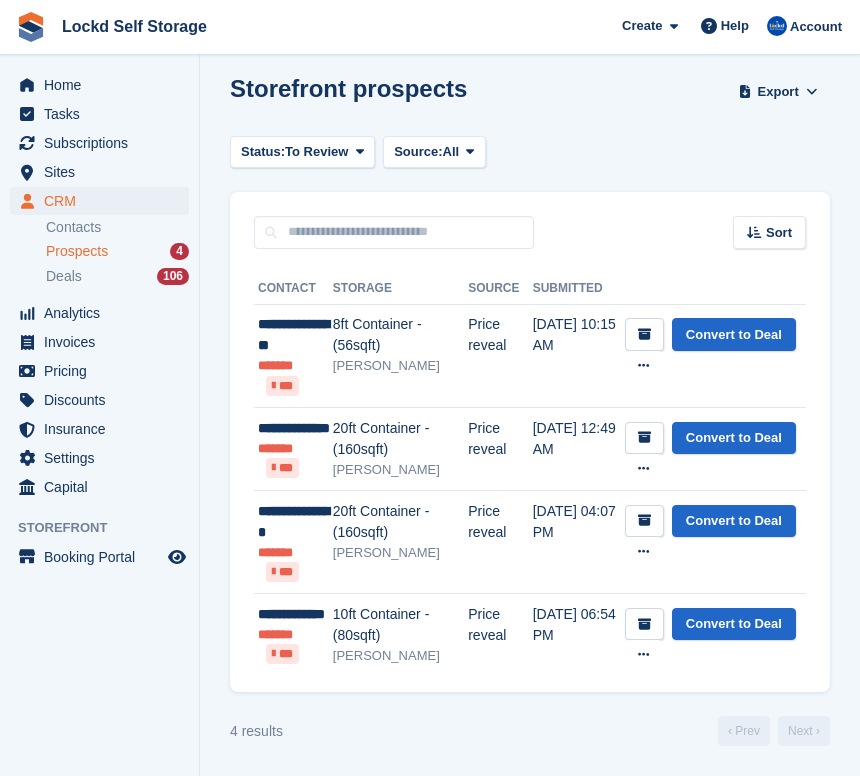 scroll, scrollTop: 0, scrollLeft: 0, axis: both 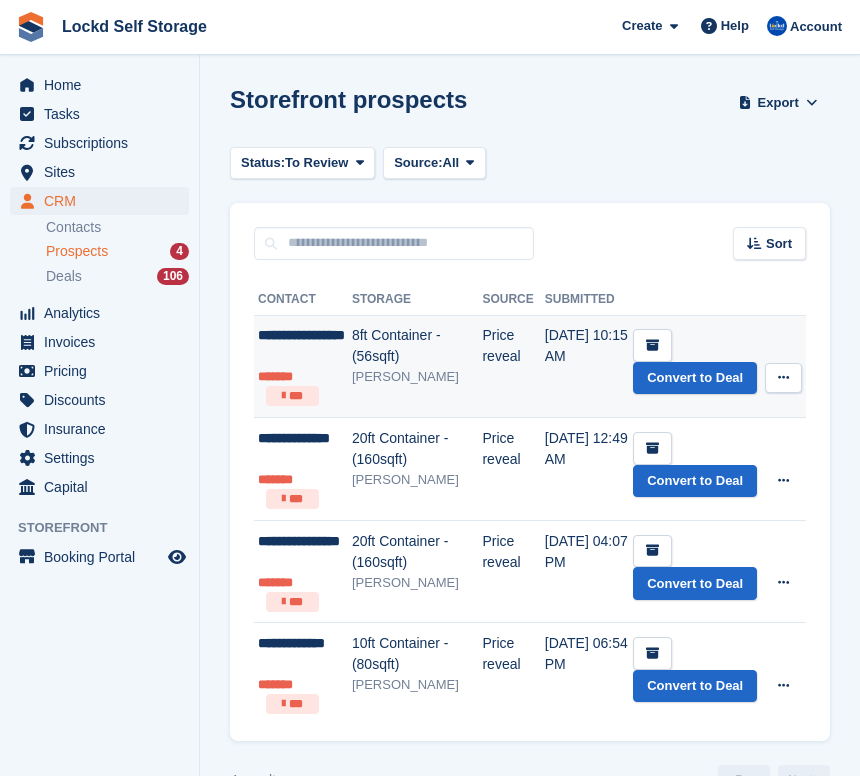 click on "[PERSON_NAME]" at bounding box center [417, 377] 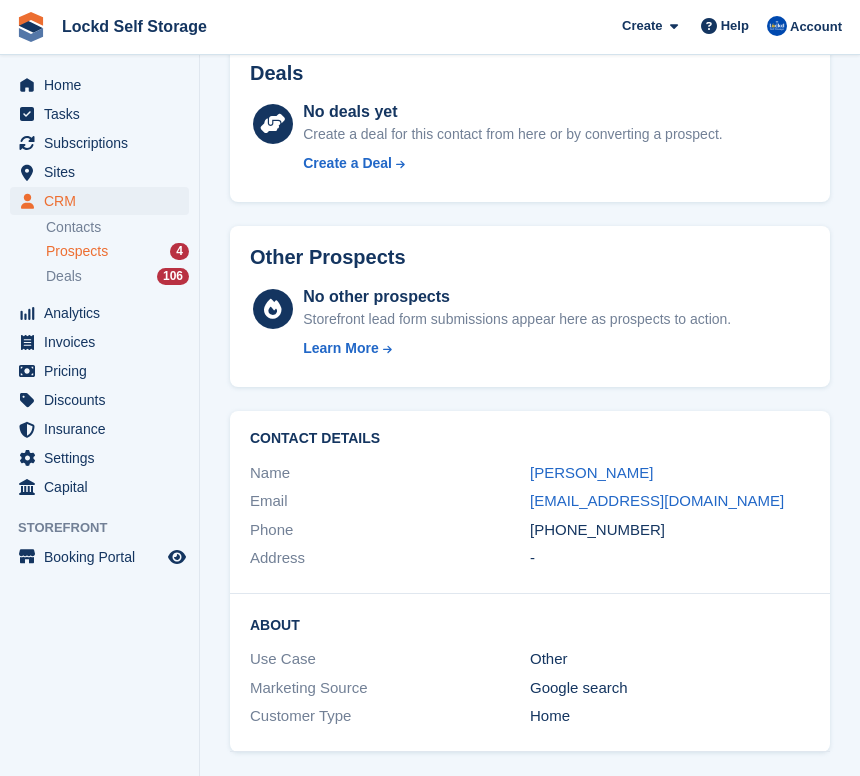 scroll, scrollTop: 645, scrollLeft: 0, axis: vertical 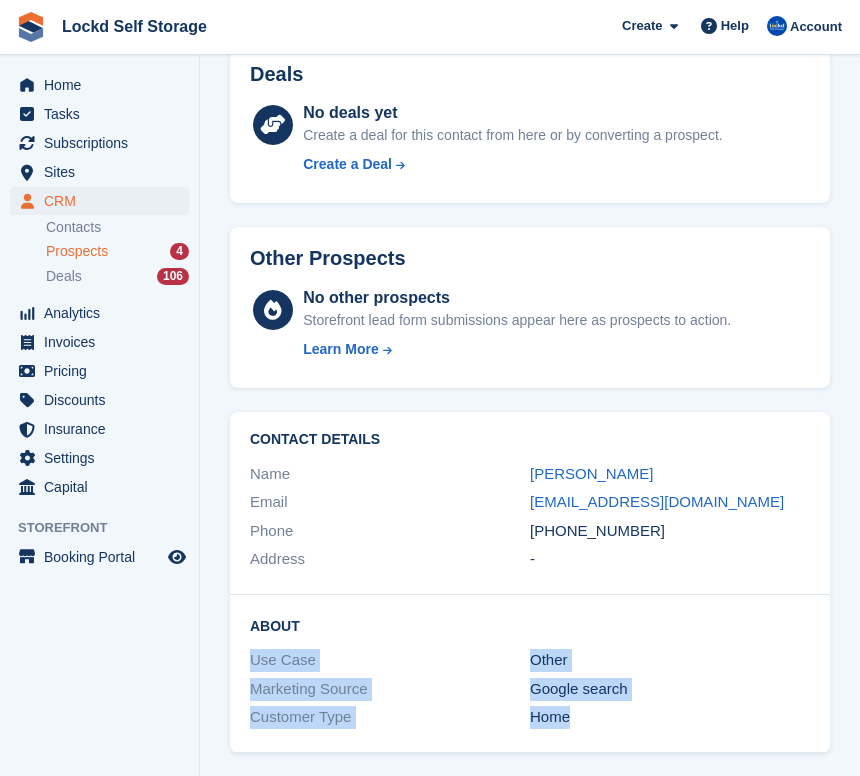 drag, startPoint x: 252, startPoint y: 655, endPoint x: 629, endPoint y: 716, distance: 381.90314 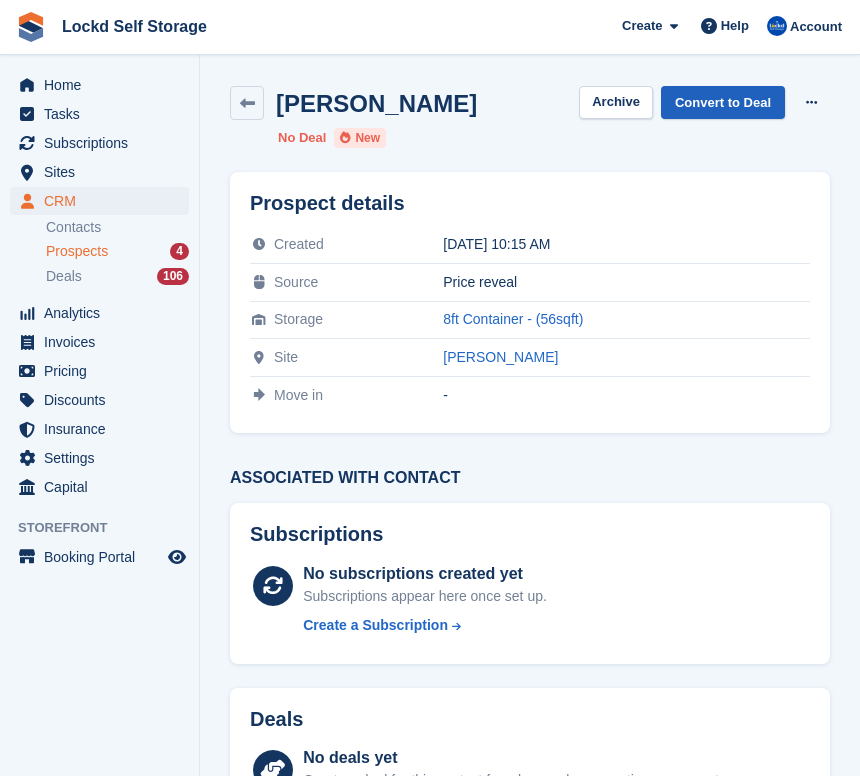 scroll, scrollTop: -1, scrollLeft: 0, axis: vertical 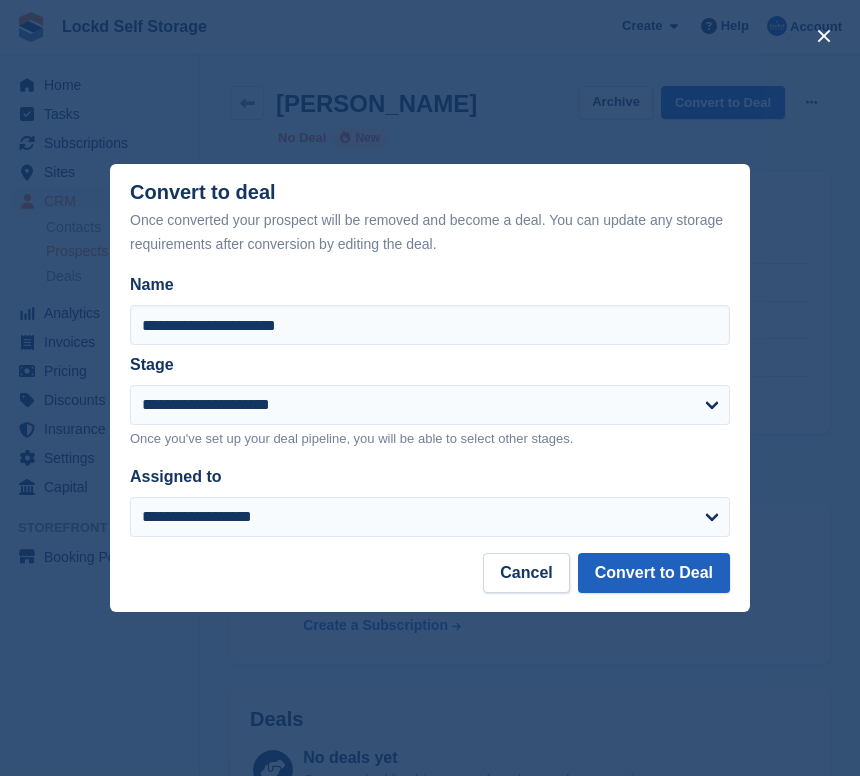 click on "Convert to Deal" at bounding box center (654, 573) 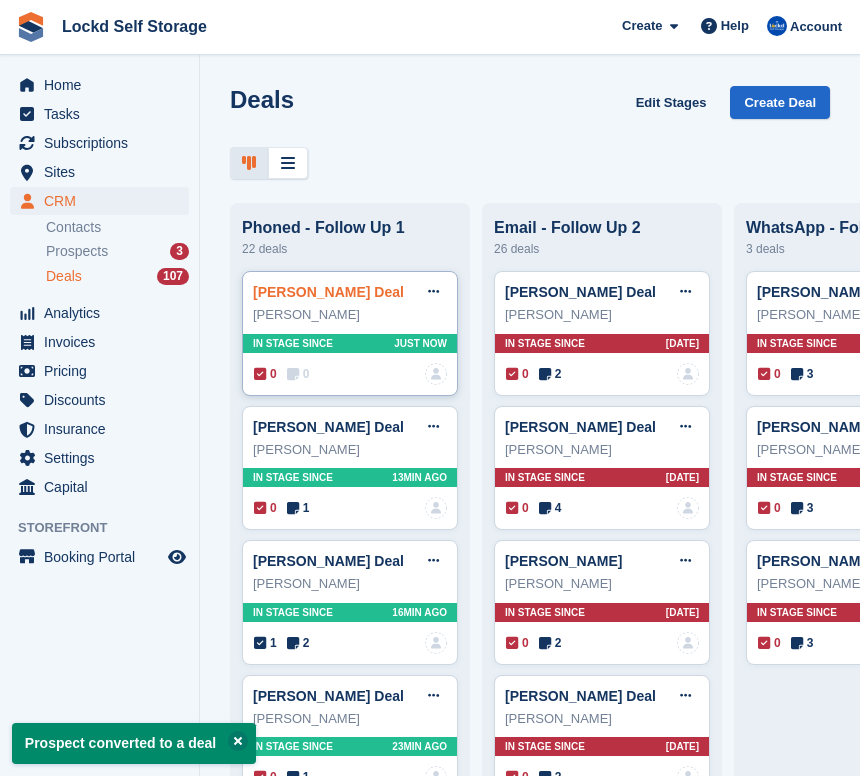 click on "[PERSON_NAME] Deal" at bounding box center [328, 292] 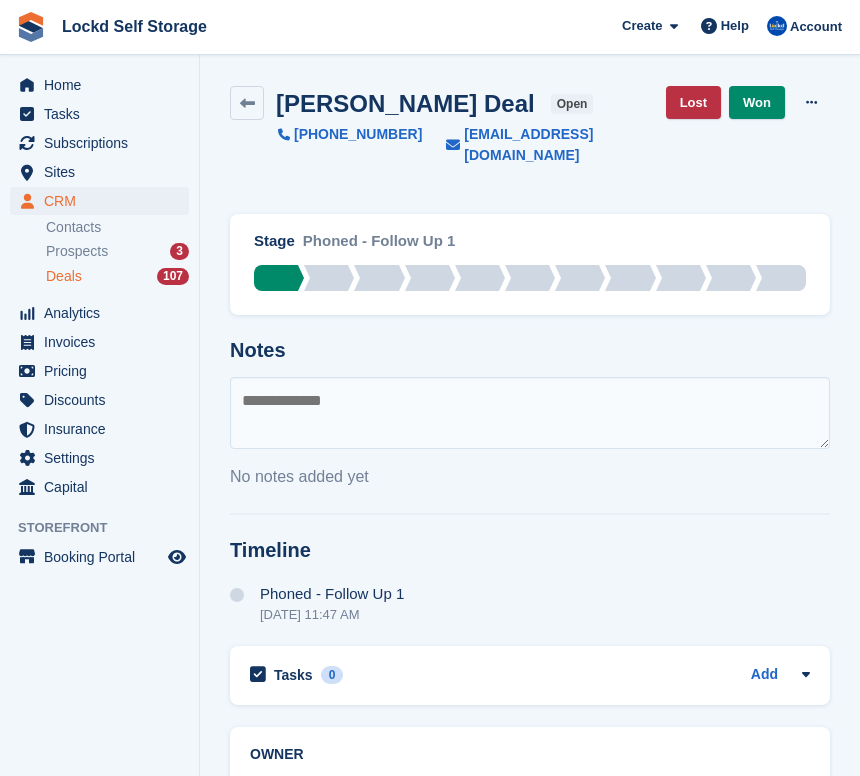 click at bounding box center [530, 413] 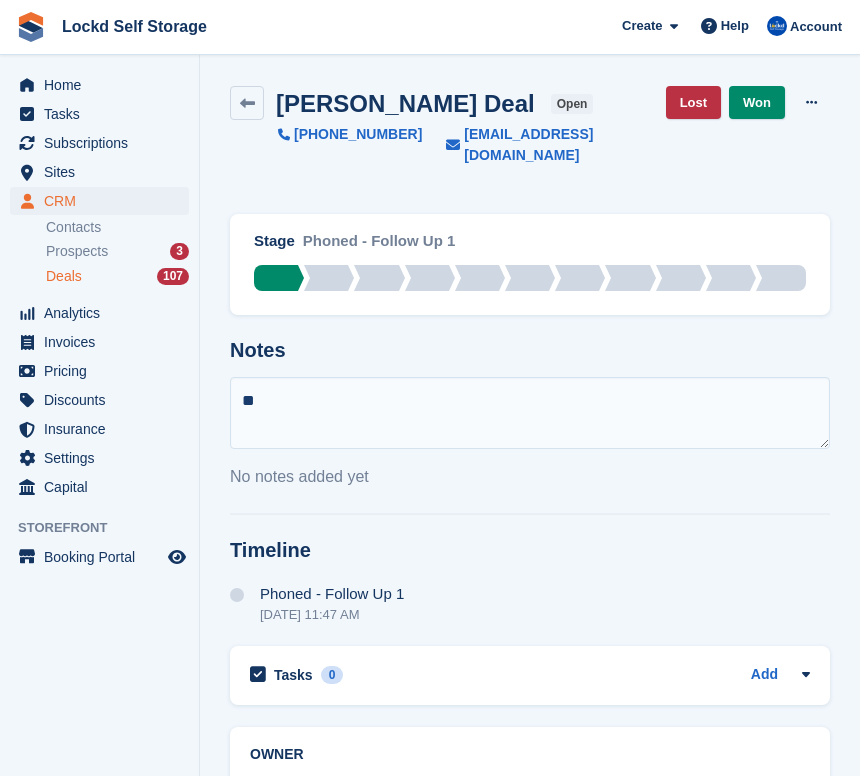 type on "*" 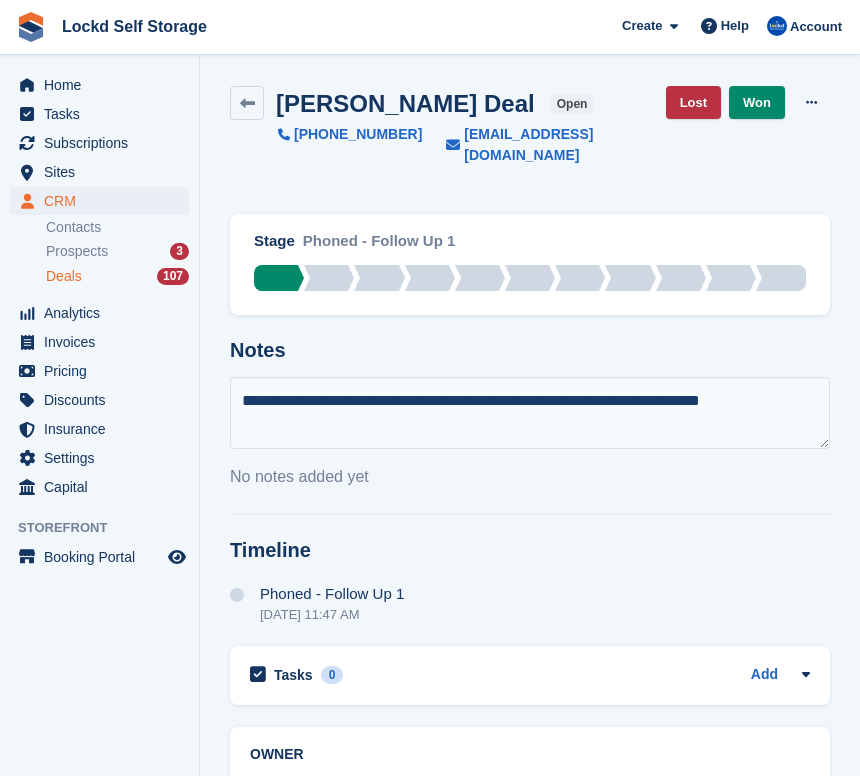 scroll, scrollTop: 10, scrollLeft: 0, axis: vertical 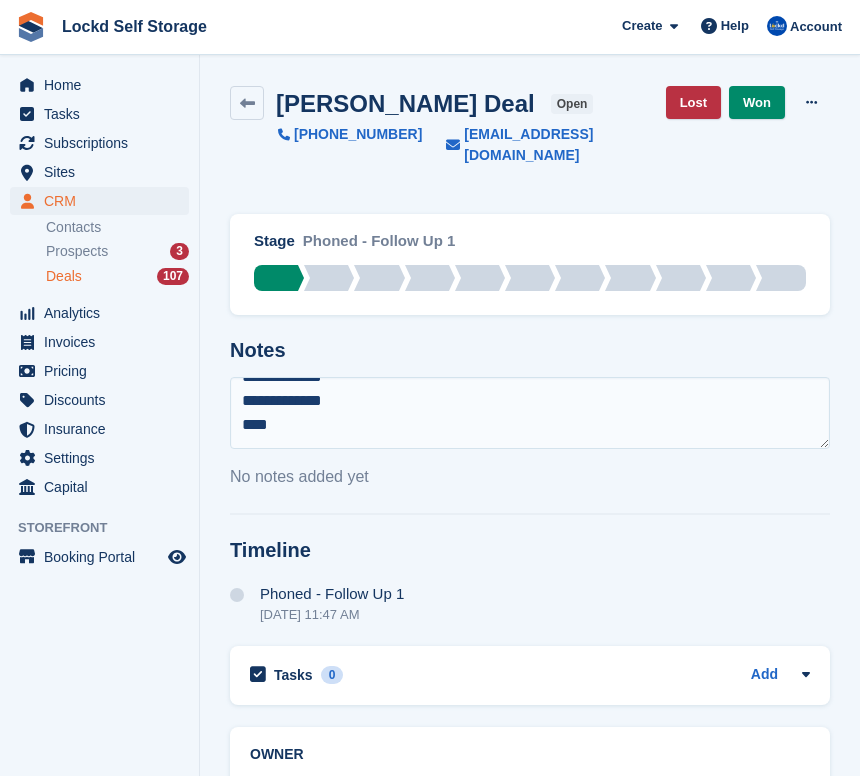 click on "**********" at bounding box center (530, 413) 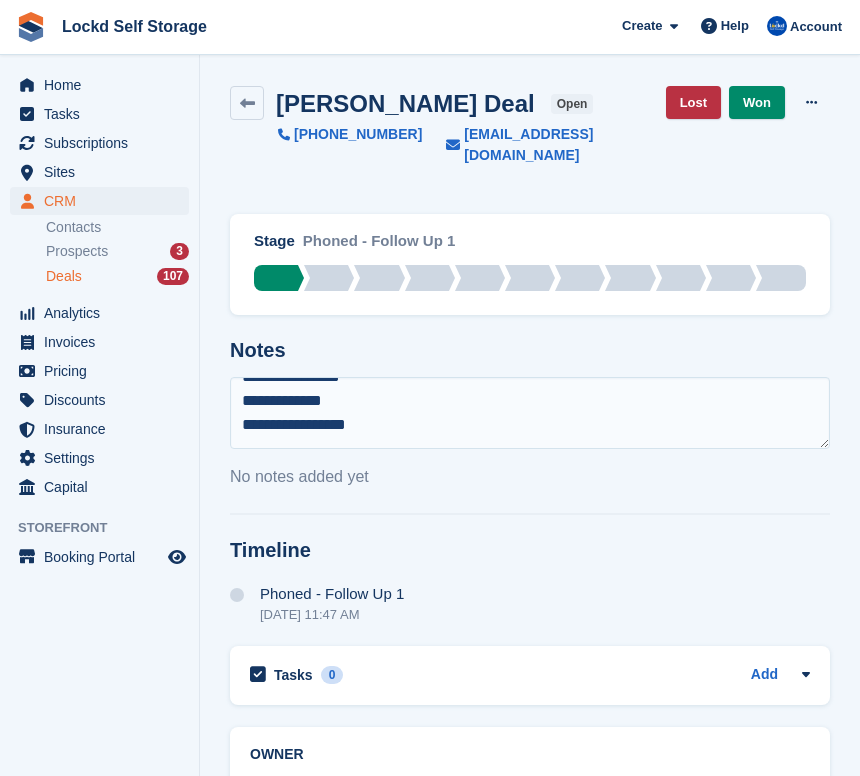 scroll, scrollTop: 120, scrollLeft: 0, axis: vertical 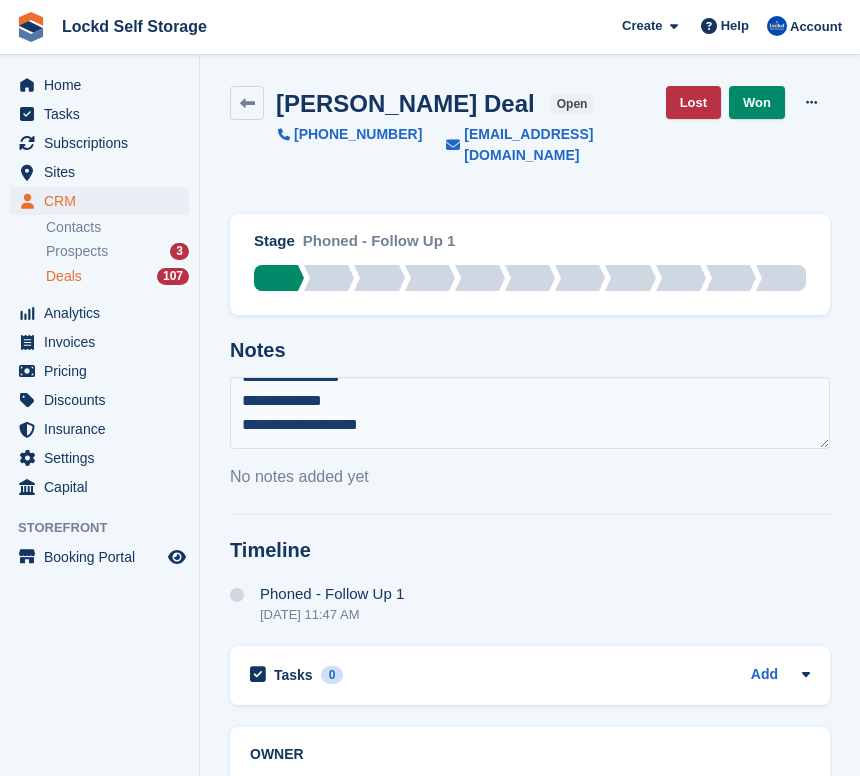 click on "**********" at bounding box center [530, 413] 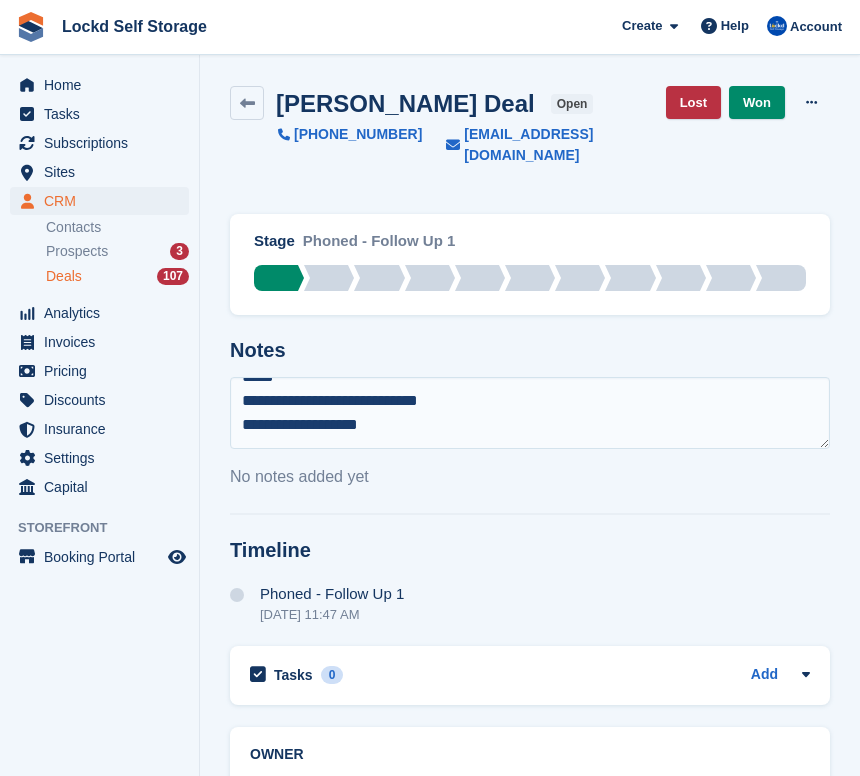 scroll, scrollTop: 96, scrollLeft: 0, axis: vertical 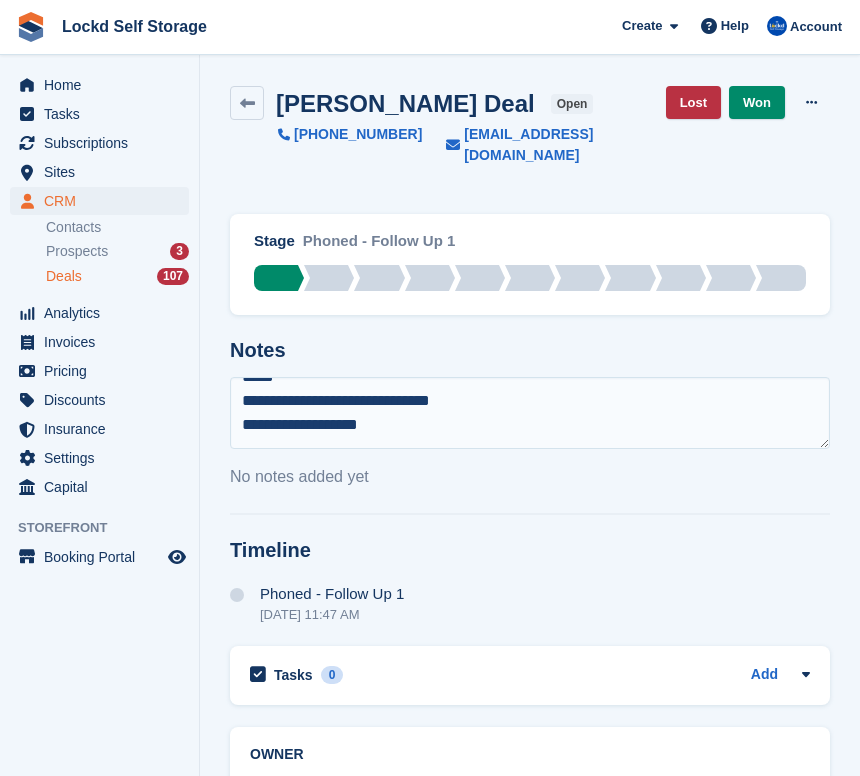 click on "**********" at bounding box center [530, 413] 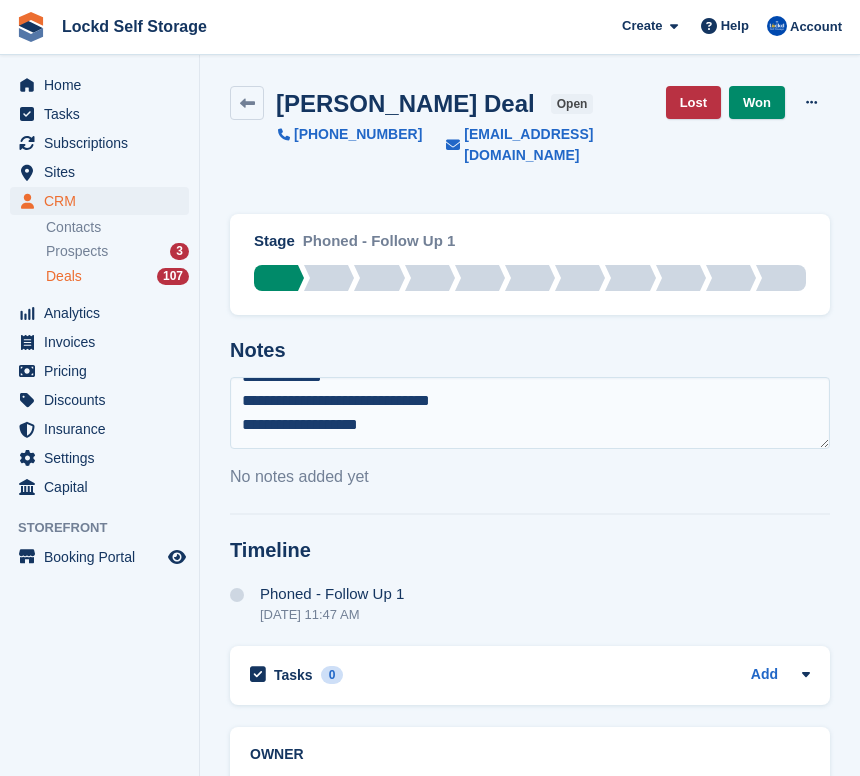 scroll, scrollTop: 56, scrollLeft: 0, axis: vertical 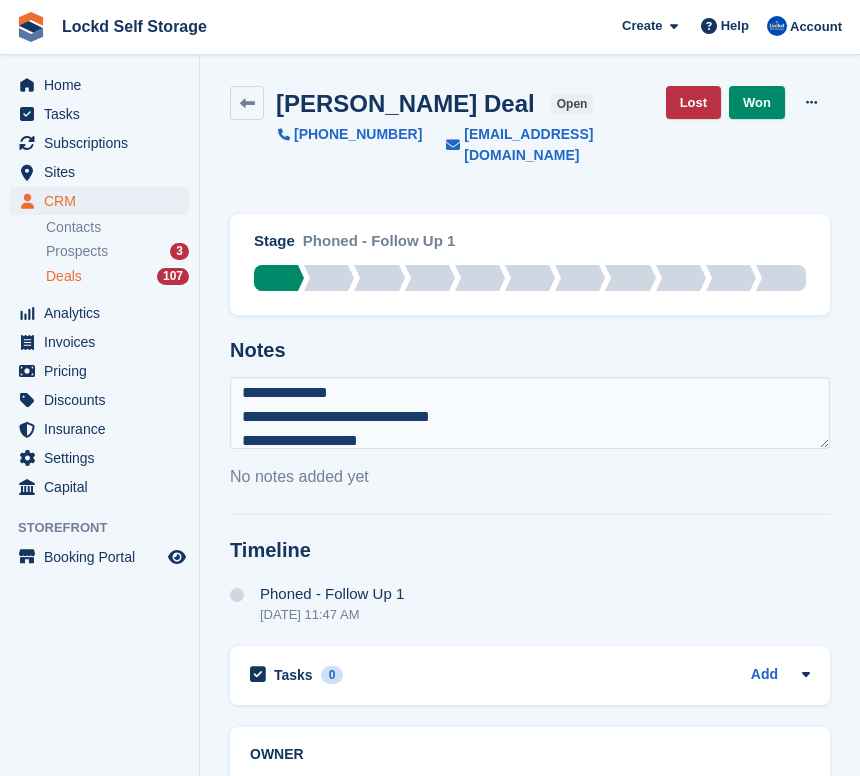 type on "**********" 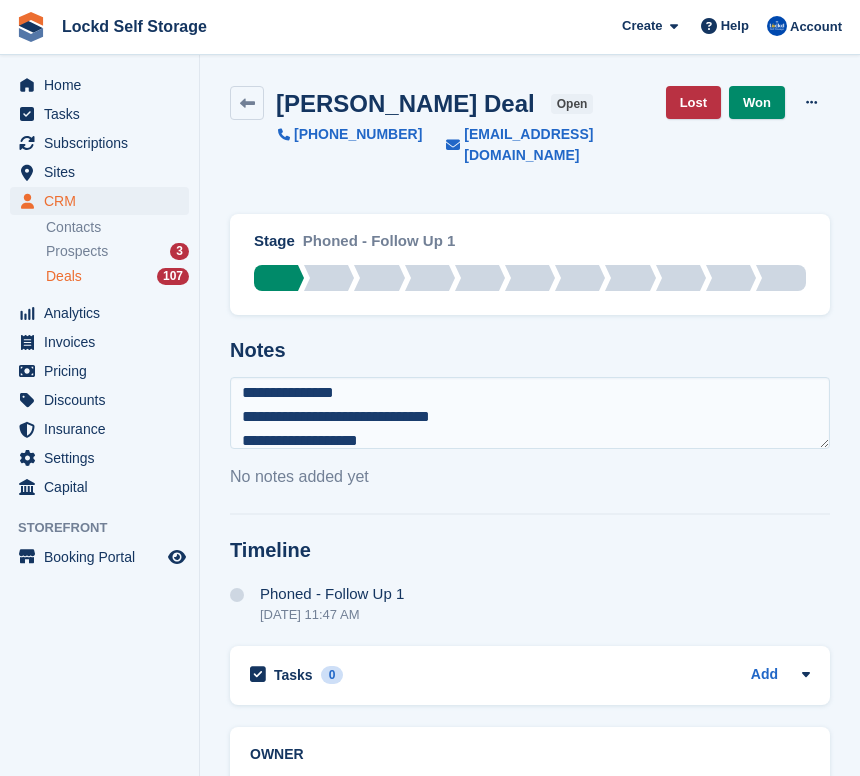scroll, scrollTop: 0, scrollLeft: 0, axis: both 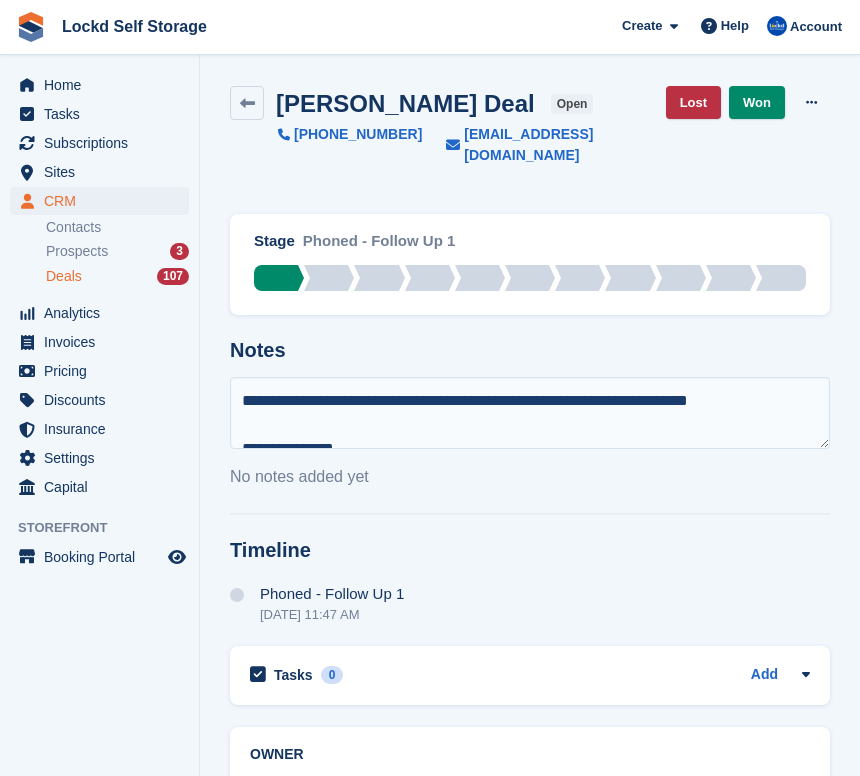 type 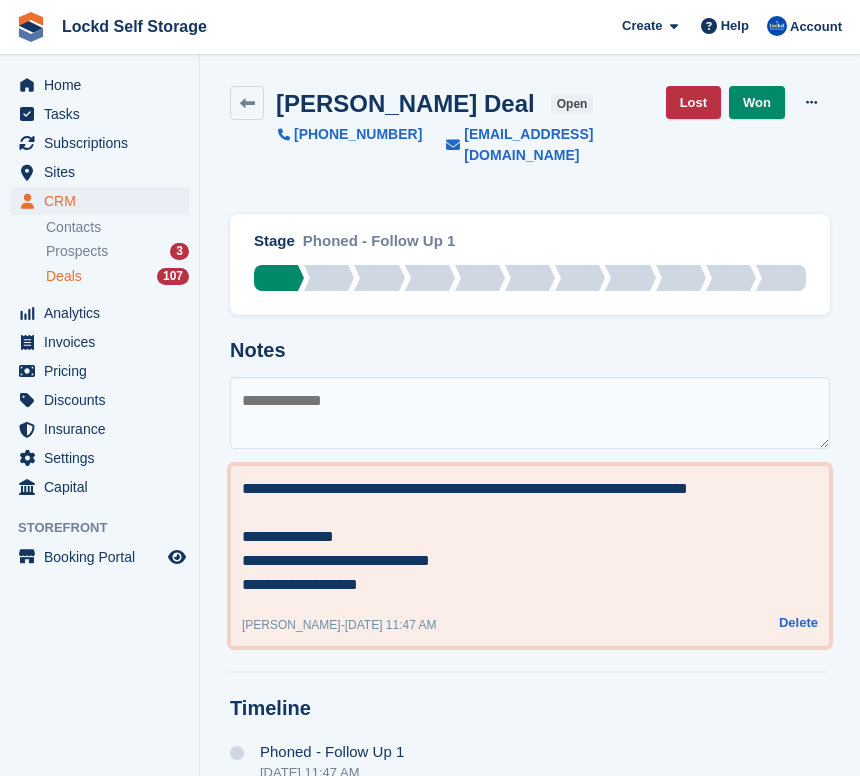 click on "**********" at bounding box center [530, 537] 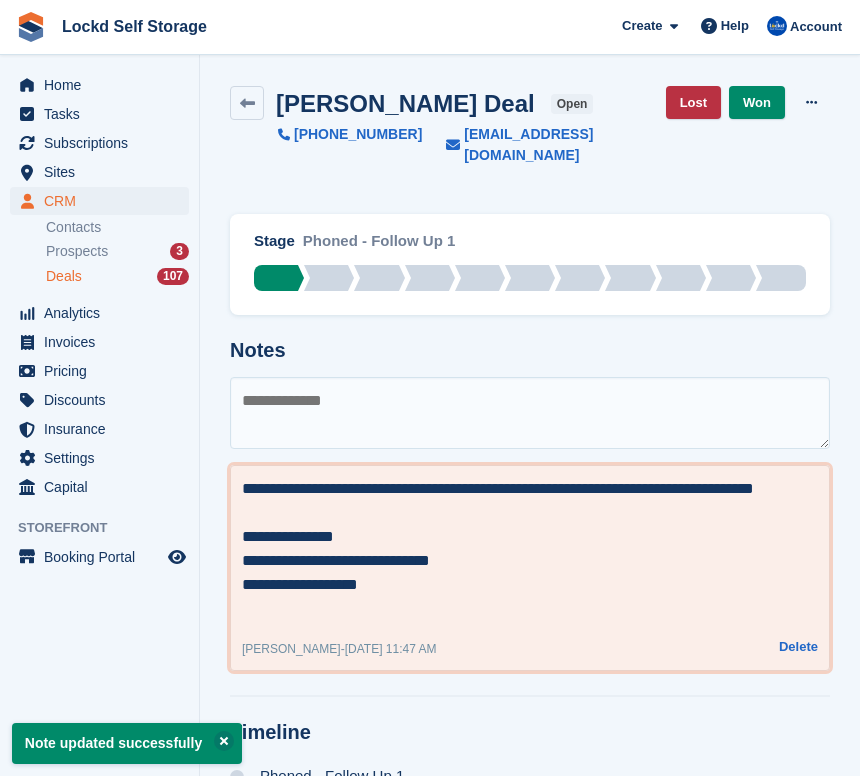 type on "**********" 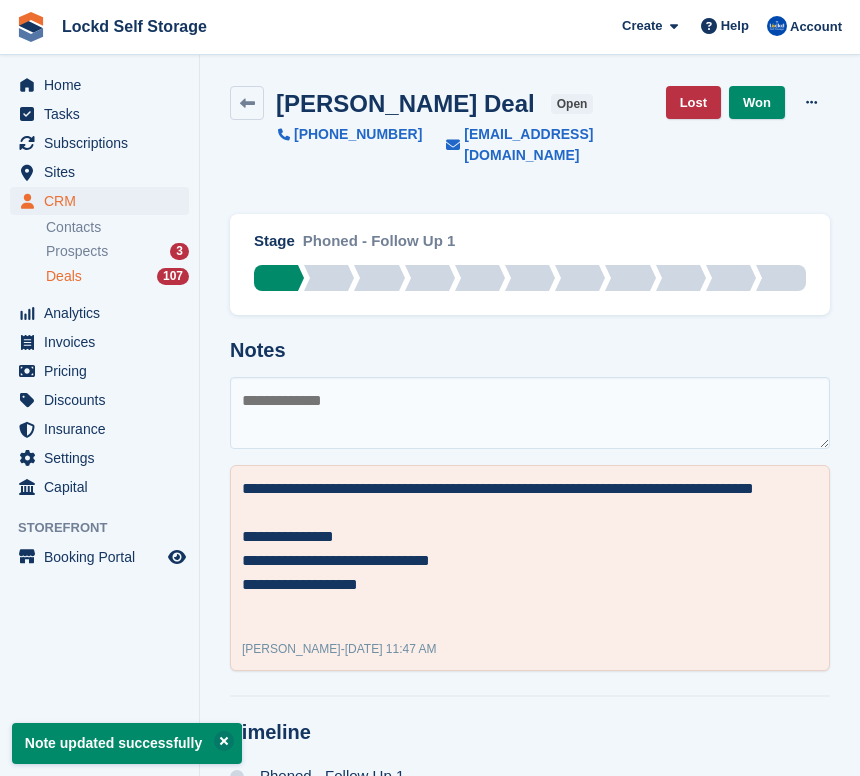 click on "Stage
Phoned -  Follow Up 1
Phoned -  Follow Up 1
Email - Follow Up 2
WhatsApp - Follow Up 3
Follow Up 4
Waitlist
20ft Contact Made/Replied/Phoned Back
10ft Contact Made/Replied/Phoned Back
8ft Contact Made/Replied/Phoned Back
56sqft Enquiry
80sqft Enquiry
Archive/Dead Lead
Notes" at bounding box center (530, 509) 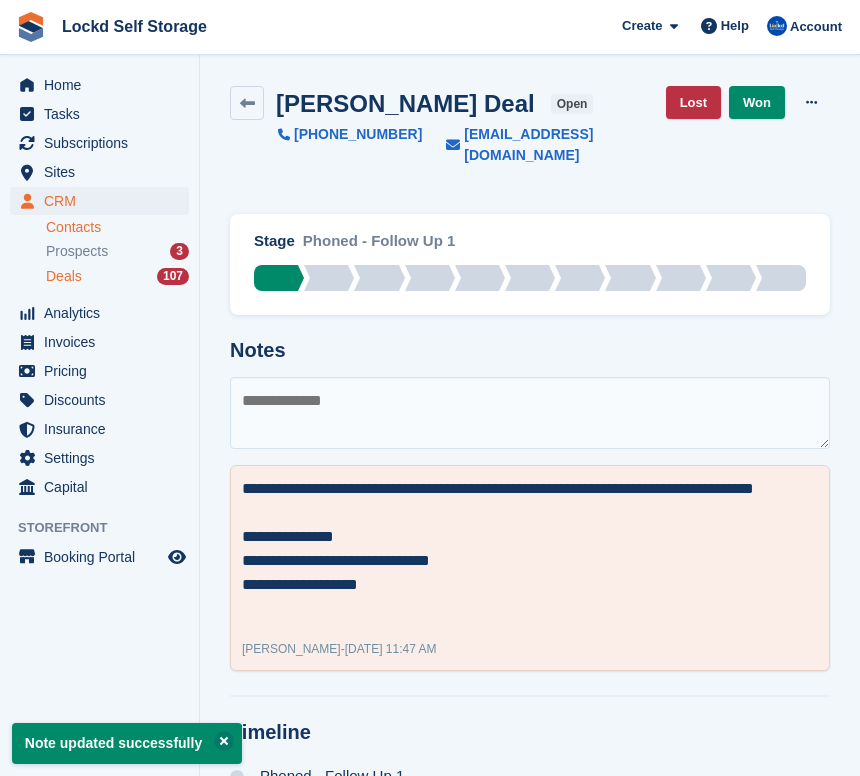 click on "Contacts" at bounding box center [117, 227] 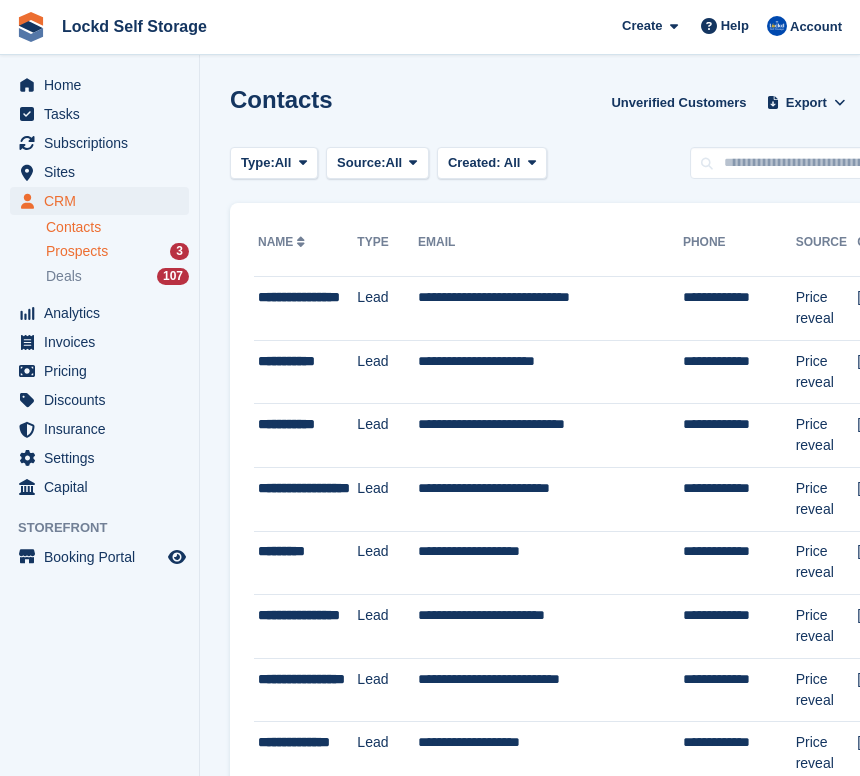 click on "Prospects
3" at bounding box center [117, 251] 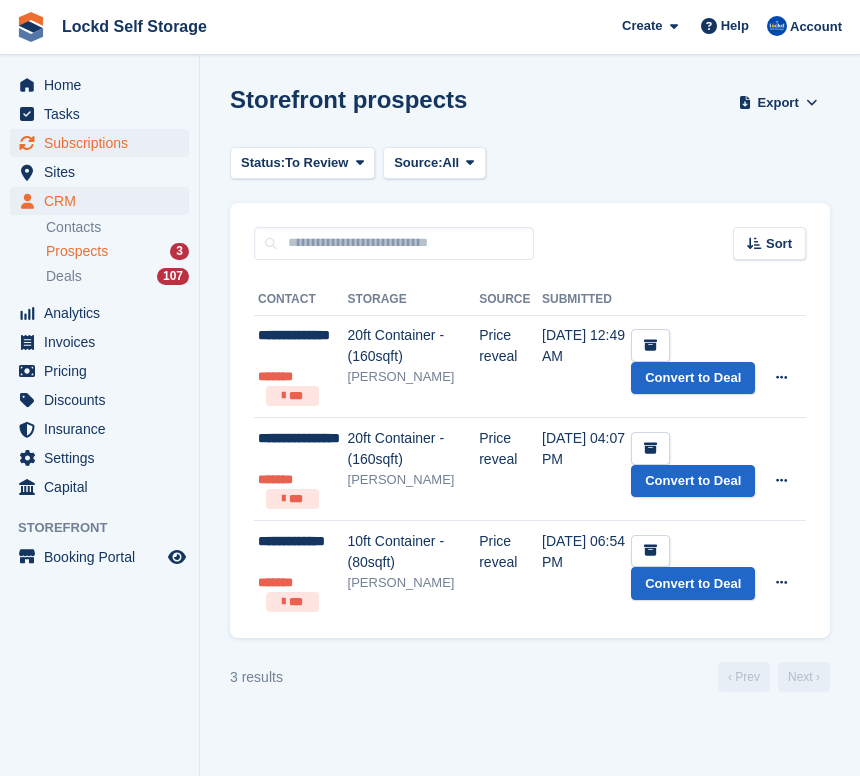 click on "Subscriptions" at bounding box center [104, 143] 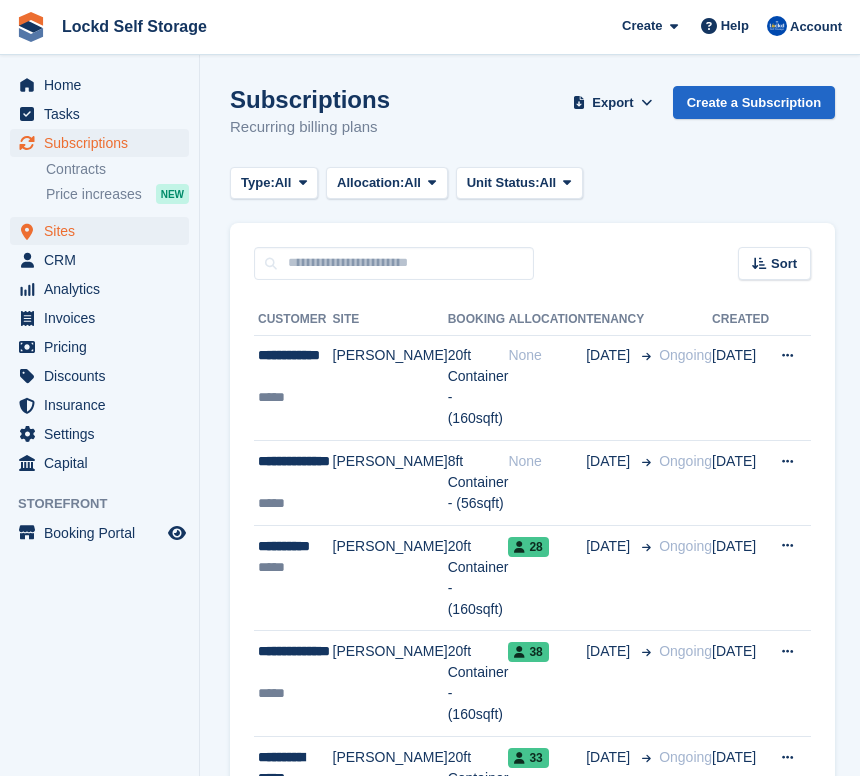 click on "Sites" at bounding box center (104, 231) 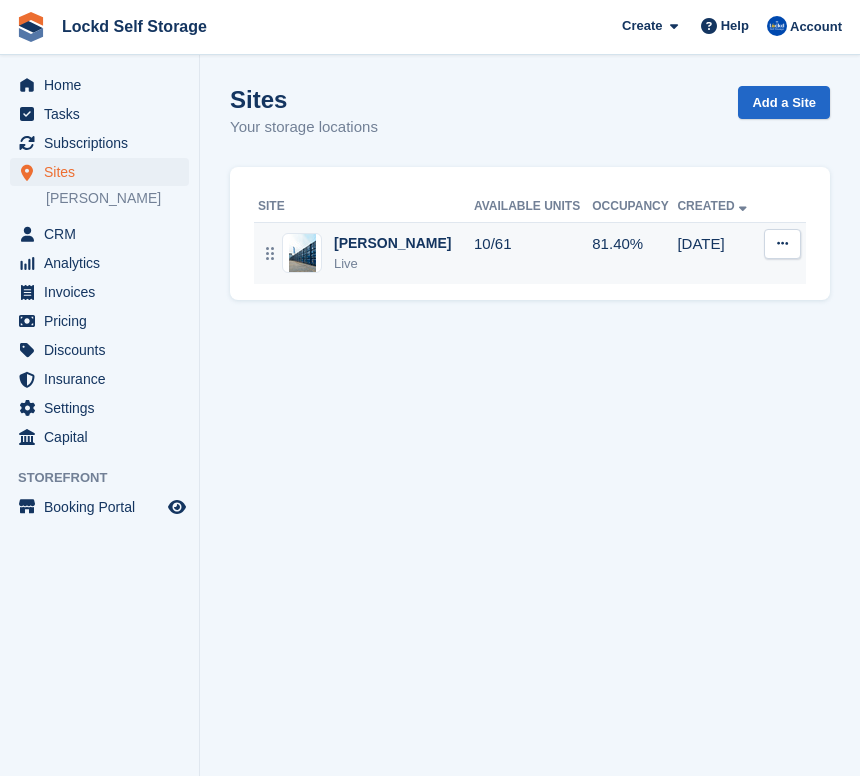 click on "Horley
Live" at bounding box center (366, 253) 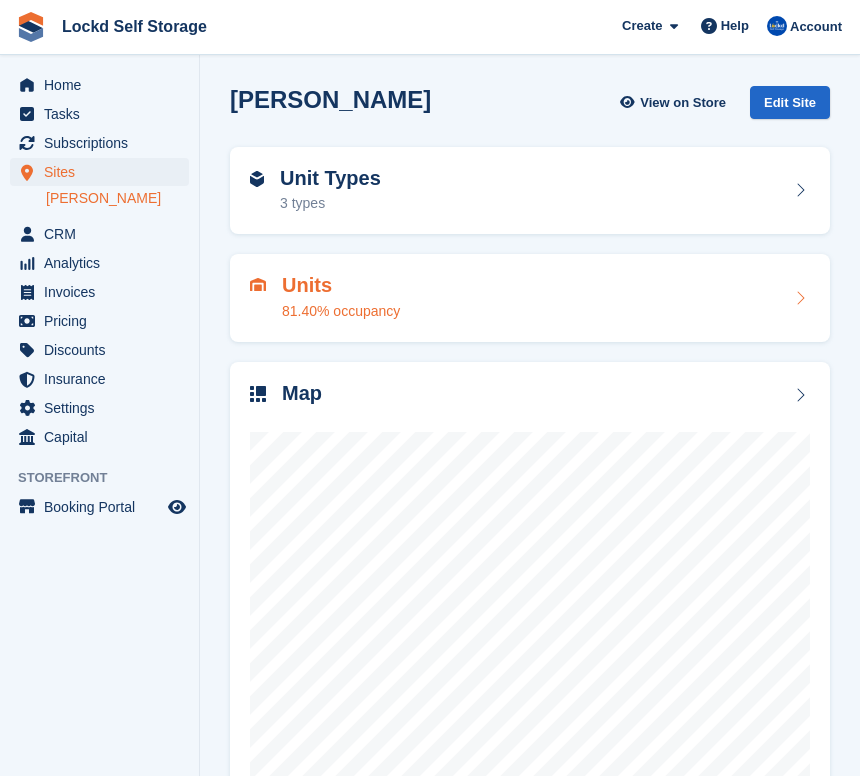 scroll, scrollTop: 0, scrollLeft: 0, axis: both 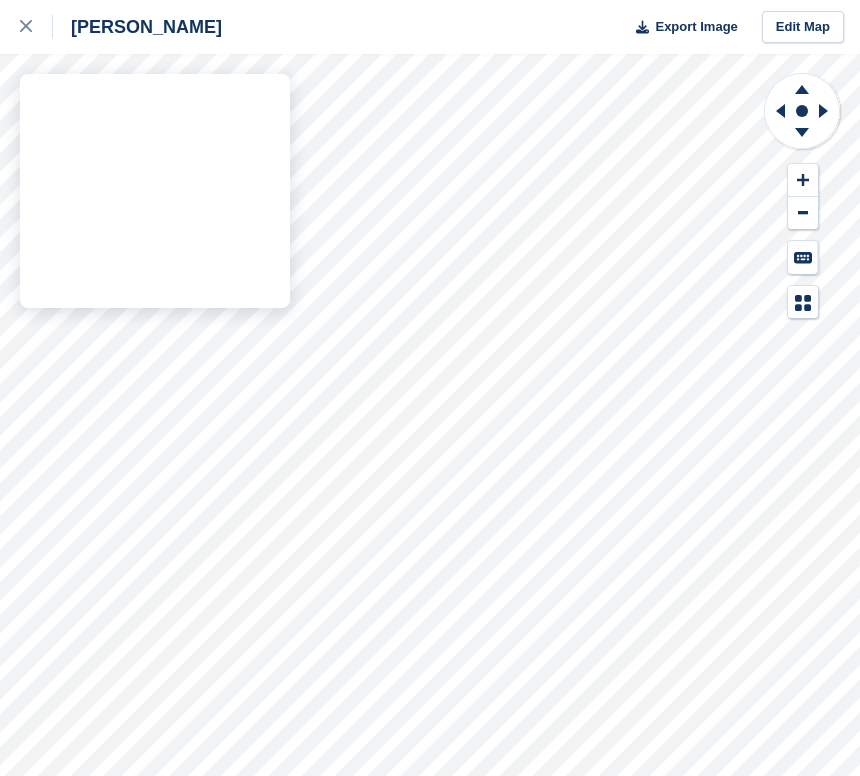 click on "Horley Export Image Edit Map" at bounding box center (430, 388) 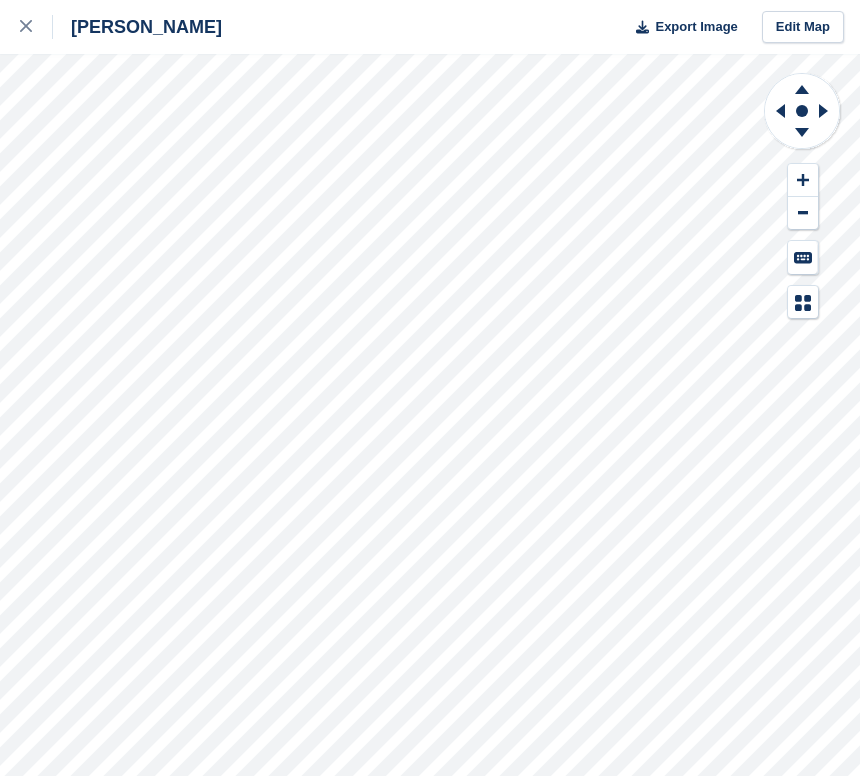 click on "Horley Export Image Edit Map" at bounding box center (430, 388) 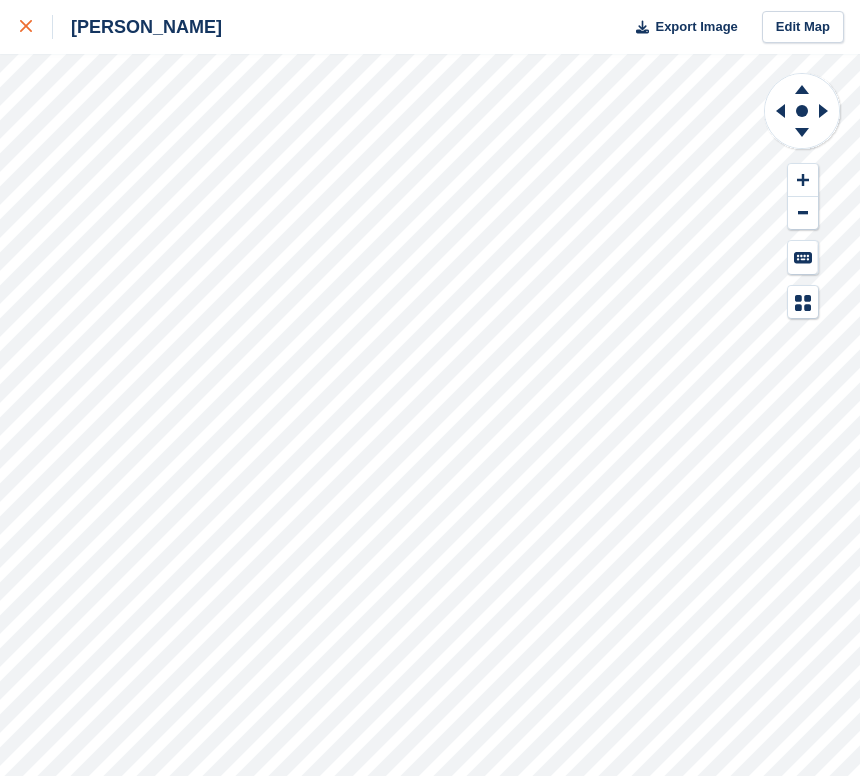 click 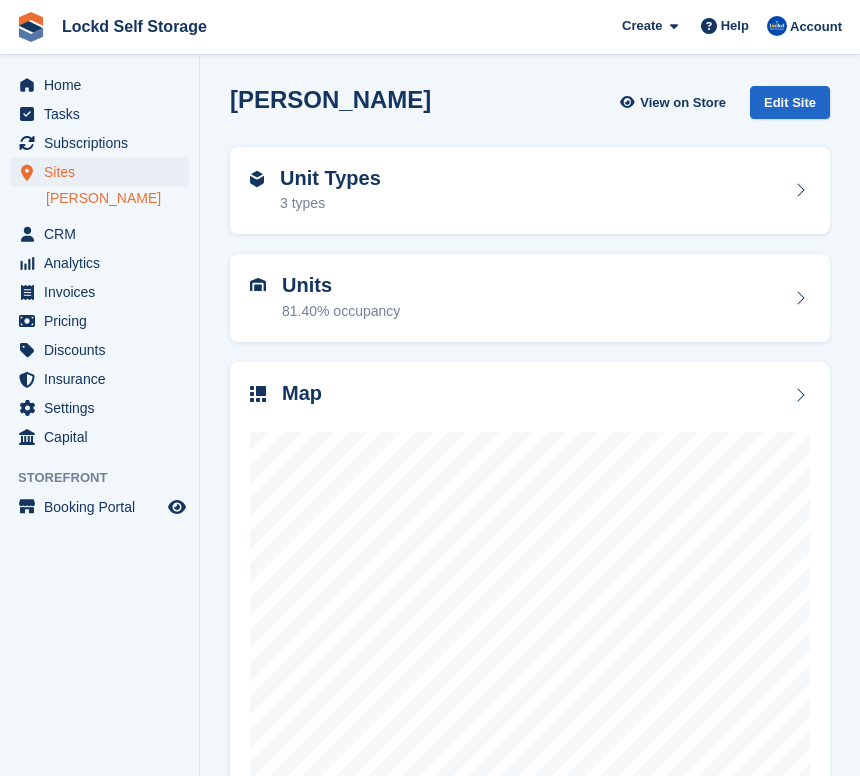 scroll, scrollTop: 0, scrollLeft: 0, axis: both 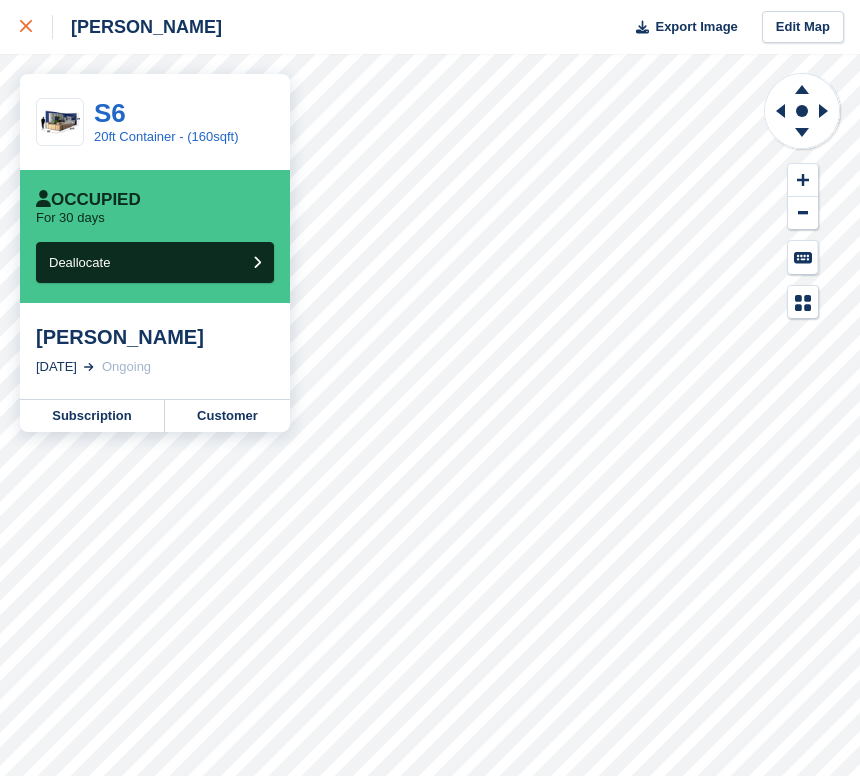 click 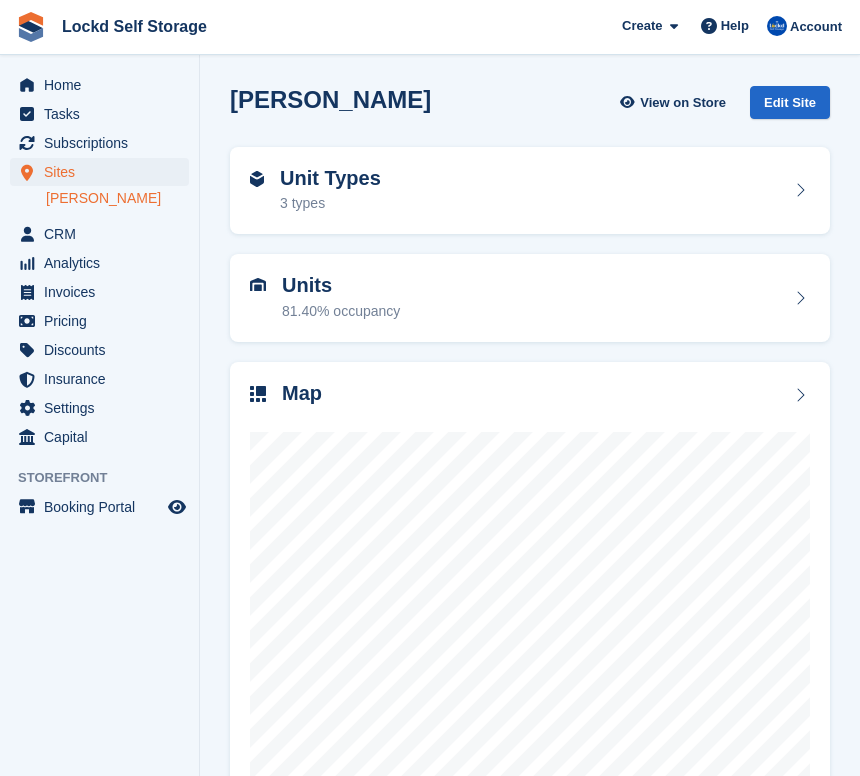 scroll, scrollTop: 0, scrollLeft: 0, axis: both 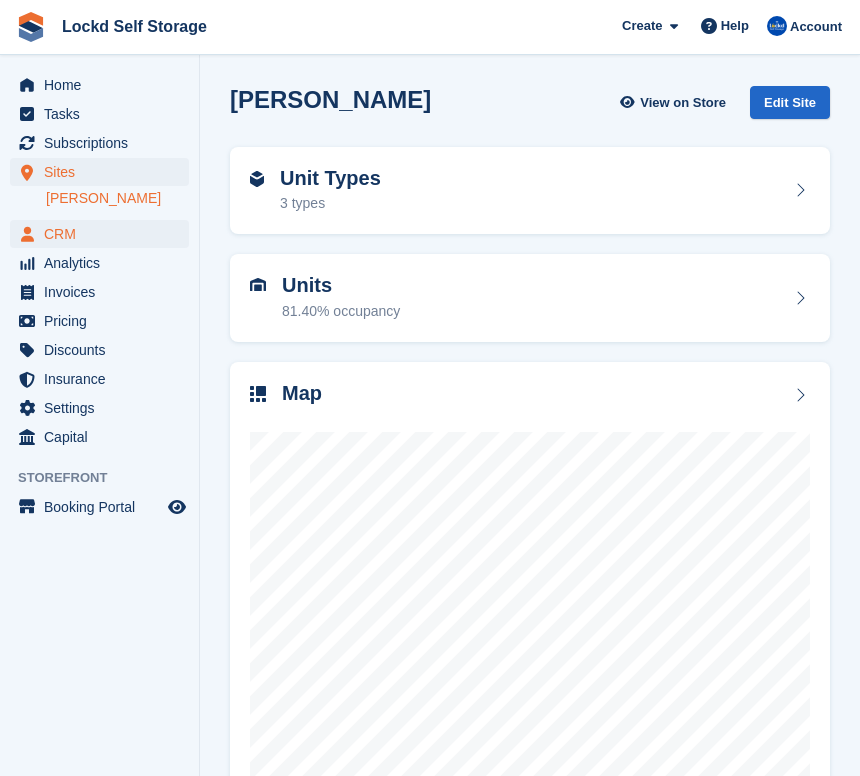 click on "CRM" at bounding box center [104, 234] 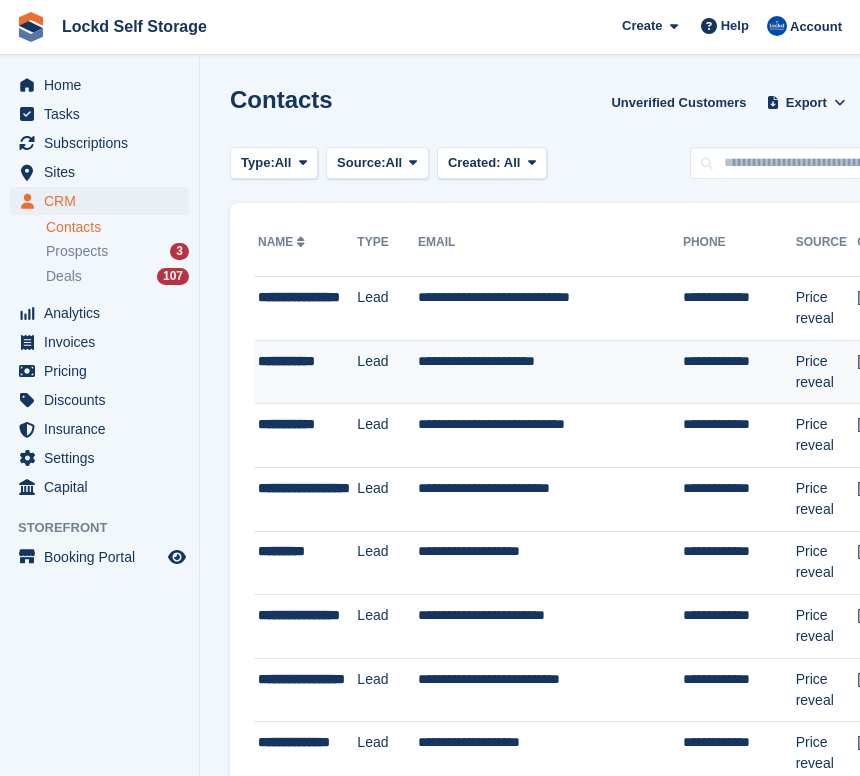 scroll, scrollTop: 0, scrollLeft: 0, axis: both 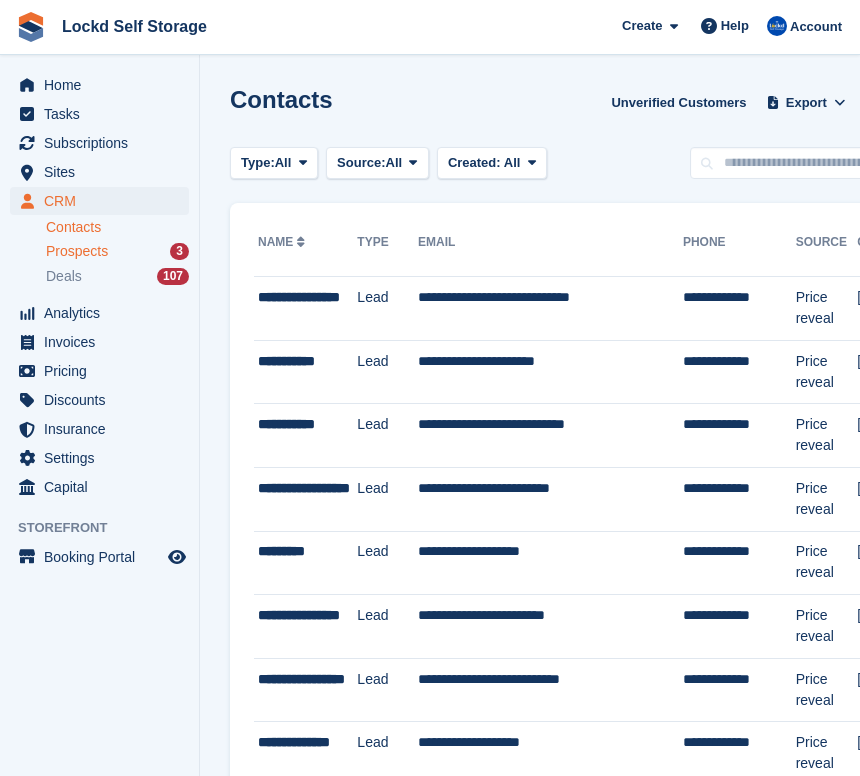 click on "Prospects" at bounding box center [77, 251] 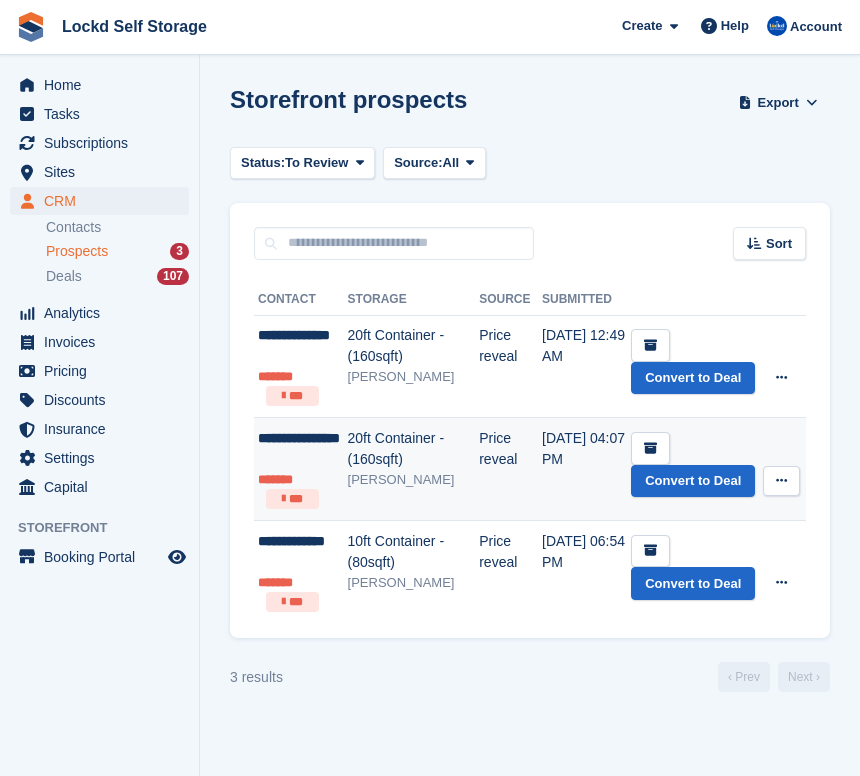 click on "20ft Container - (160sqft)" at bounding box center [414, 449] 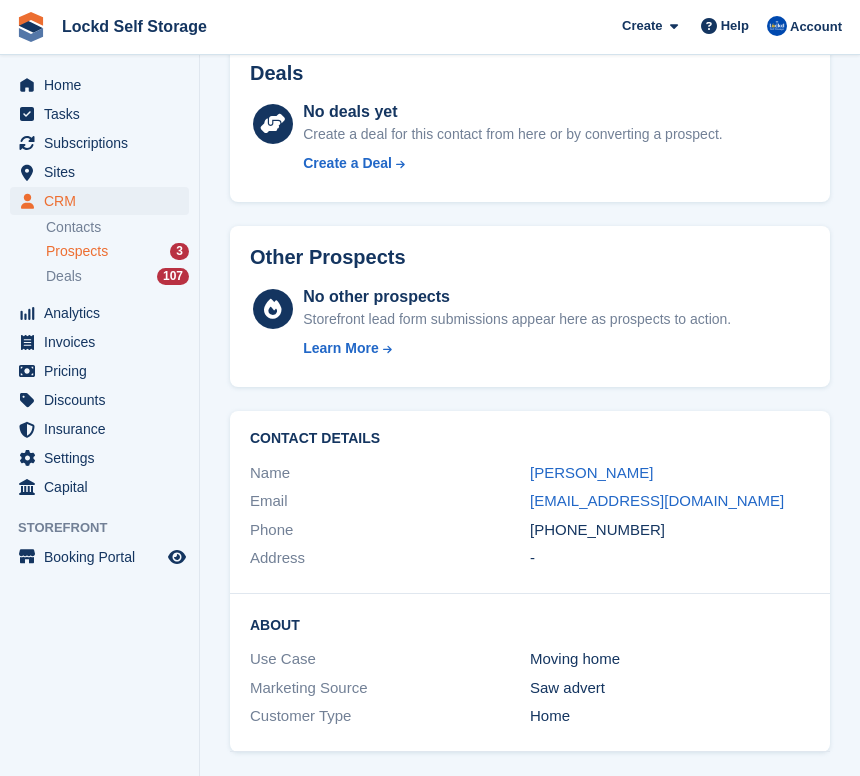scroll, scrollTop: 645, scrollLeft: 0, axis: vertical 